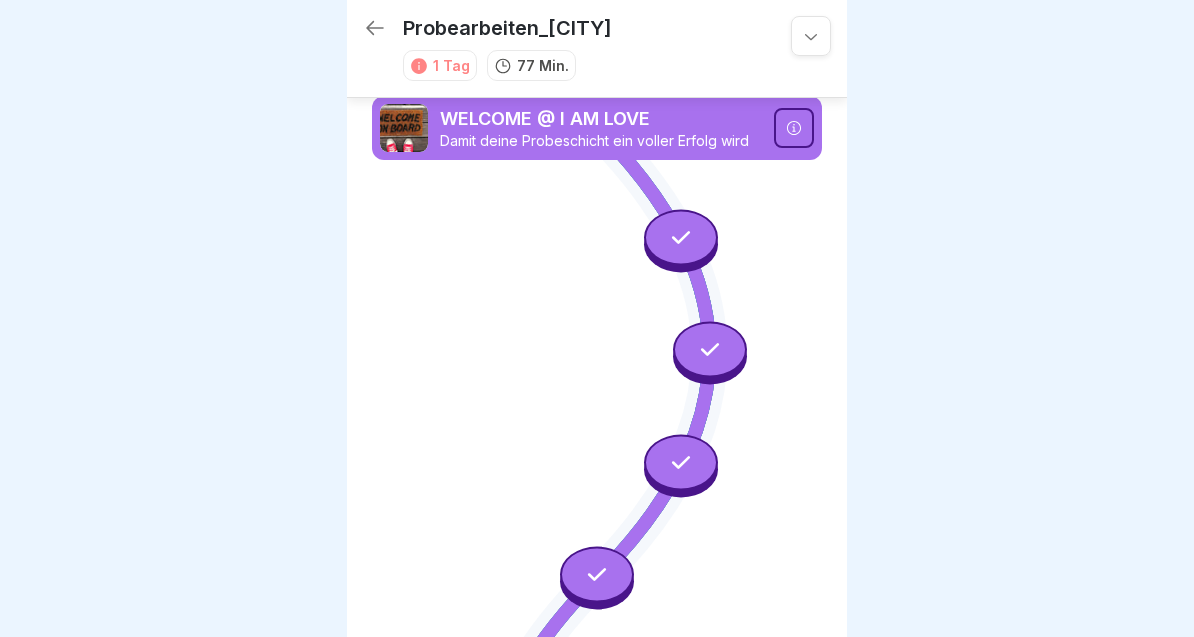 scroll, scrollTop: 0, scrollLeft: 0, axis: both 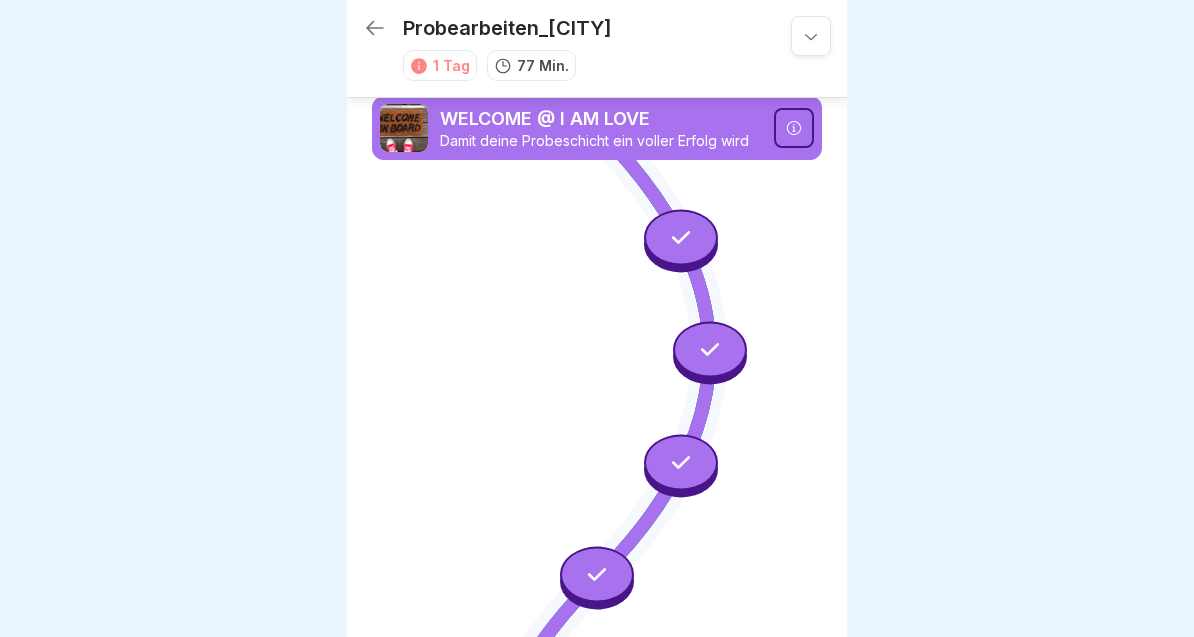 click at bounding box center (681, 462) 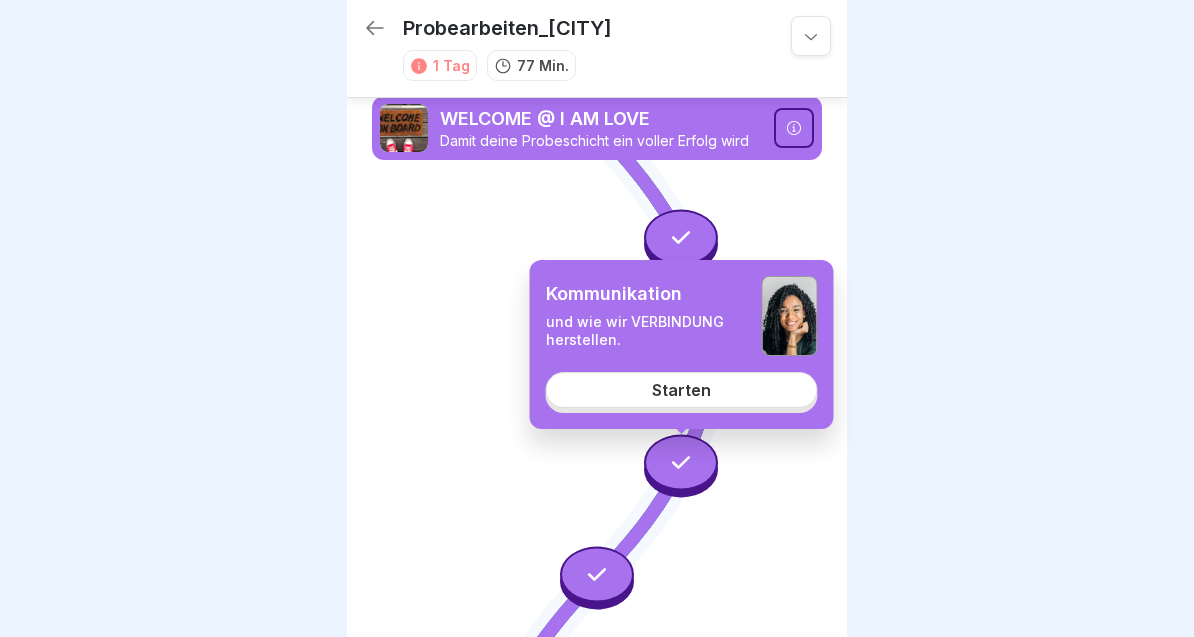 click at bounding box center (597, 575) 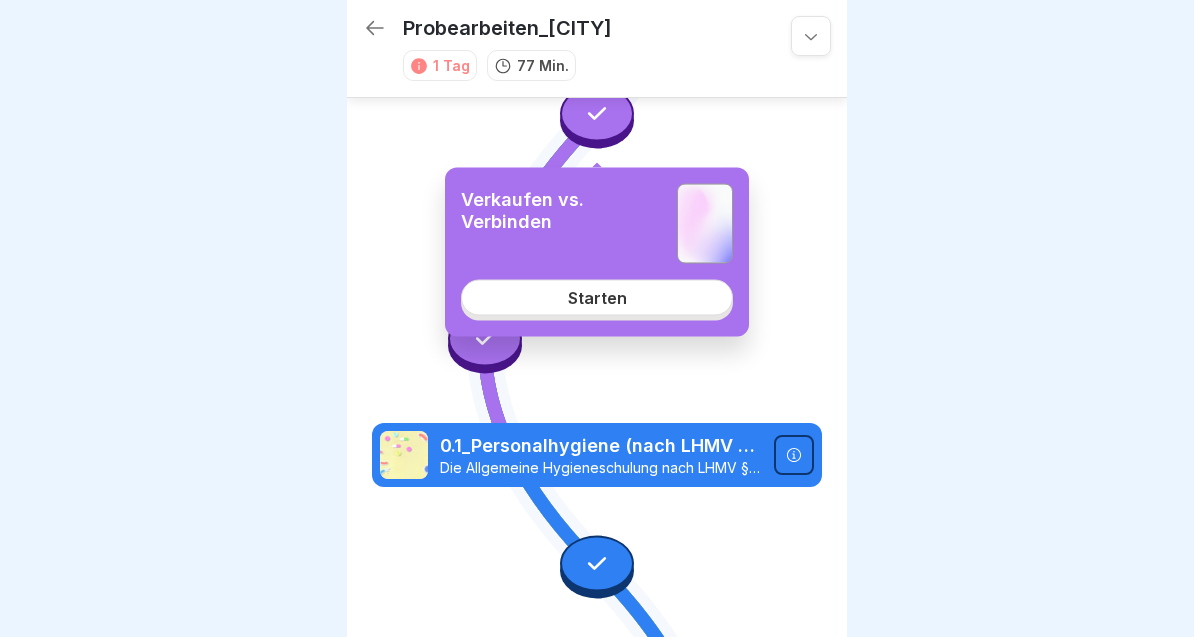 scroll, scrollTop: 462, scrollLeft: 0, axis: vertical 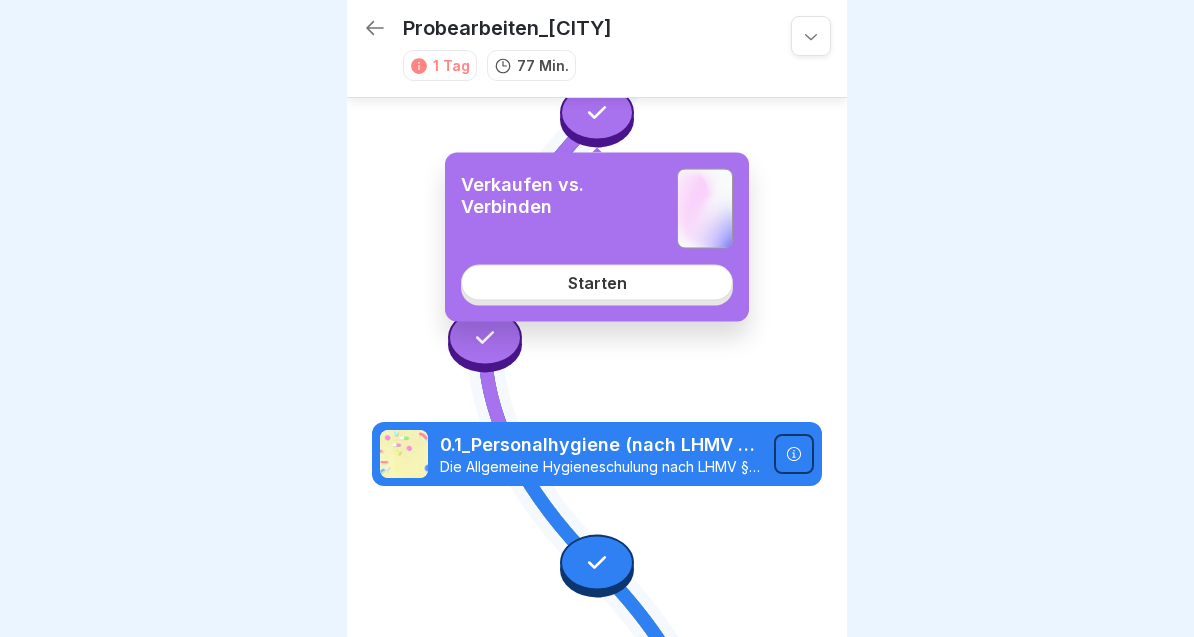 click at bounding box center [485, 338] 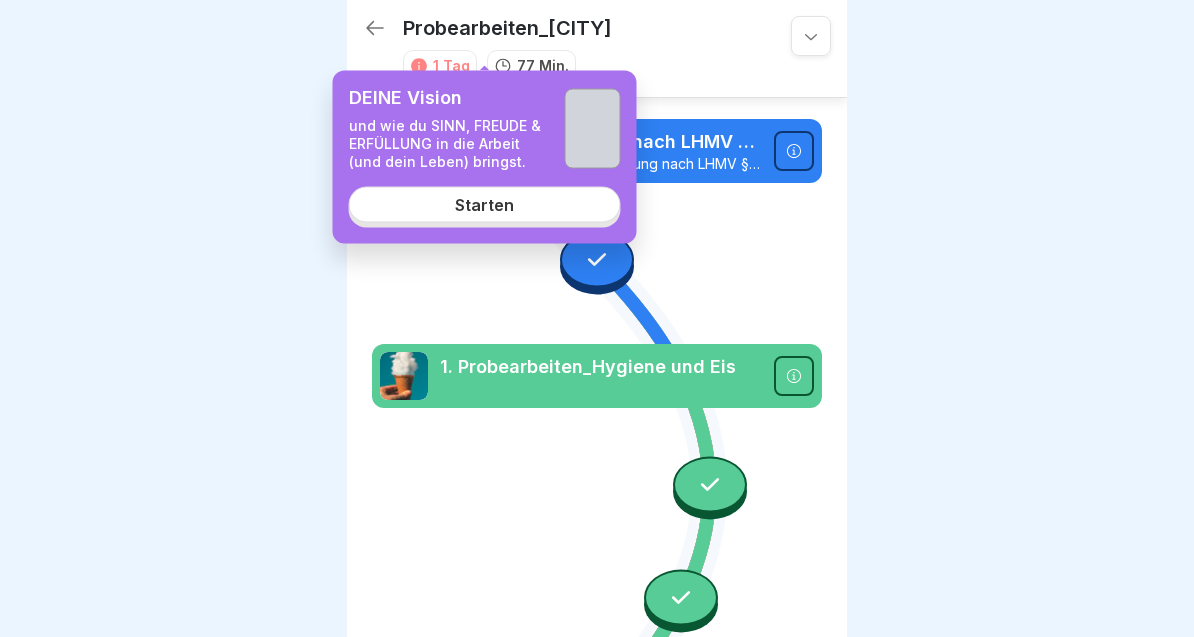 scroll, scrollTop: 769, scrollLeft: 0, axis: vertical 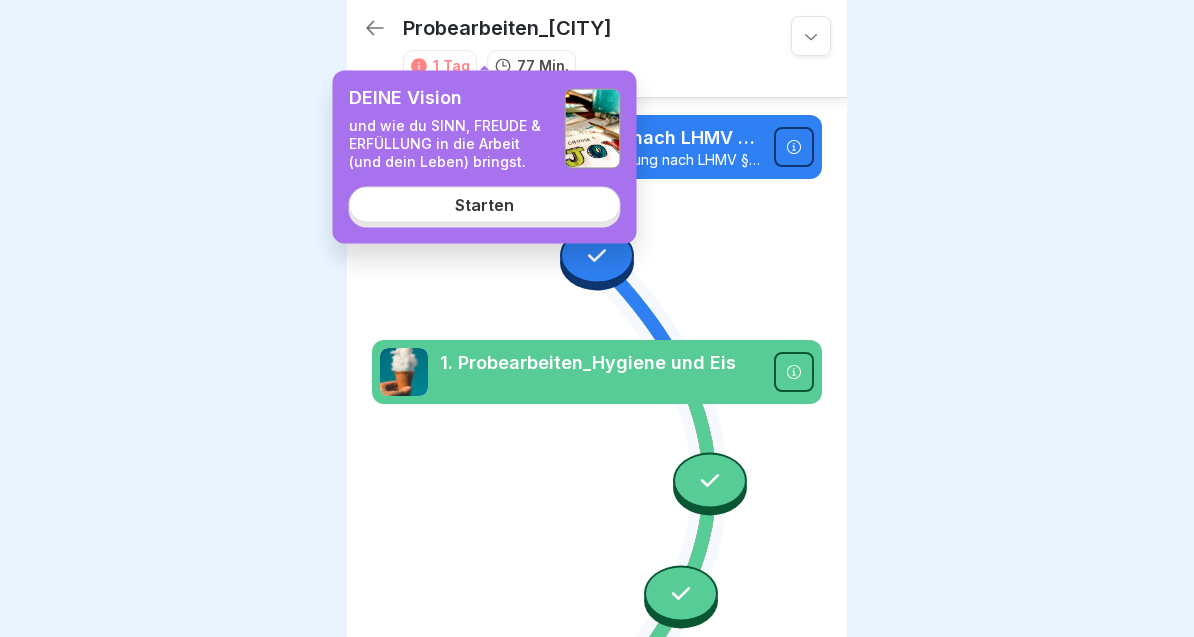 click 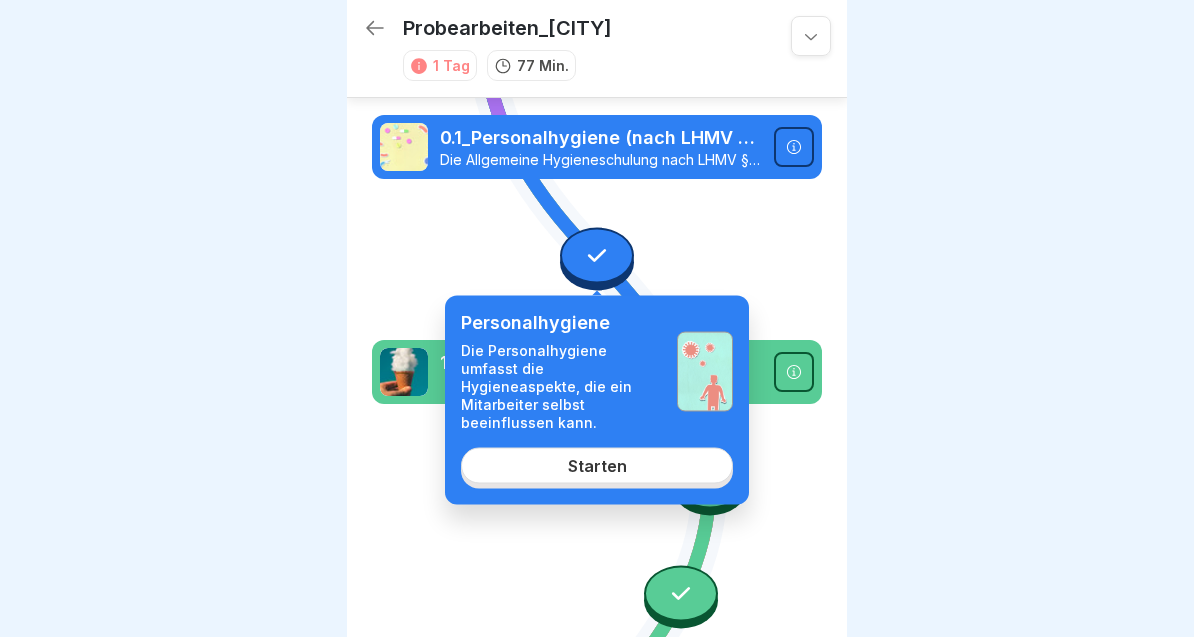 click on "Starten" at bounding box center [597, 465] 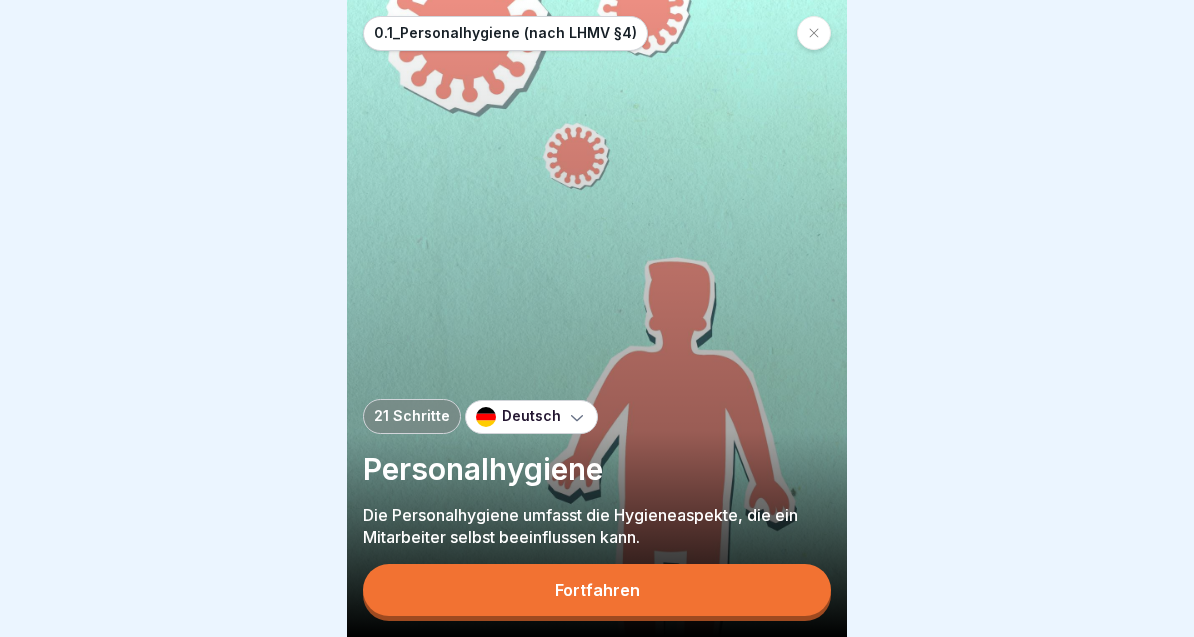 scroll, scrollTop: 0, scrollLeft: 0, axis: both 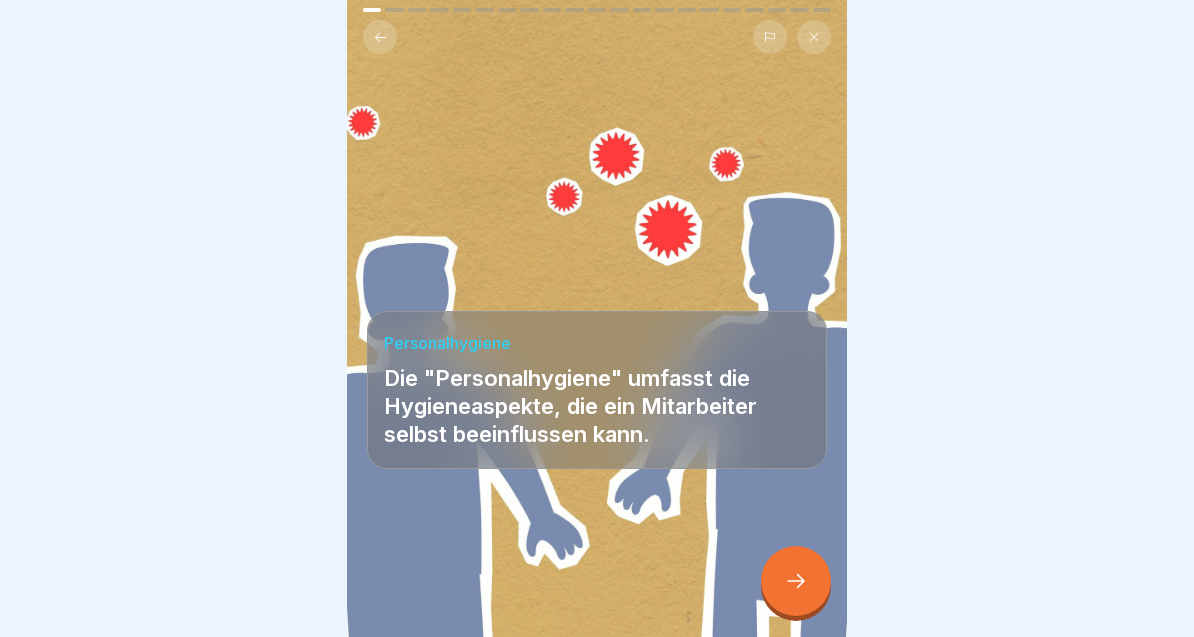 click at bounding box center (796, 581) 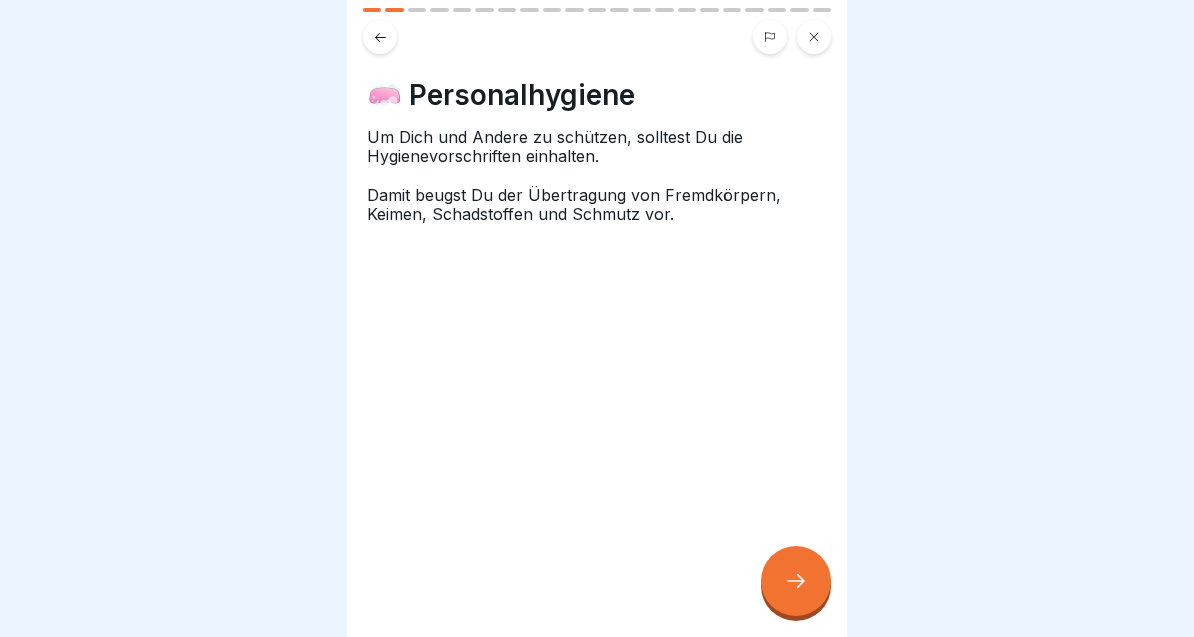 click at bounding box center (796, 581) 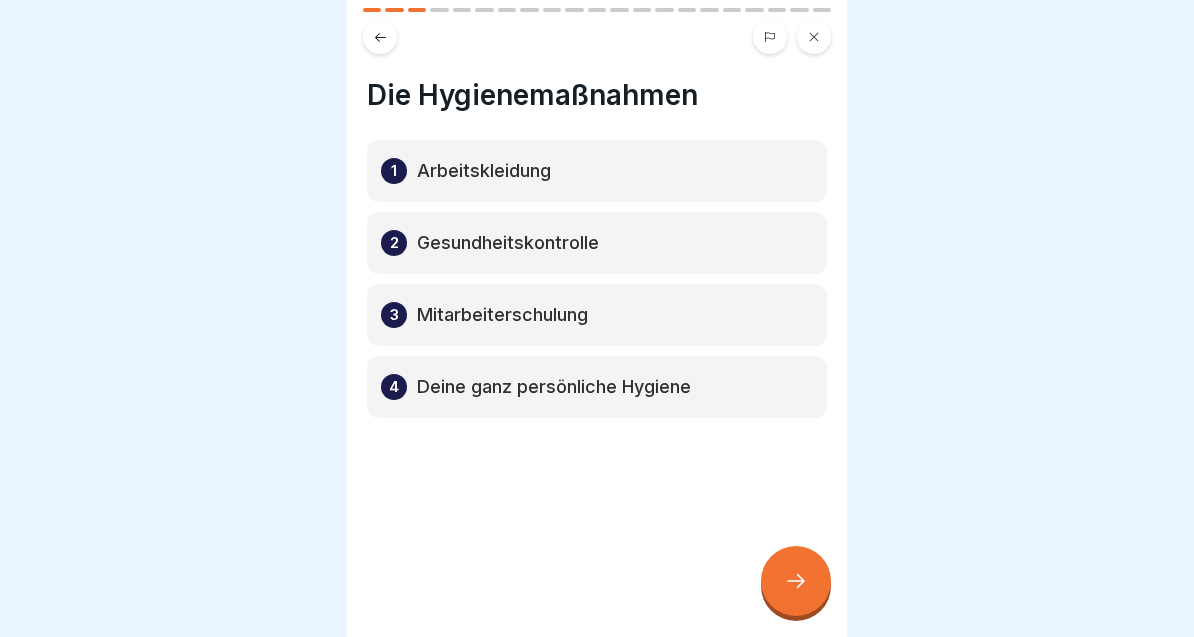 click at bounding box center [796, 581] 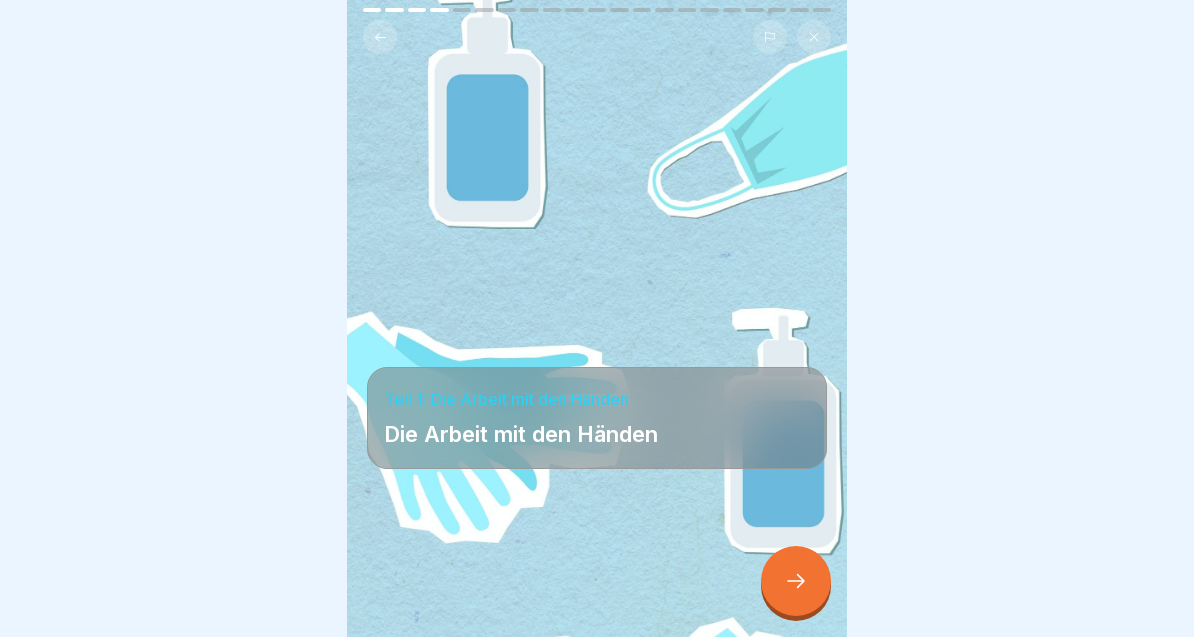 click 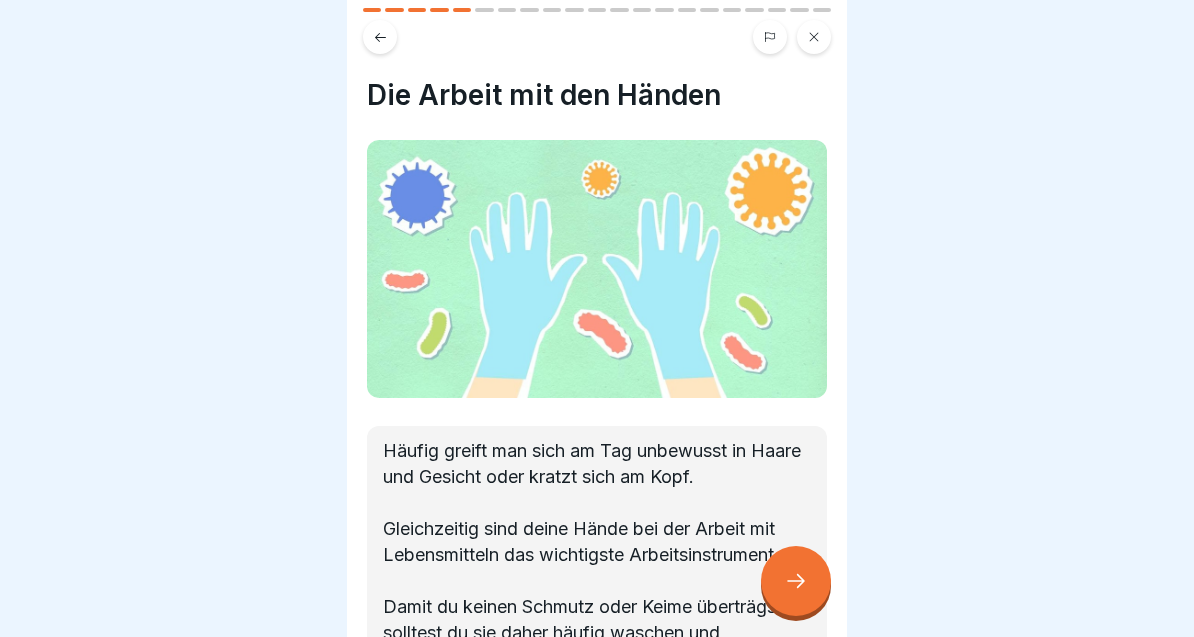 click 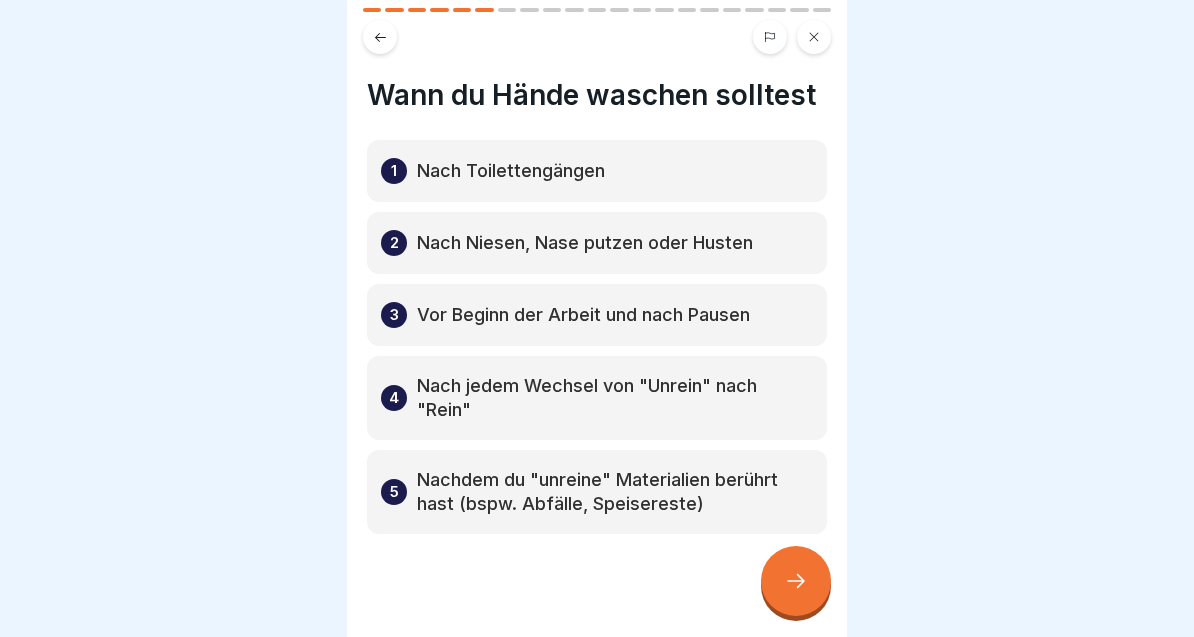 click 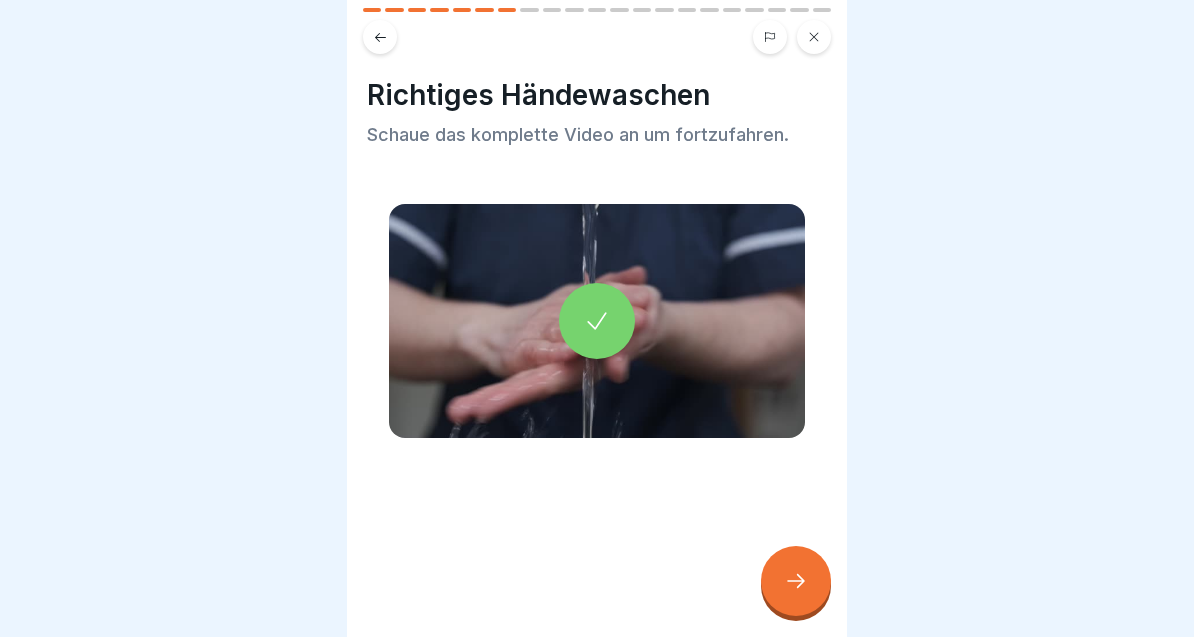 click 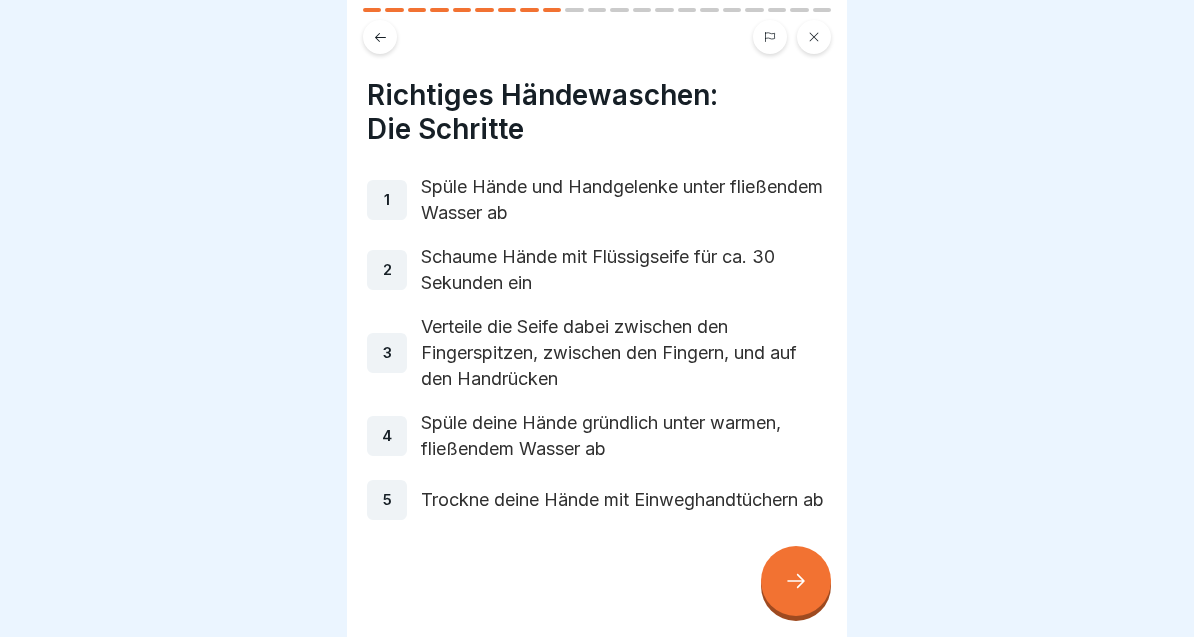 click 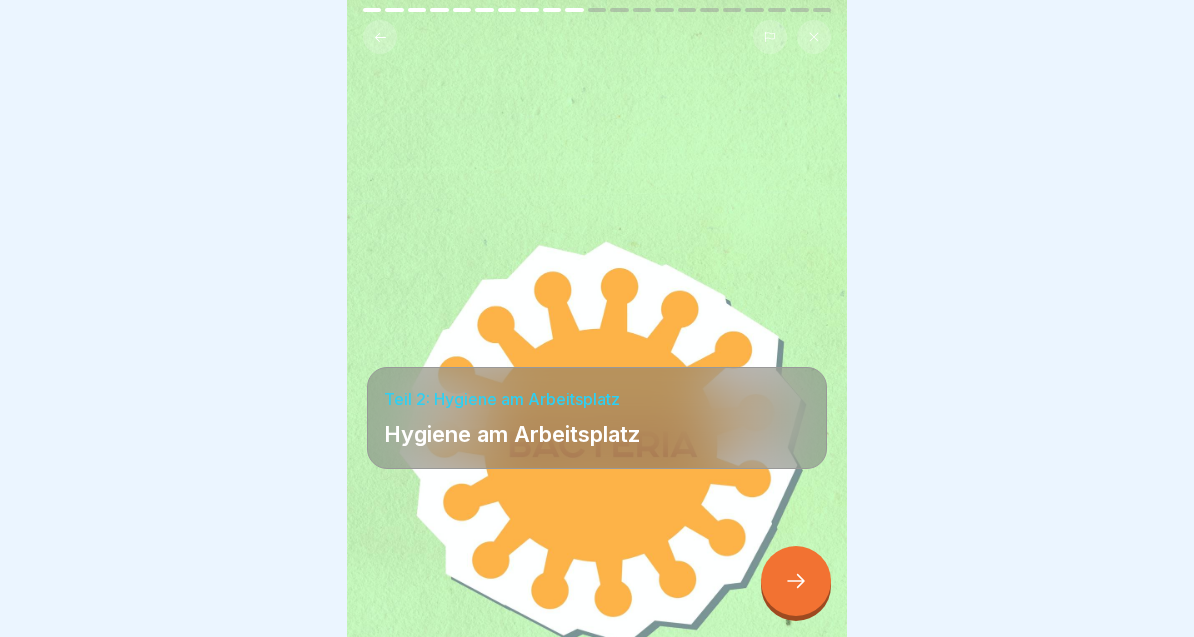 click at bounding box center (796, 581) 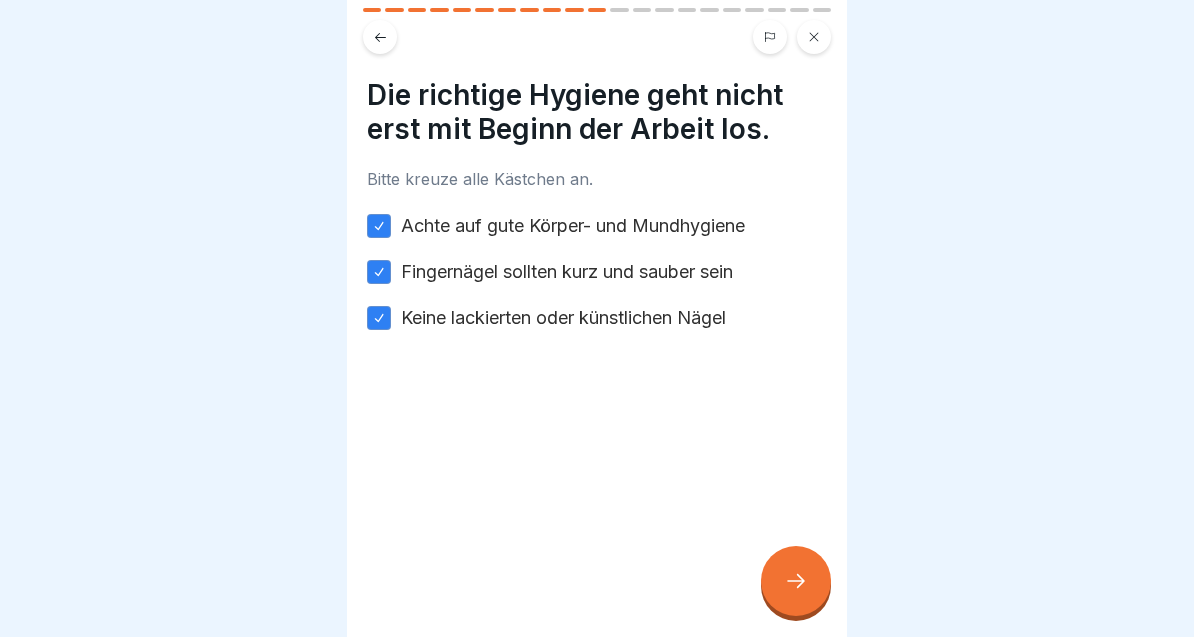 click 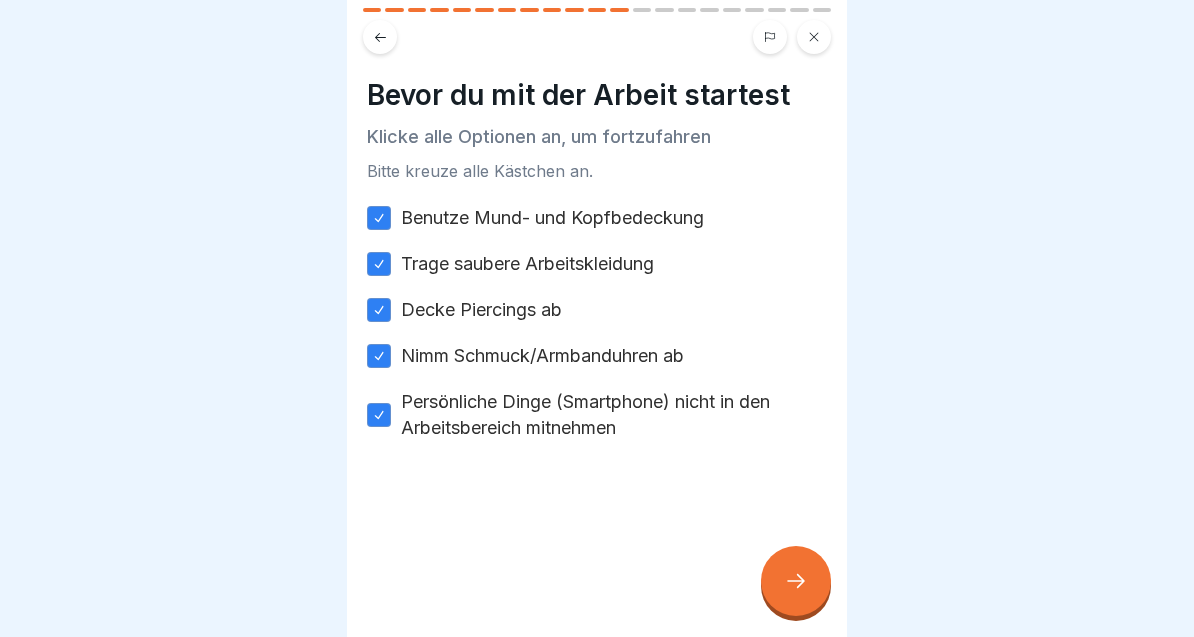 click 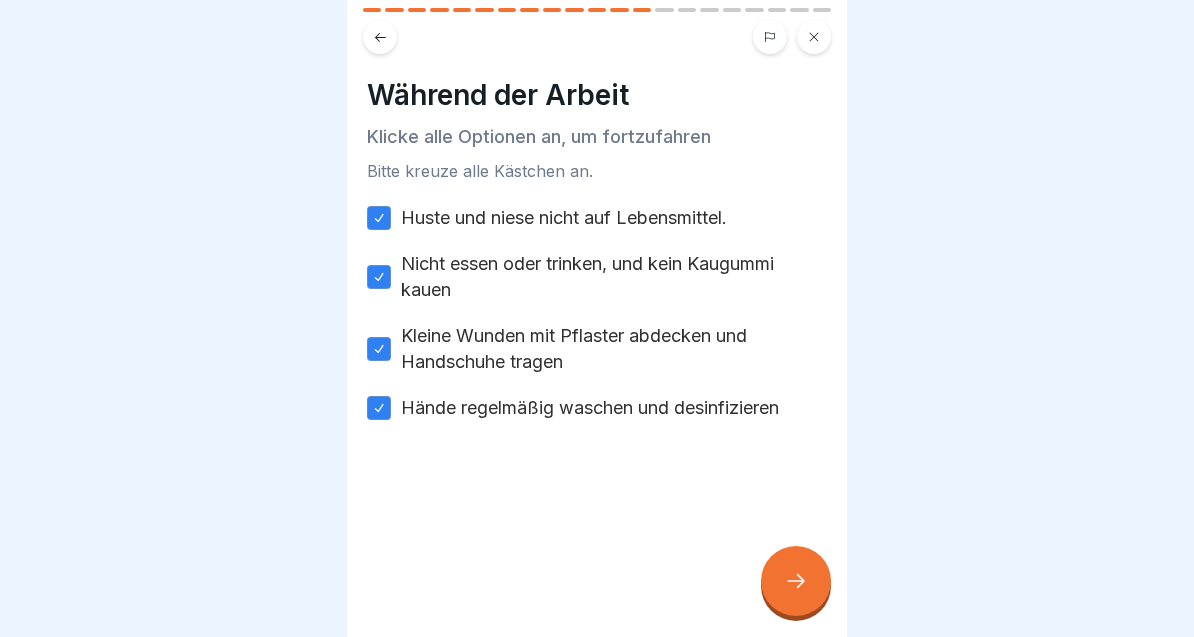 click 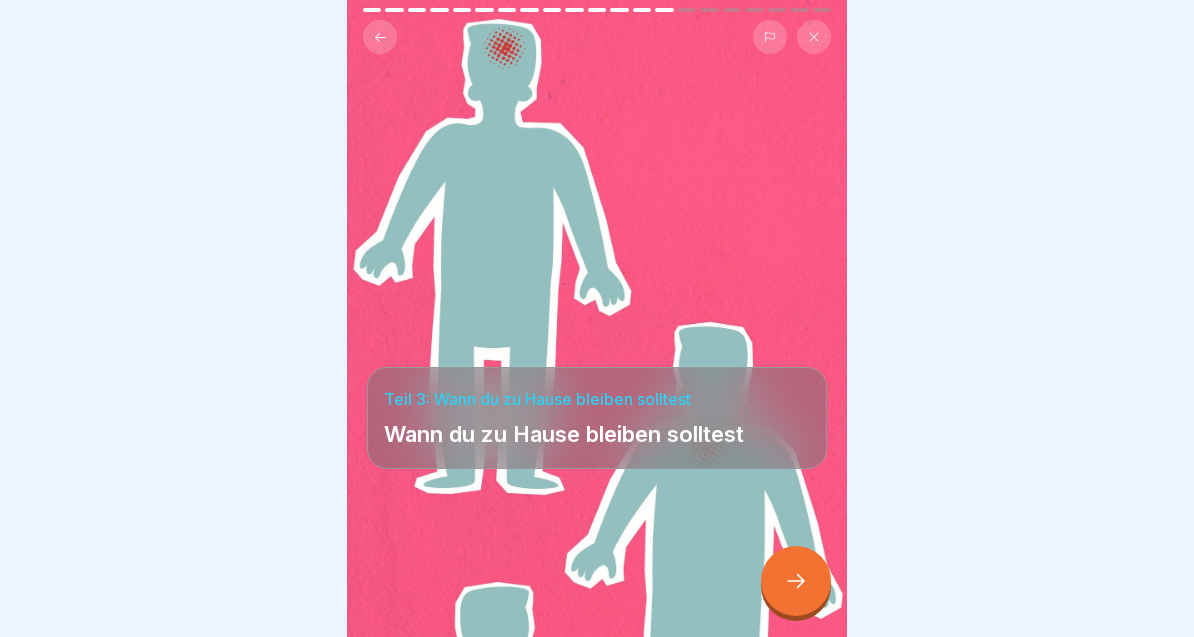 click 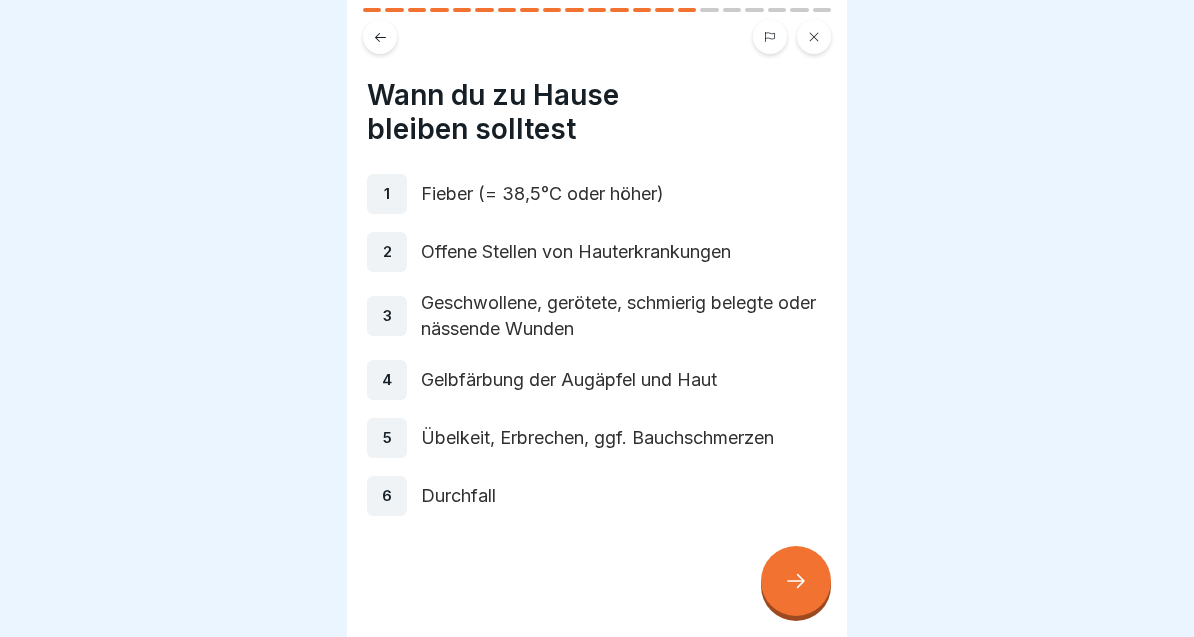 click at bounding box center (814, 37) 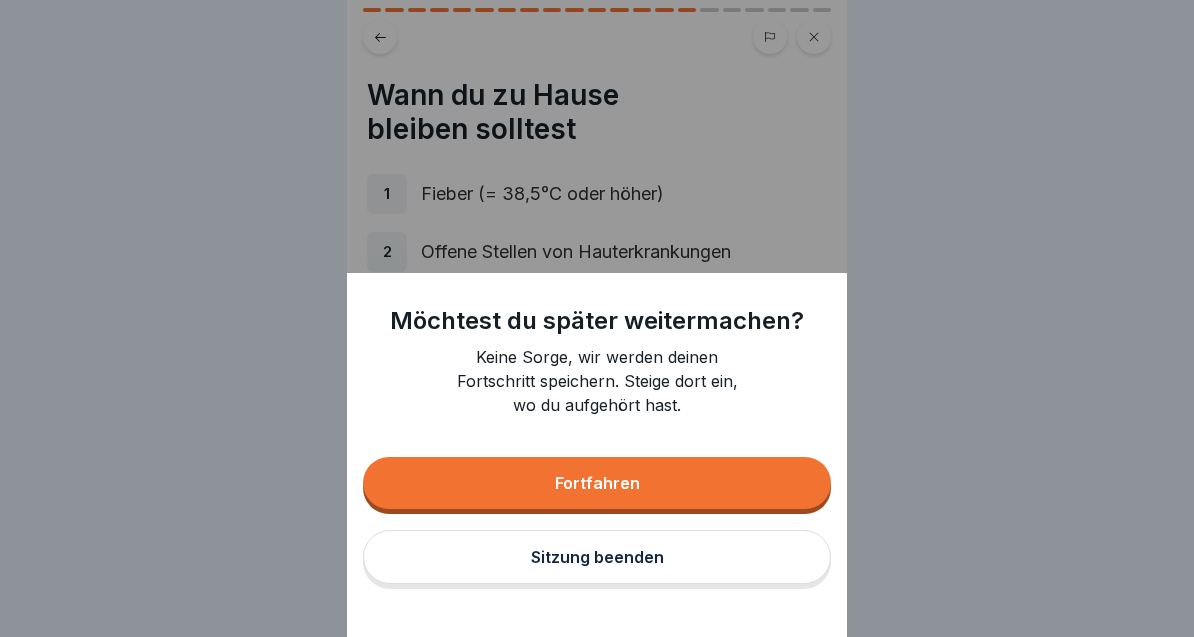click on "Sitzung beenden" at bounding box center (597, 557) 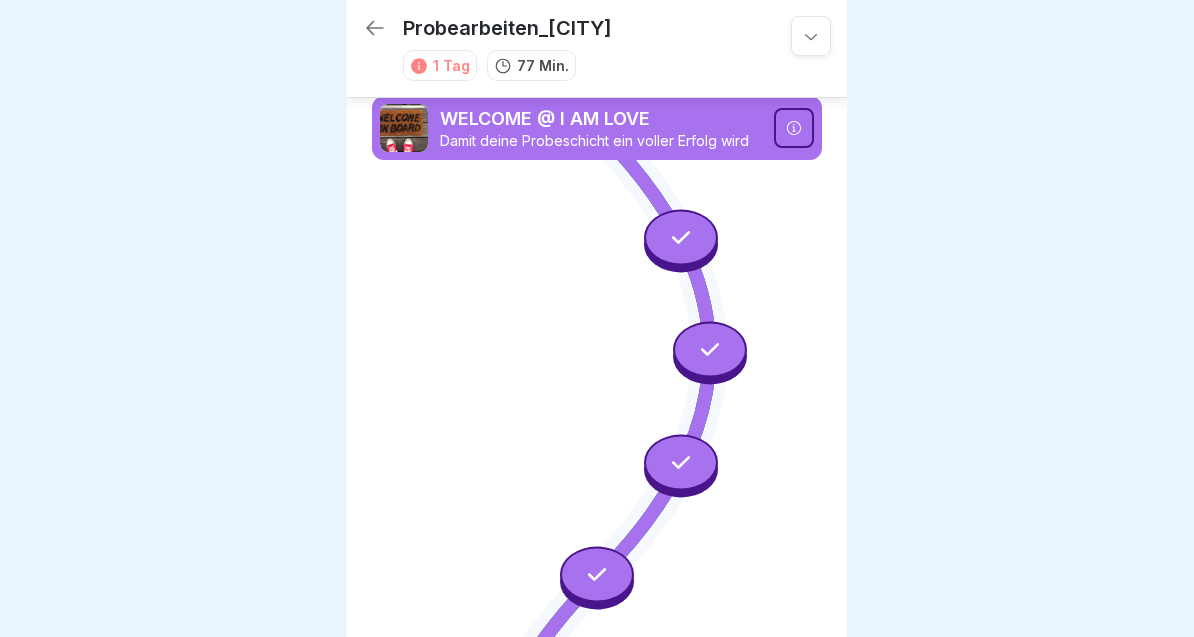 scroll, scrollTop: 0, scrollLeft: 0, axis: both 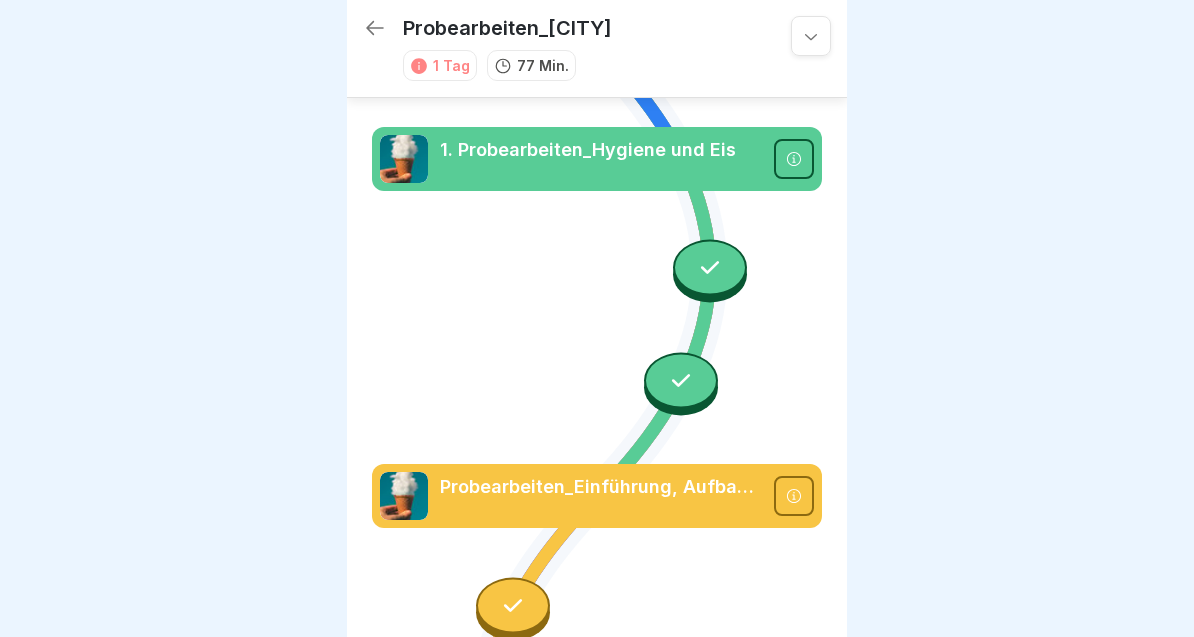 click at bounding box center [710, 268] 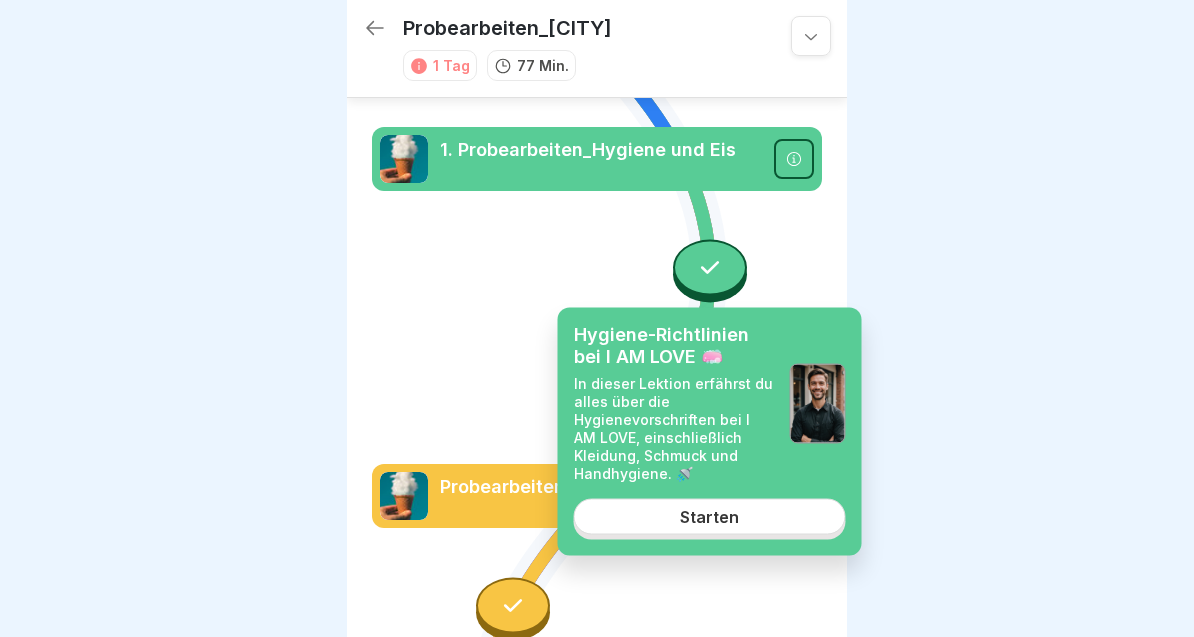 click on "Starten" at bounding box center [709, 517] 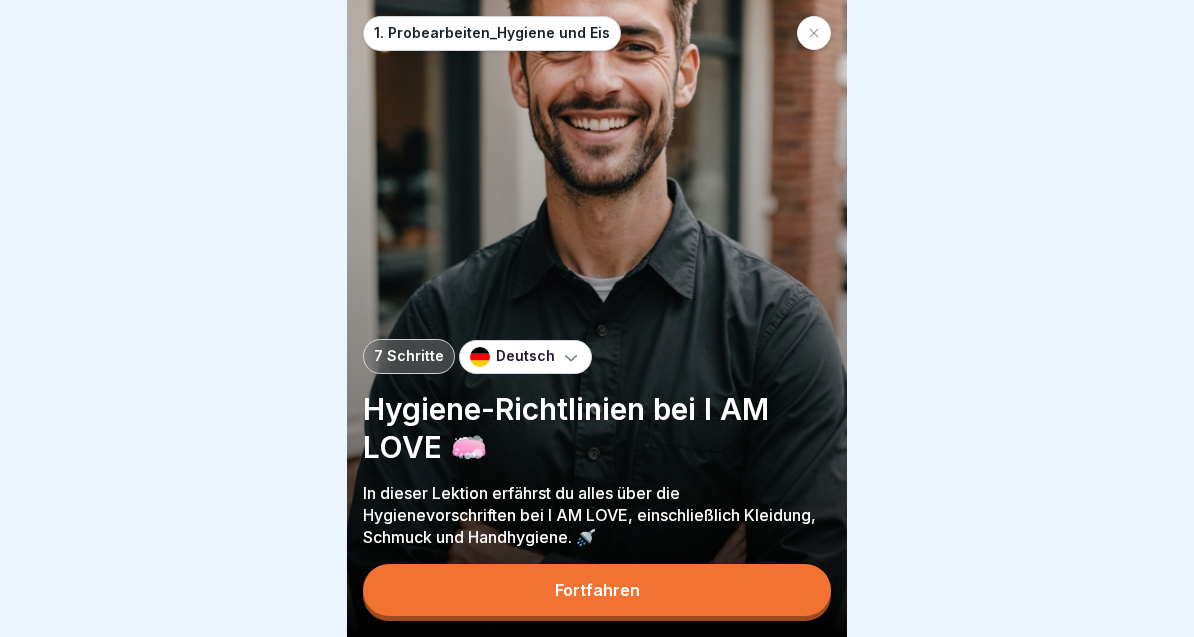scroll, scrollTop: 0, scrollLeft: 0, axis: both 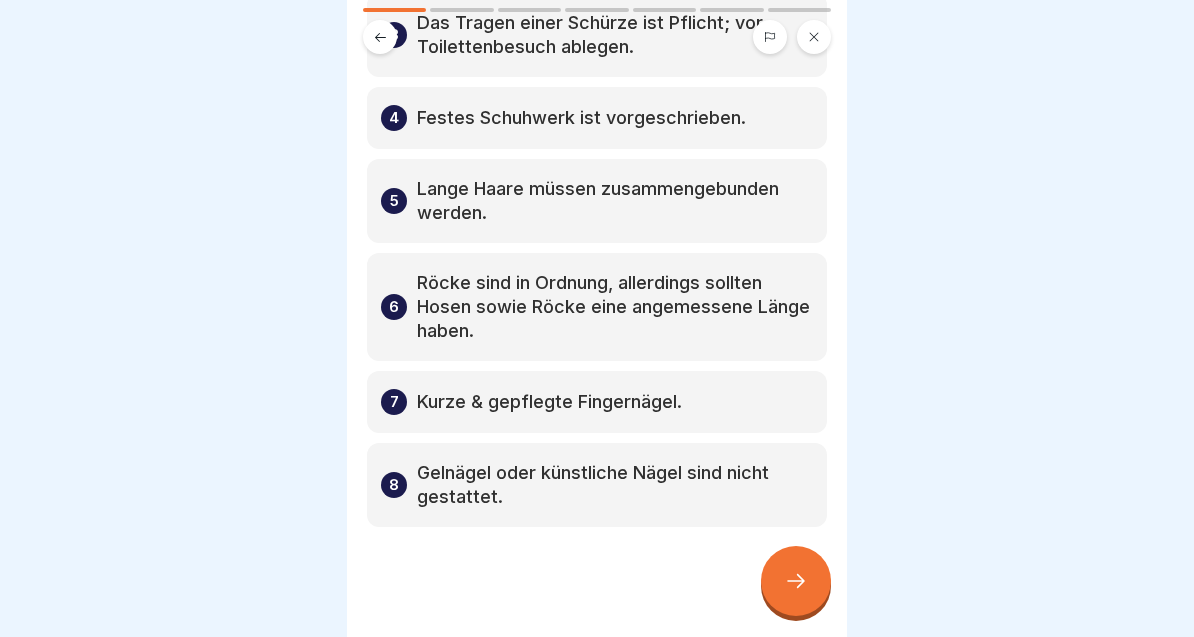 click 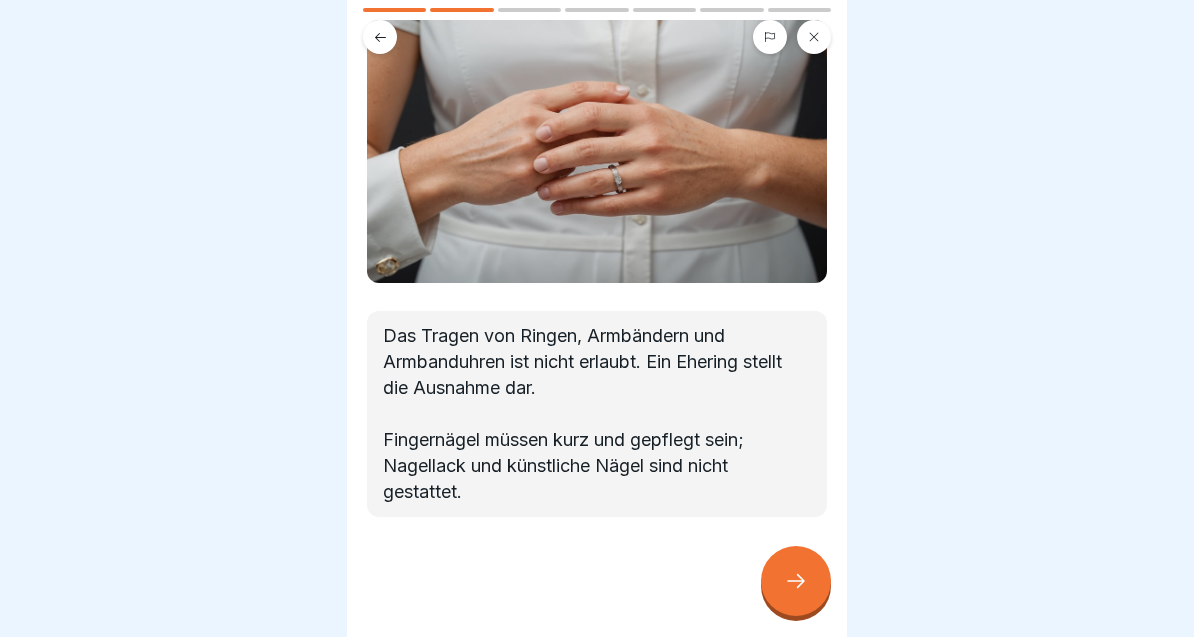 scroll, scrollTop: 120, scrollLeft: 0, axis: vertical 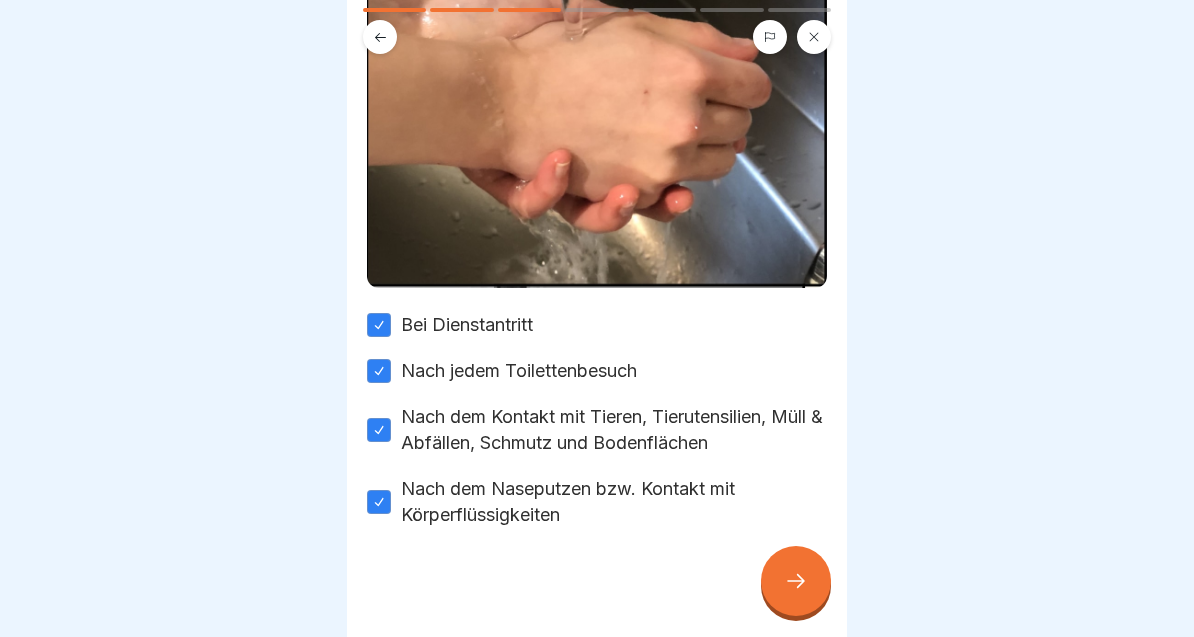 click 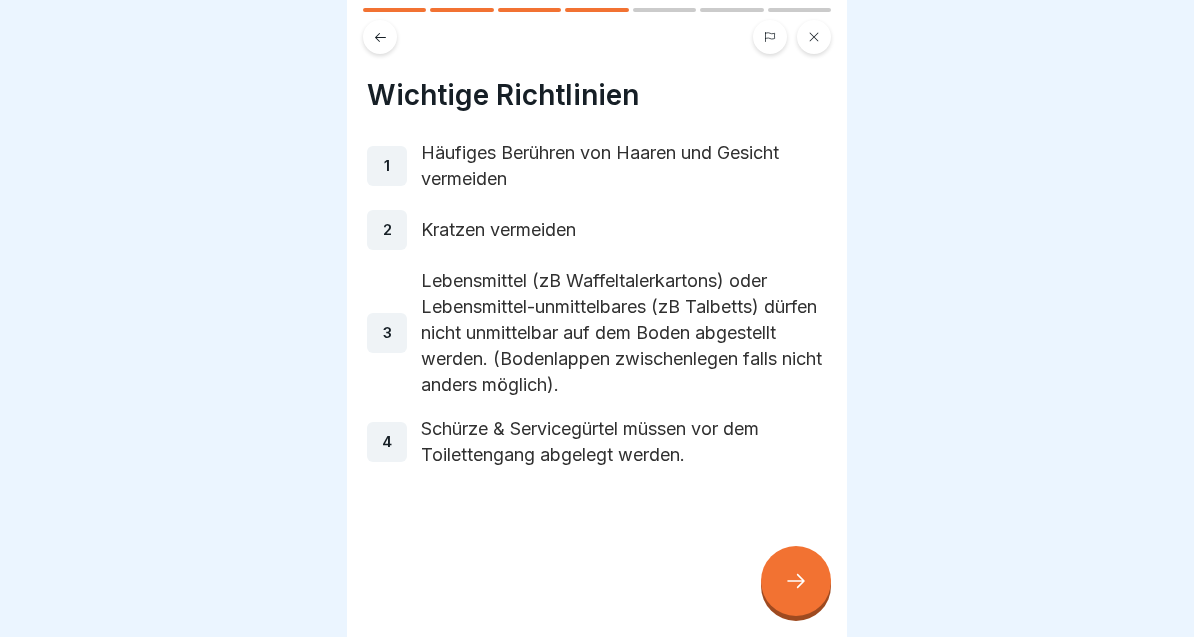 click at bounding box center [796, 581] 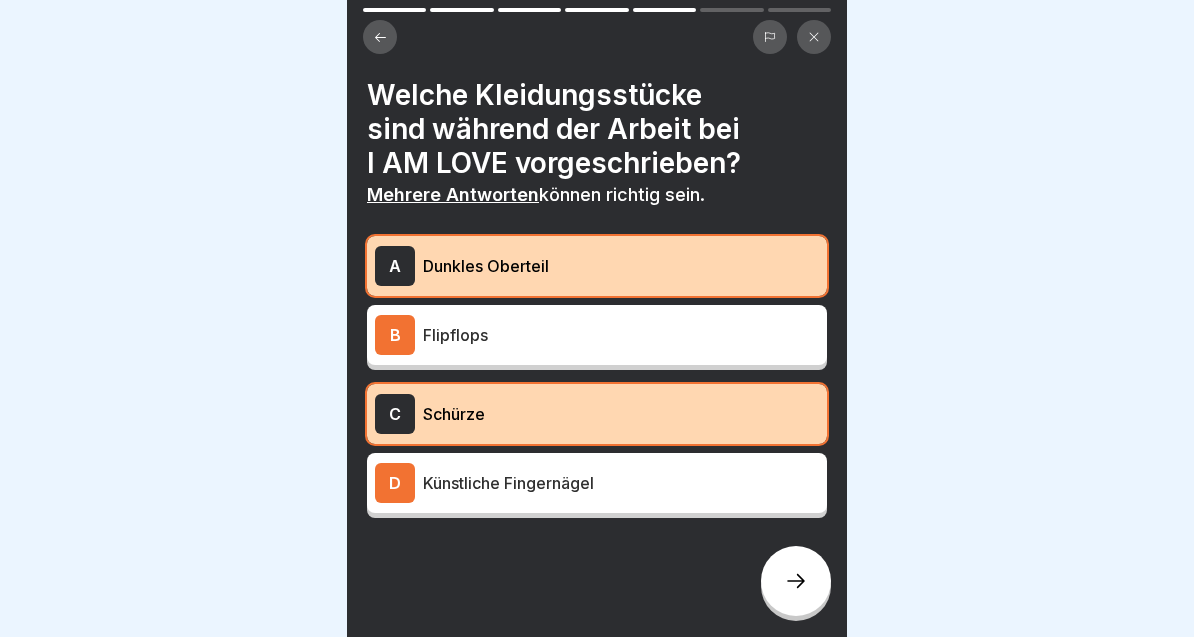 click 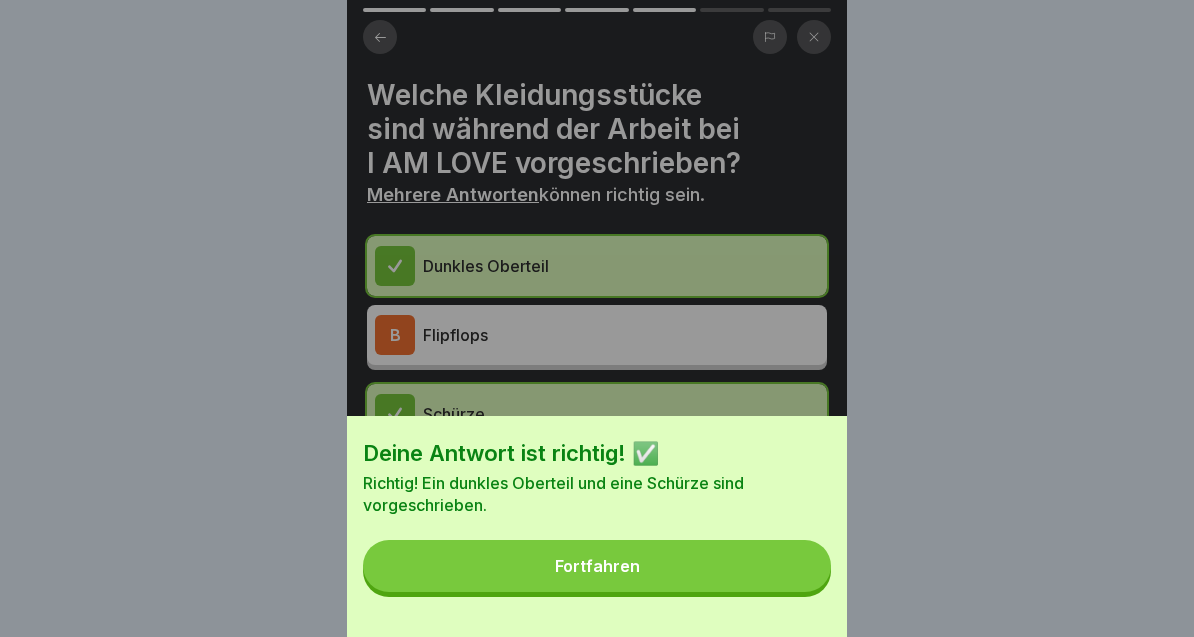 click on "Fortfahren" at bounding box center (597, 566) 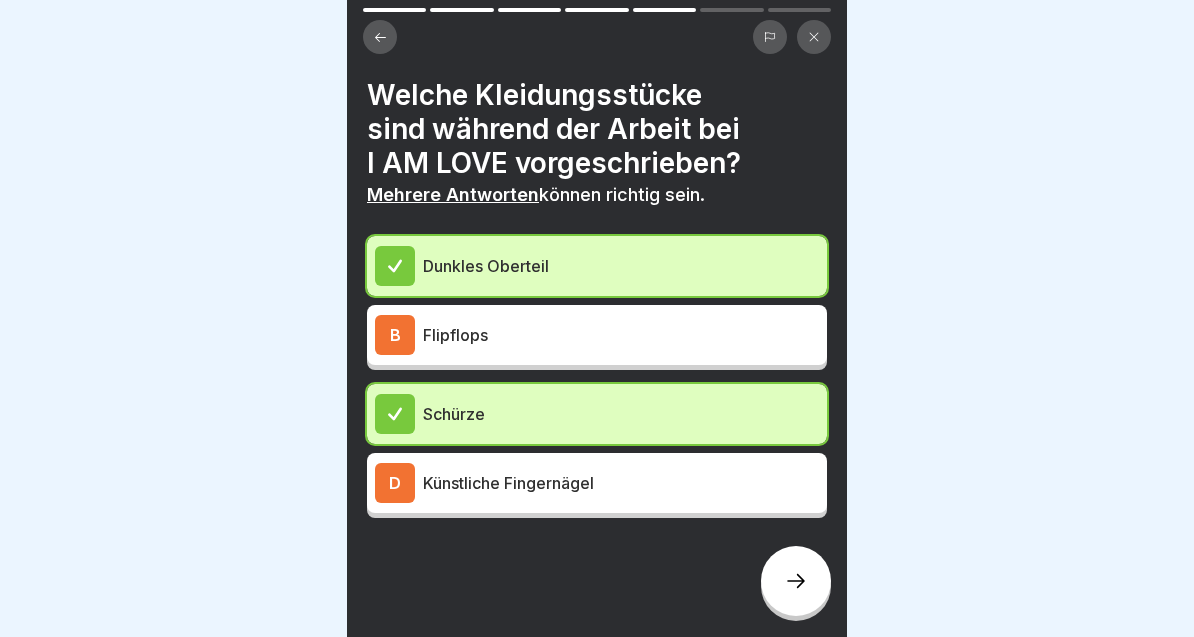 click at bounding box center (796, 581) 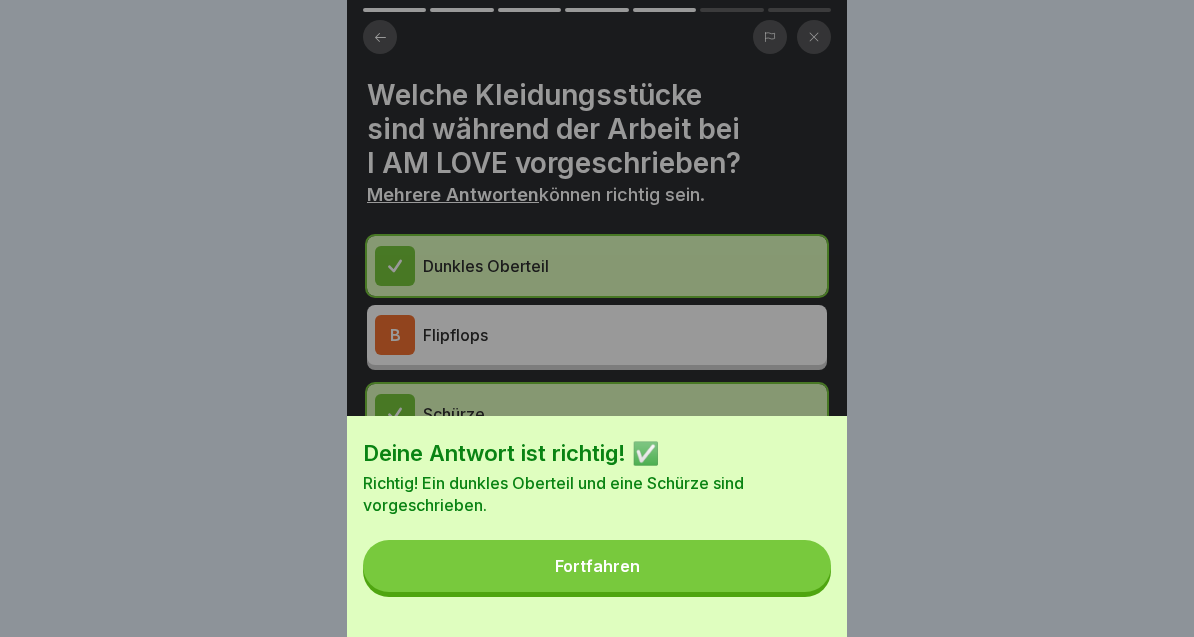 click on "Fortfahren" at bounding box center [597, 566] 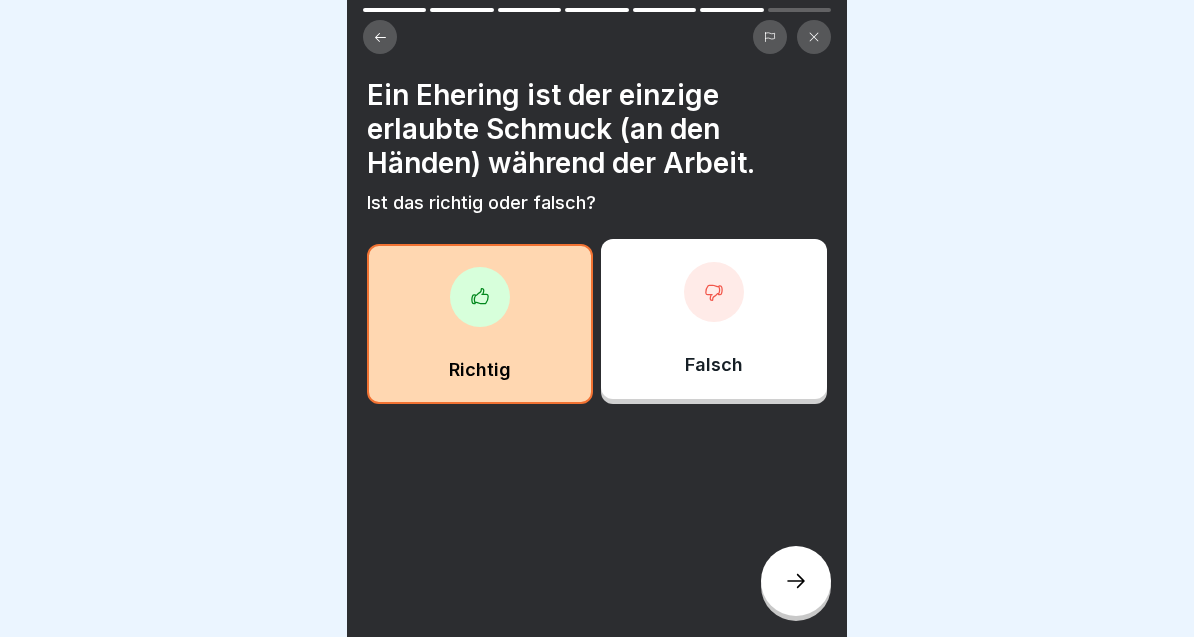 click 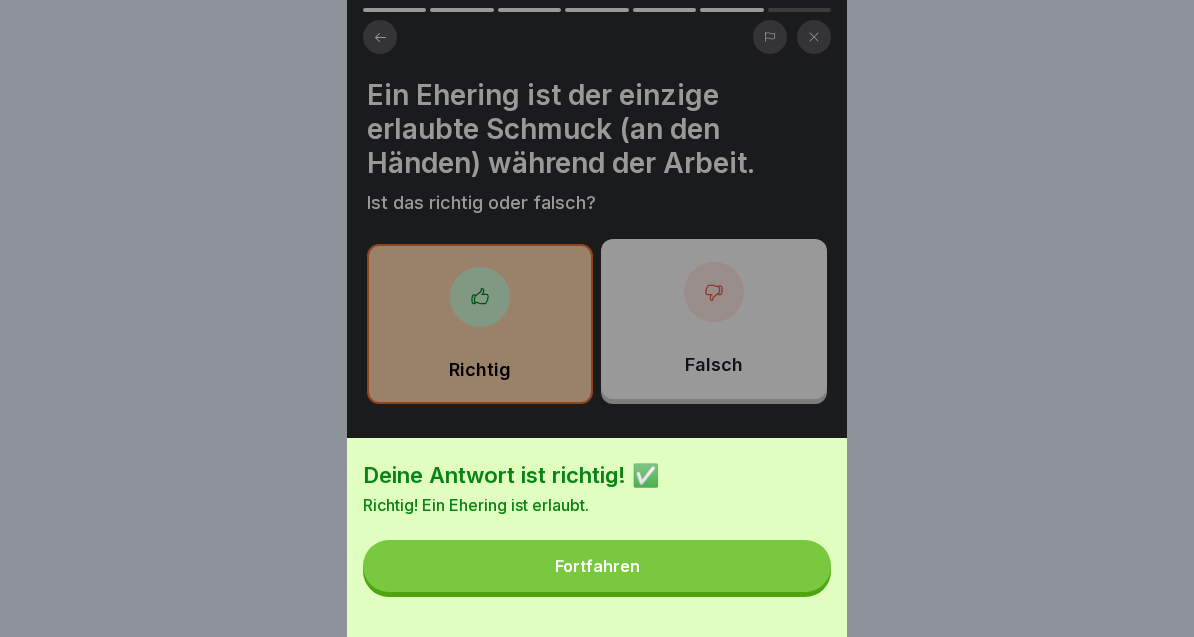click on "Fortfahren" at bounding box center (597, 566) 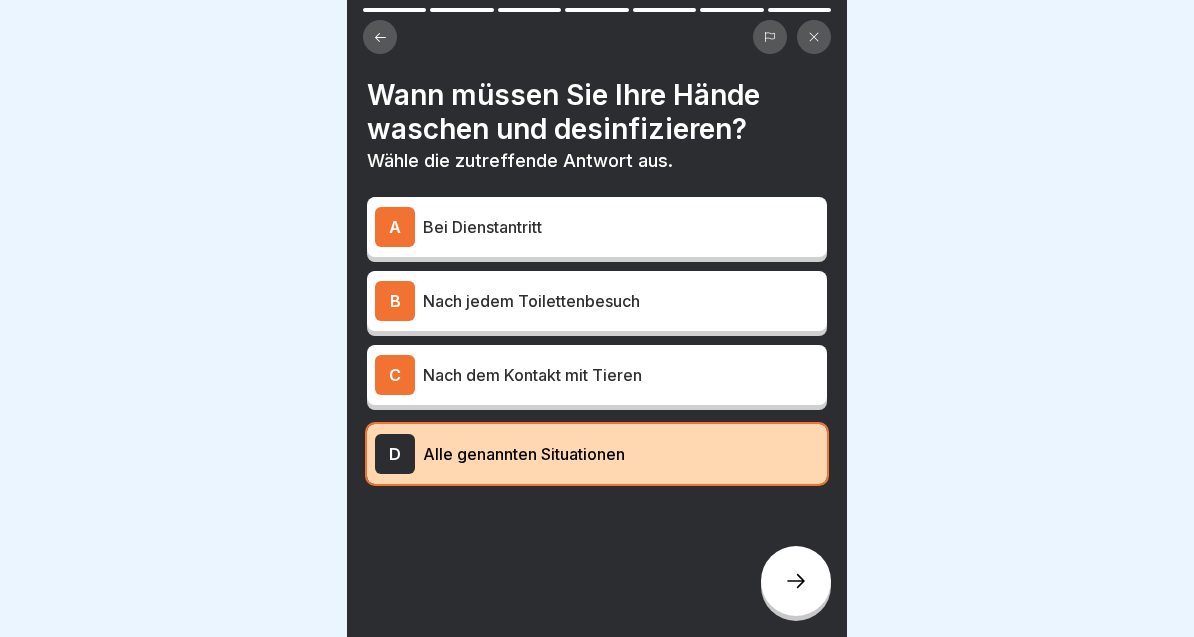 click at bounding box center (796, 581) 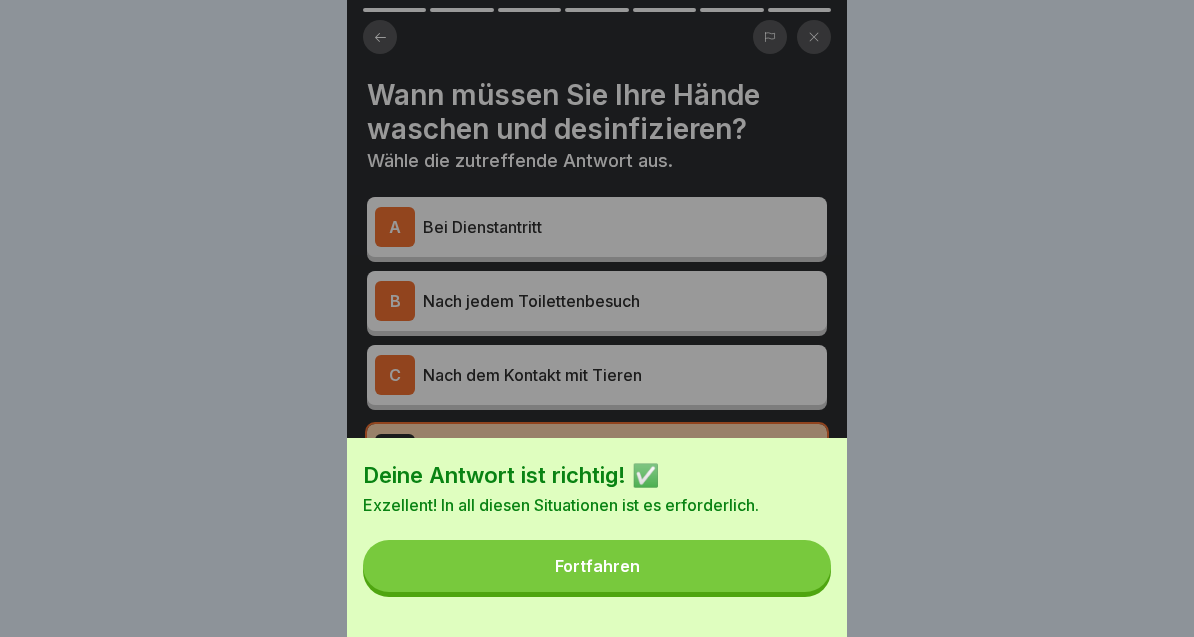 click on "Fortfahren" at bounding box center (597, 566) 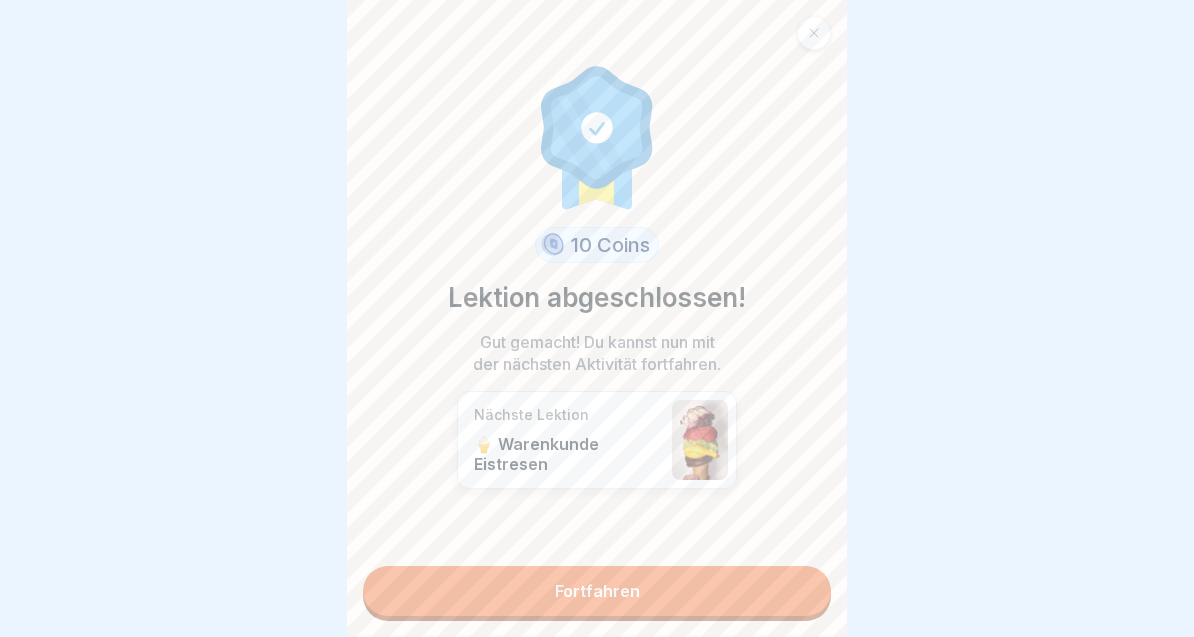 click on "Fortfahren" at bounding box center [597, 591] 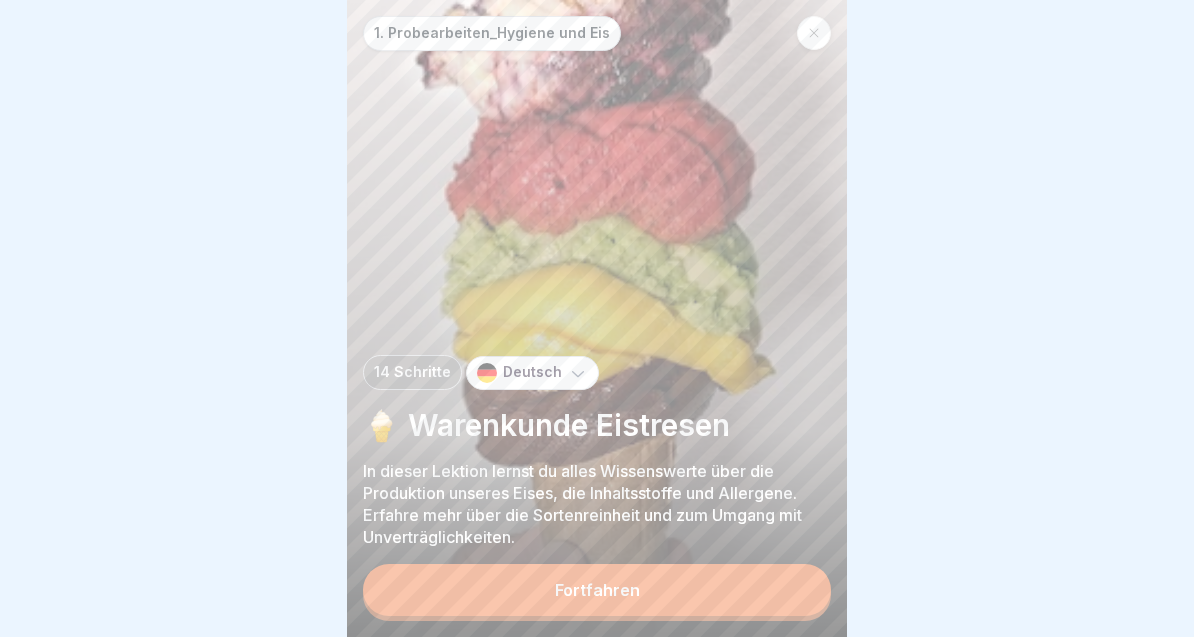 click on "Fortfahren" at bounding box center (597, 590) 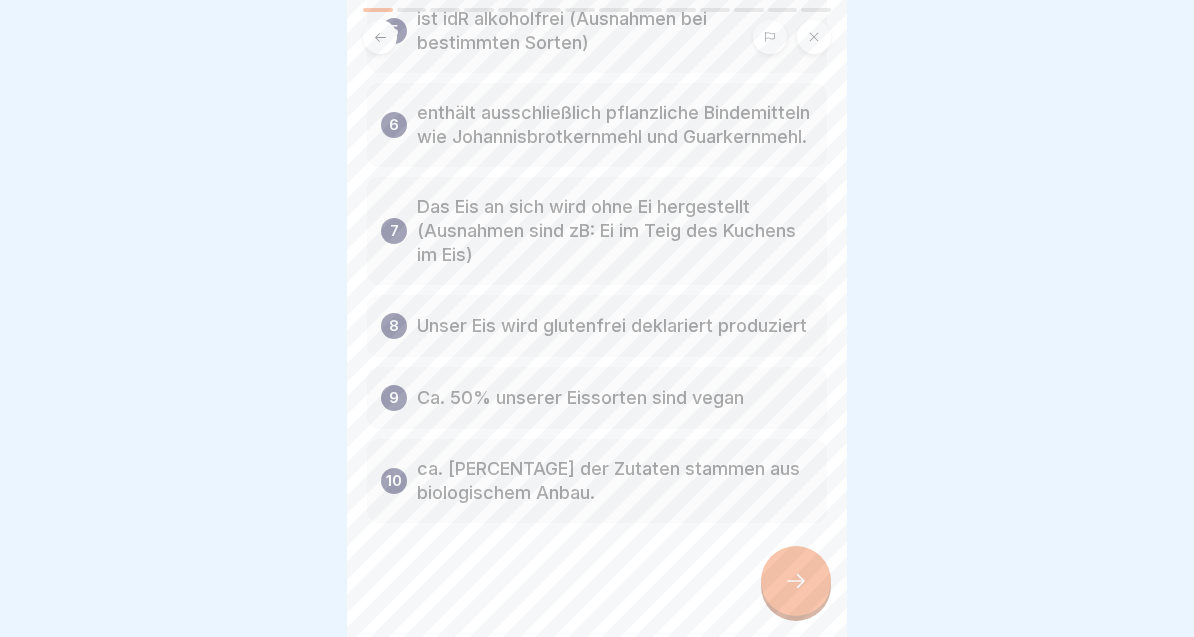 scroll, scrollTop: 484, scrollLeft: 0, axis: vertical 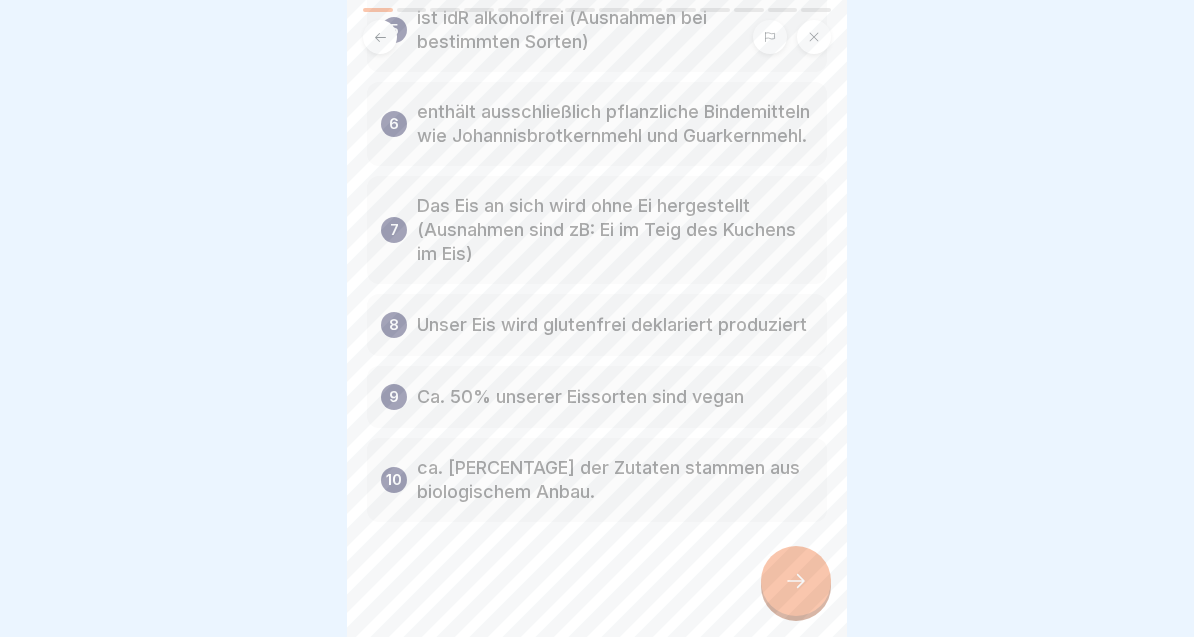 click at bounding box center [796, 581] 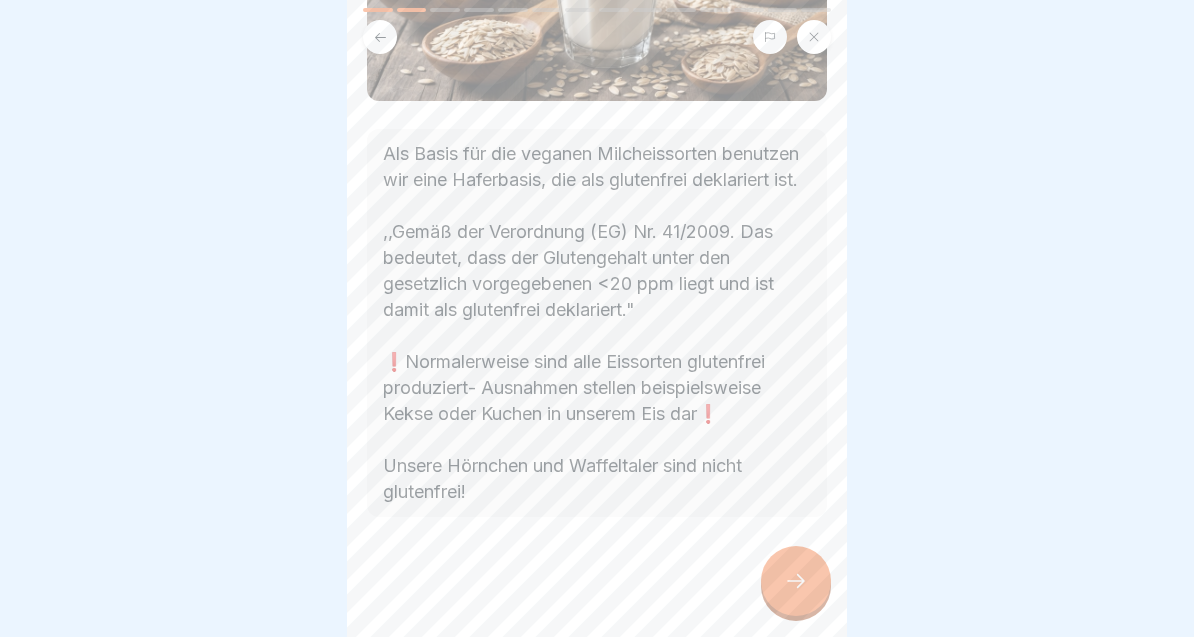 scroll, scrollTop: 328, scrollLeft: 0, axis: vertical 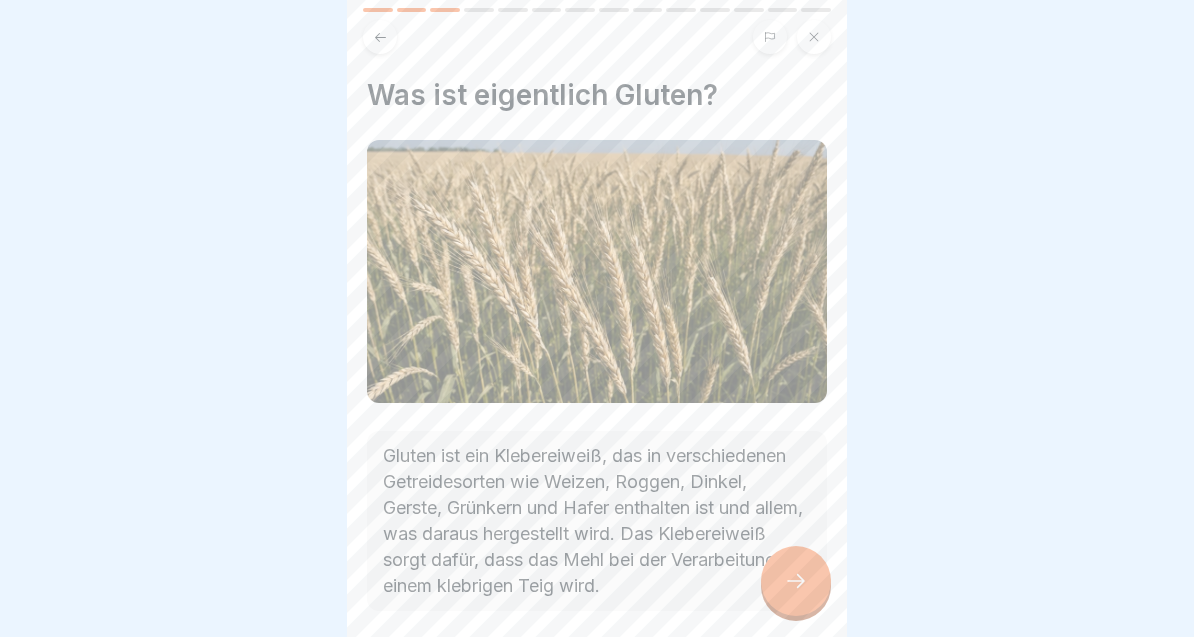 click 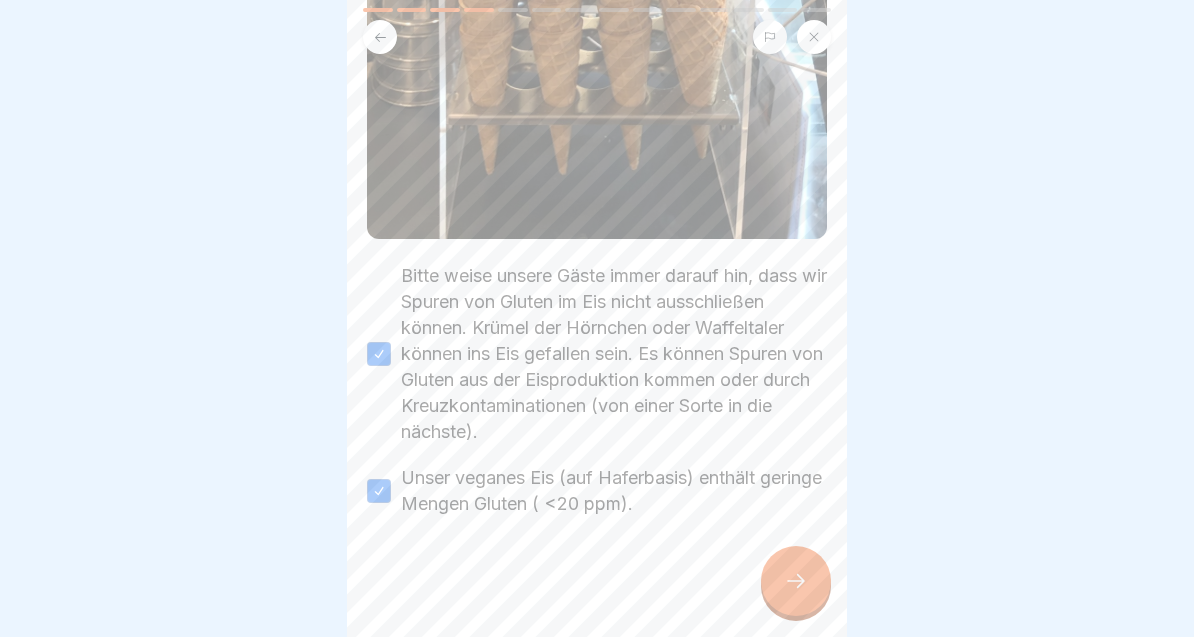 scroll, scrollTop: 1066, scrollLeft: 0, axis: vertical 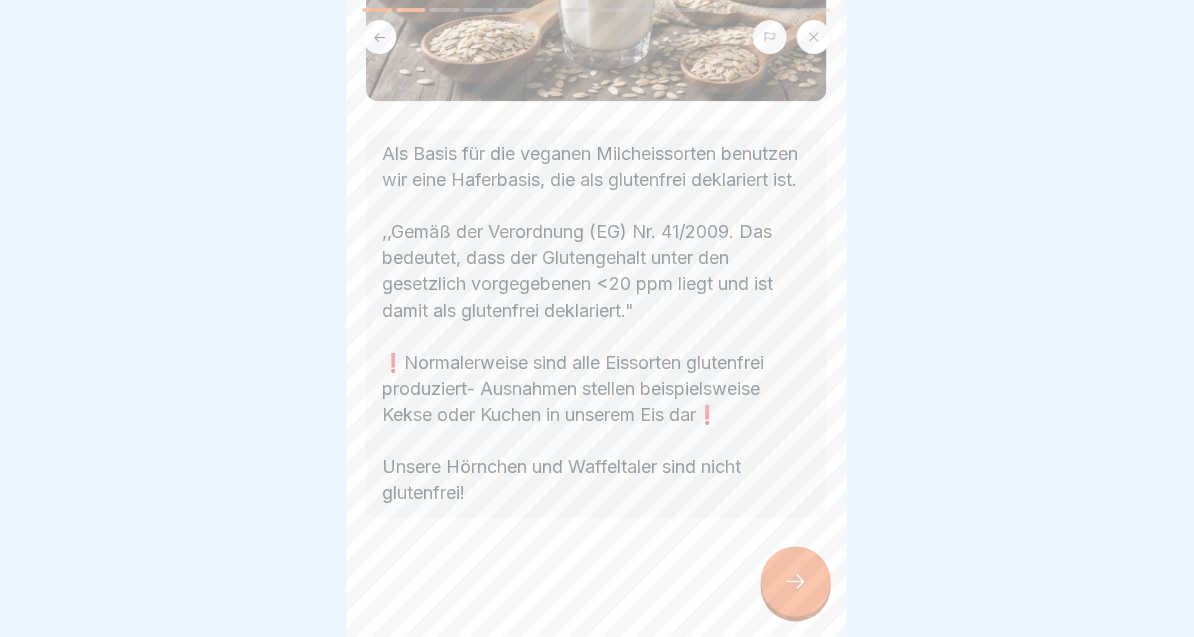 click 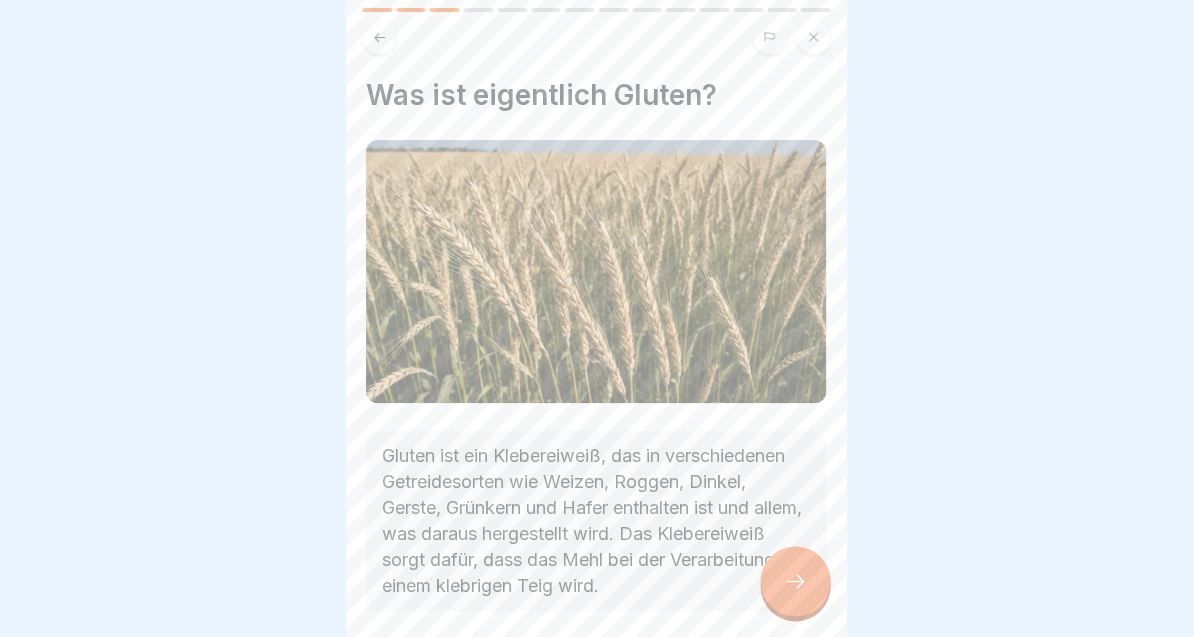 click at bounding box center (796, 581) 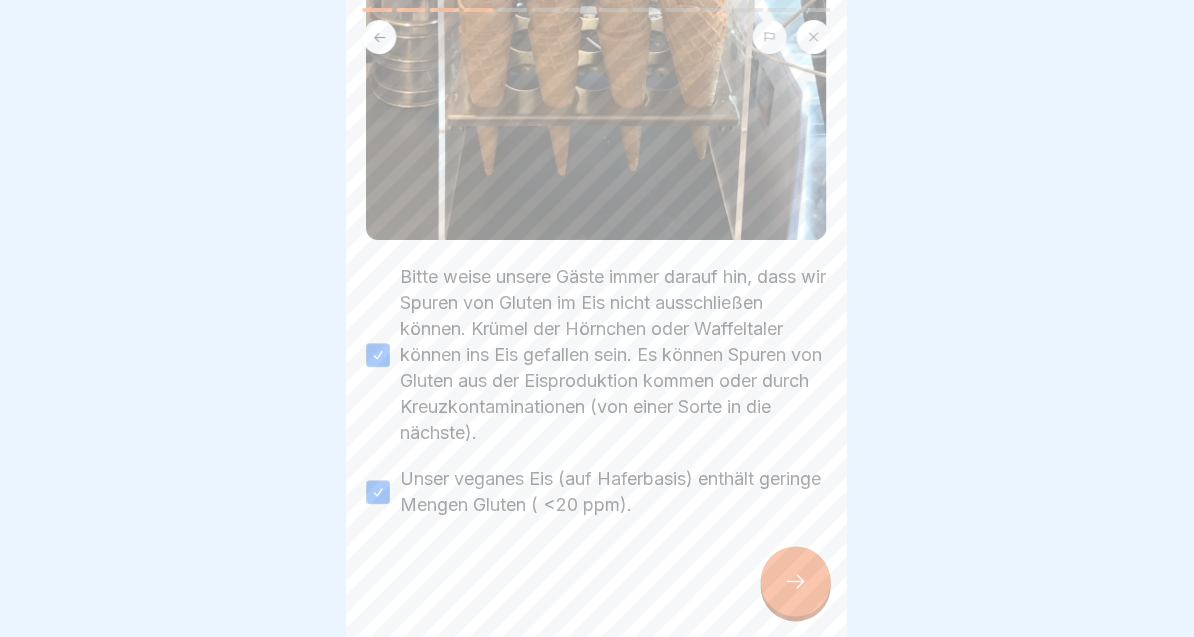 click 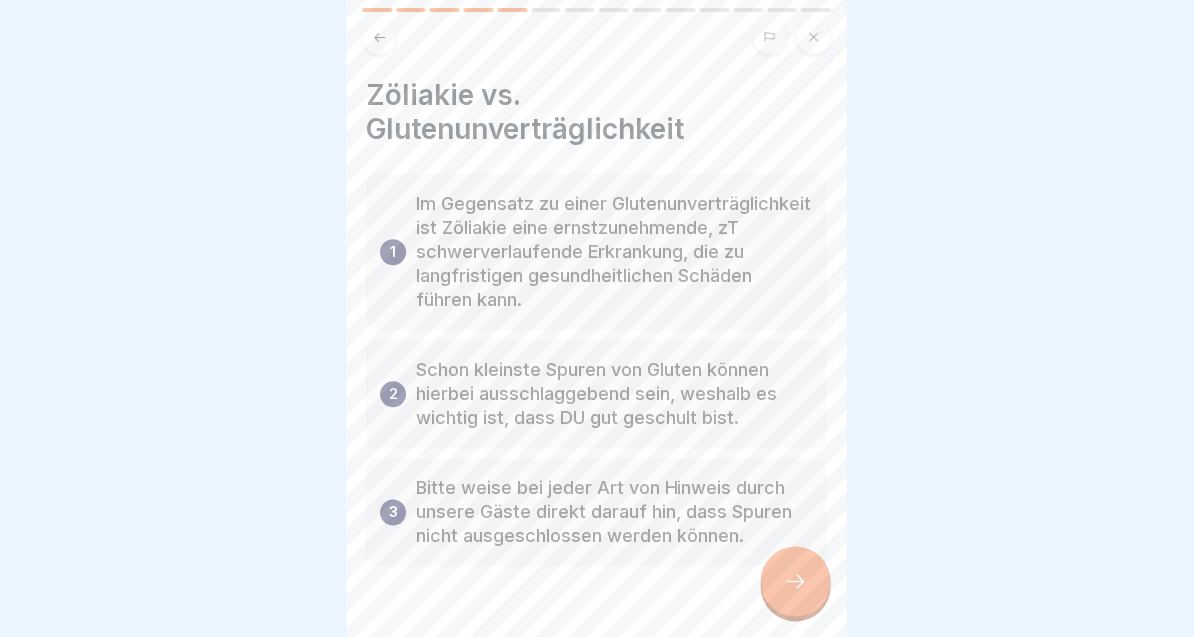 click at bounding box center (796, 581) 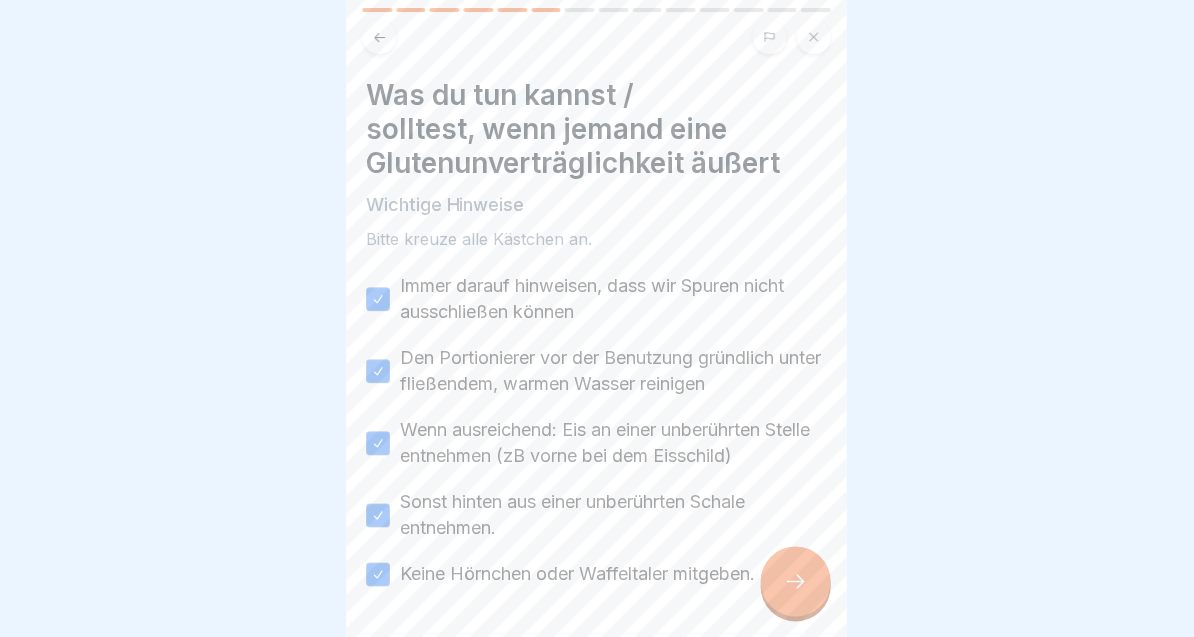click 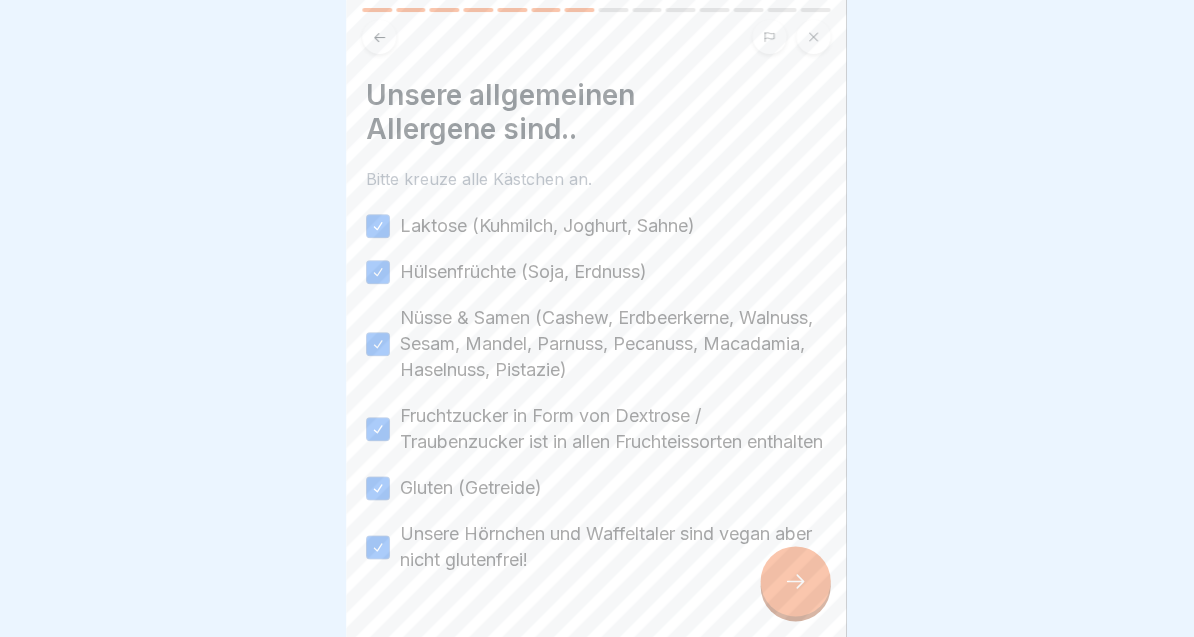 click at bounding box center [796, 581] 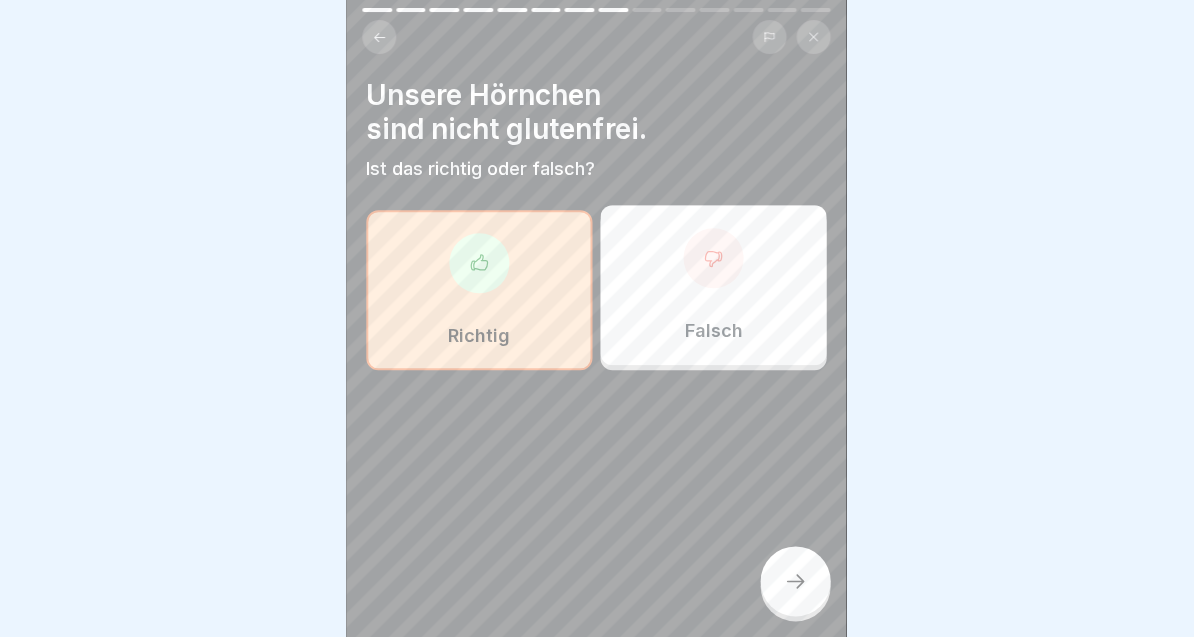 click at bounding box center (796, 581) 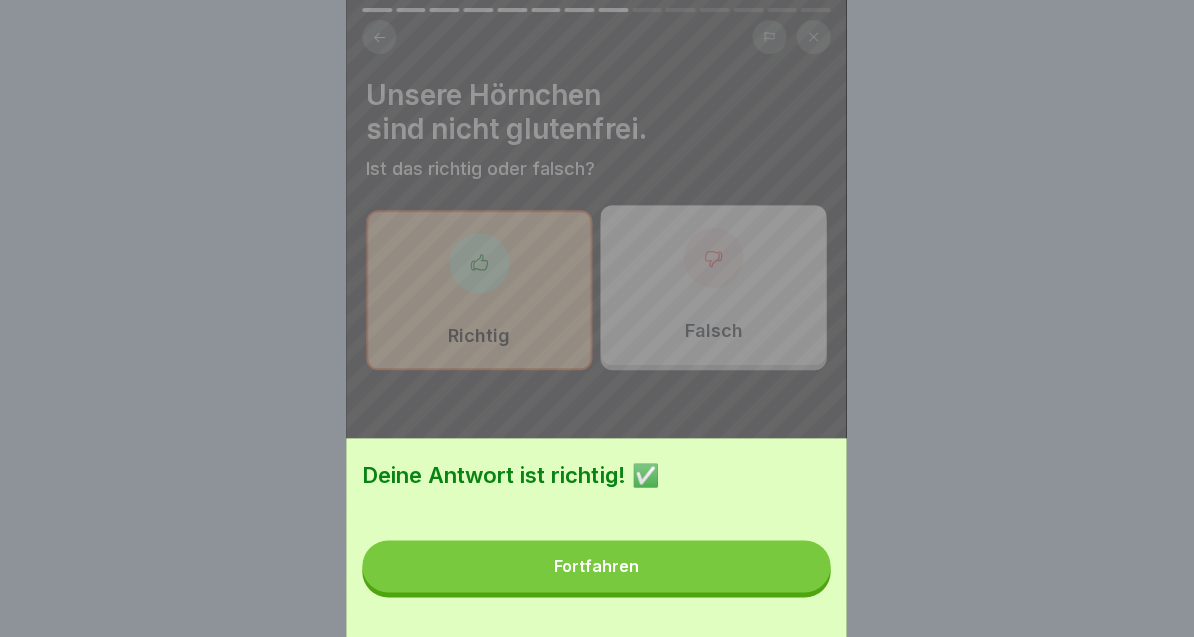 click on "Fortfahren" at bounding box center [597, 566] 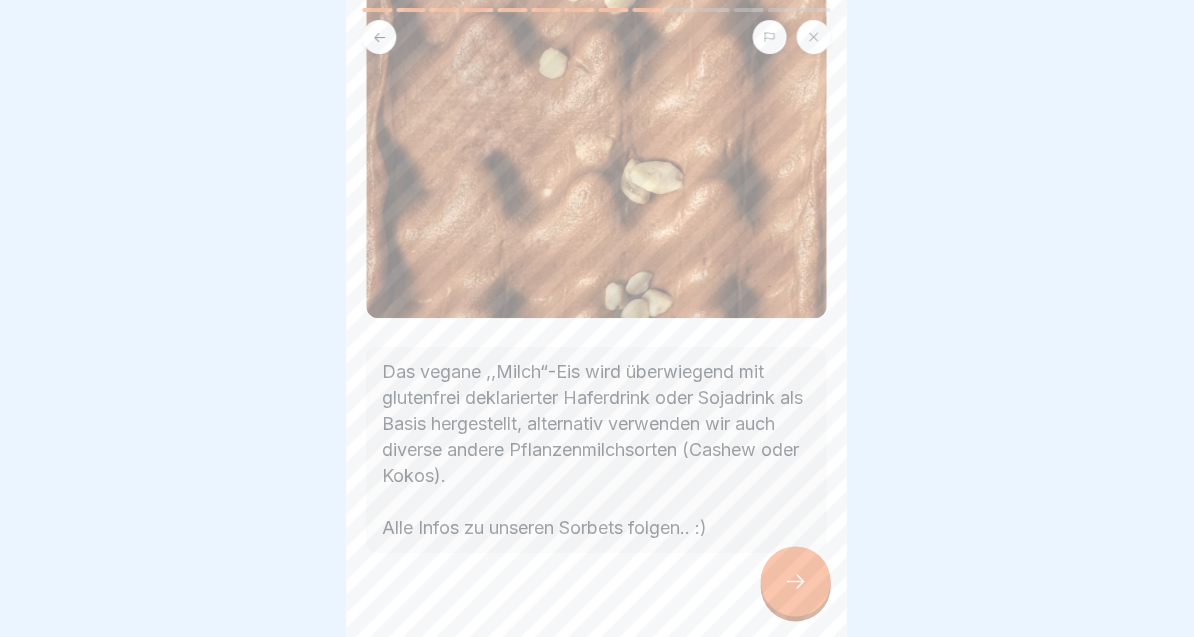 scroll, scrollTop: 320, scrollLeft: 0, axis: vertical 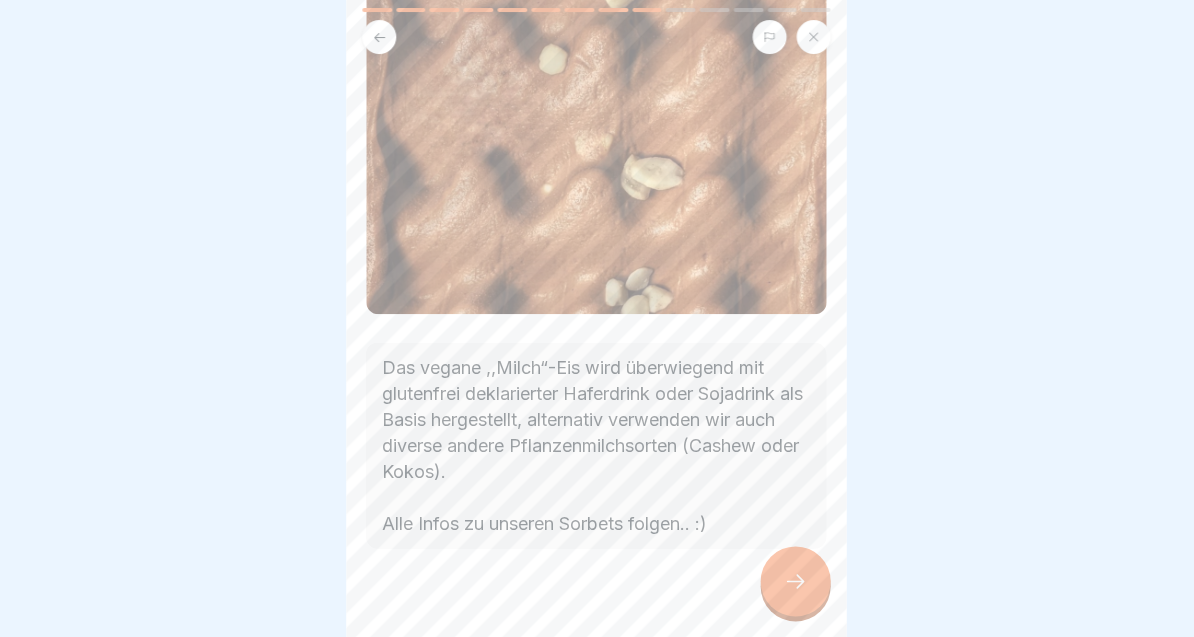 click 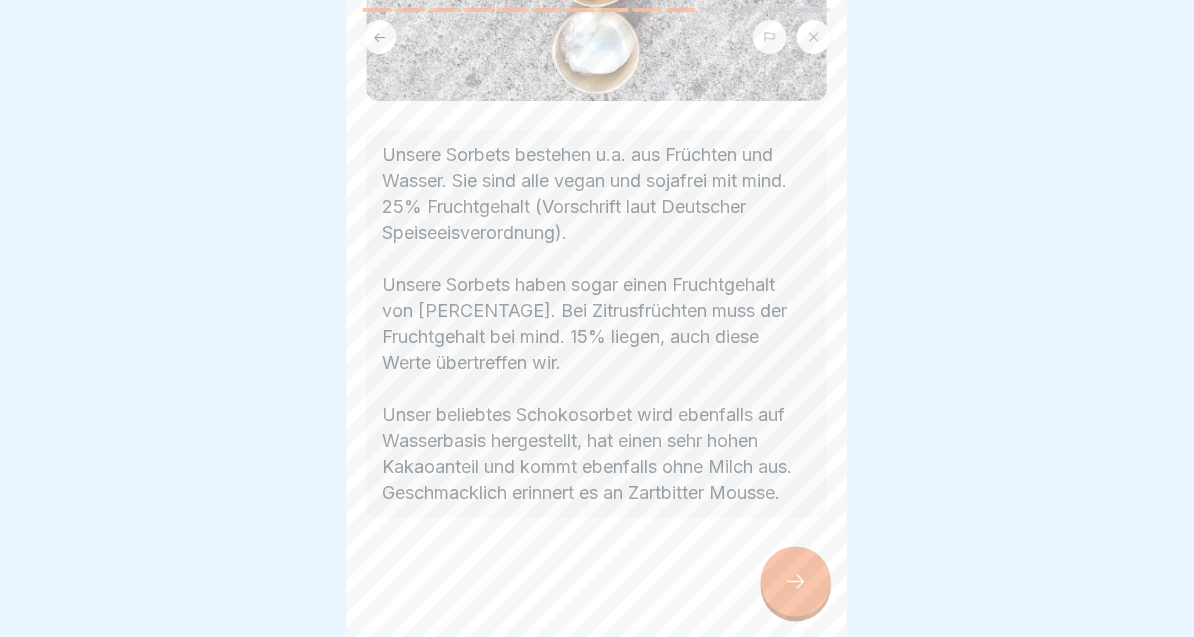 scroll, scrollTop: 485, scrollLeft: 0, axis: vertical 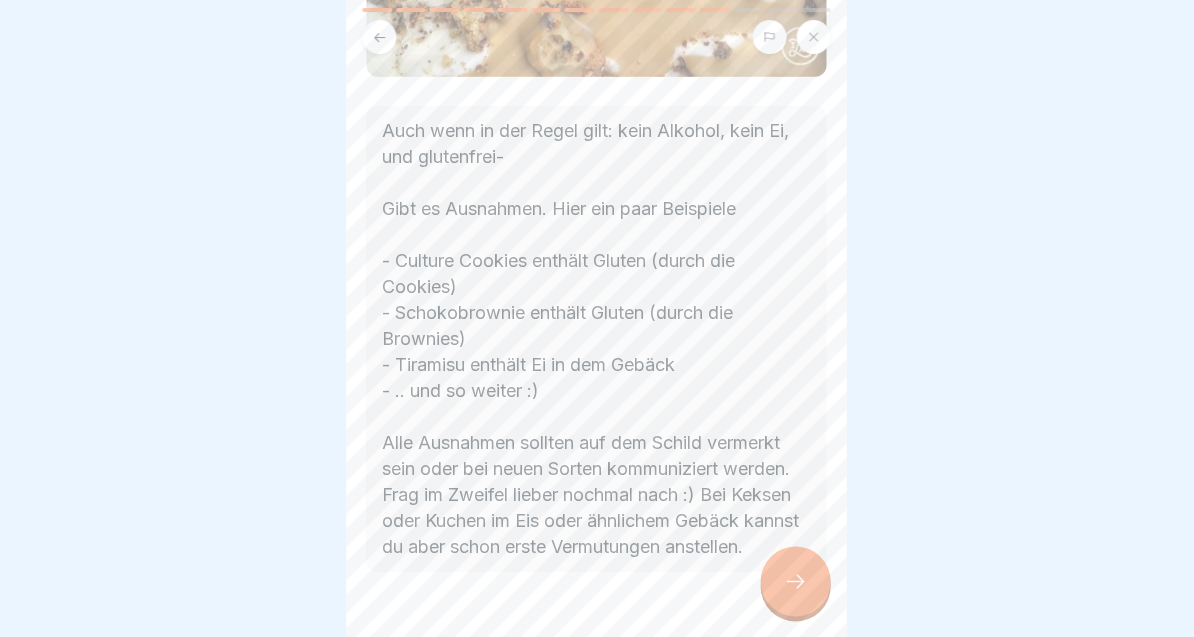 click at bounding box center (796, 581) 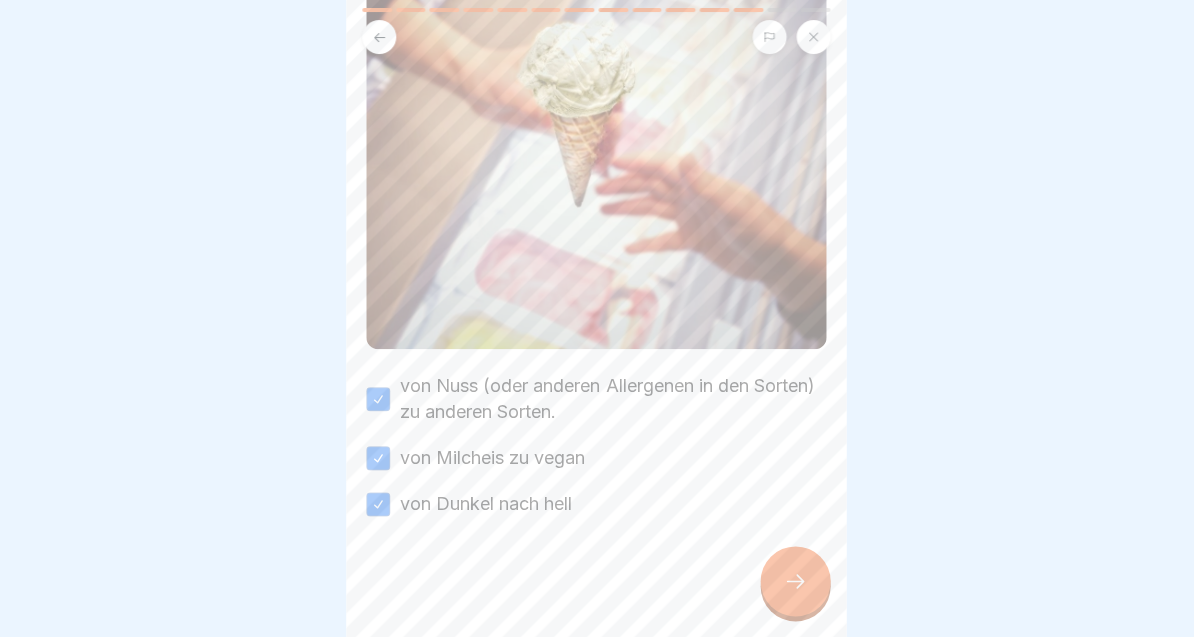 scroll, scrollTop: 372, scrollLeft: 0, axis: vertical 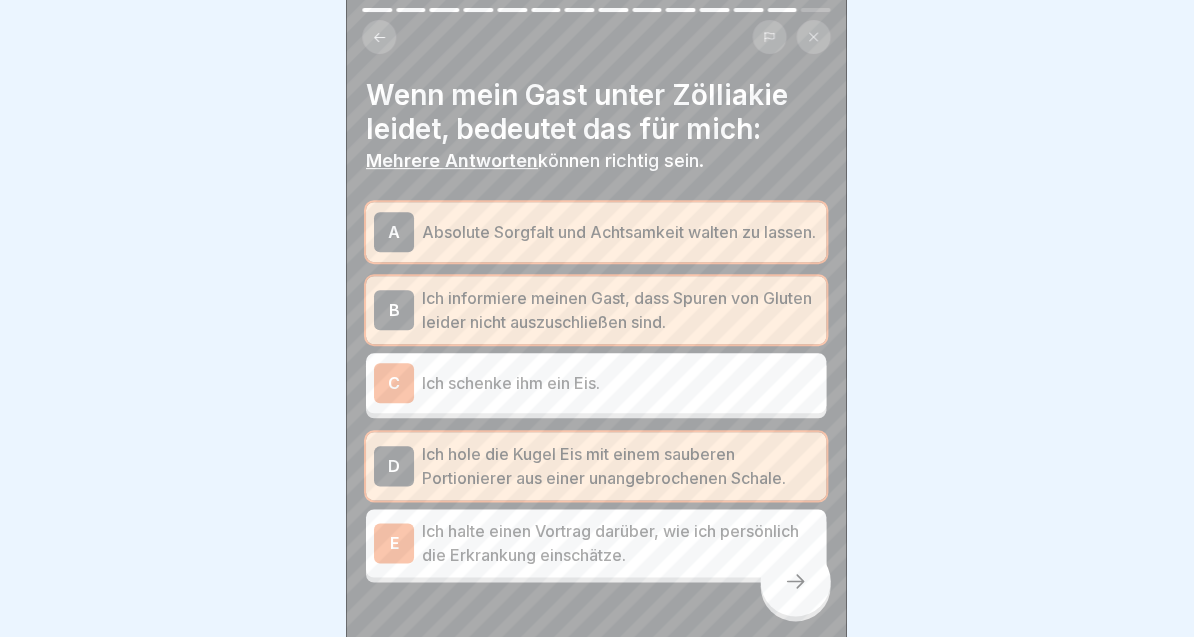 click 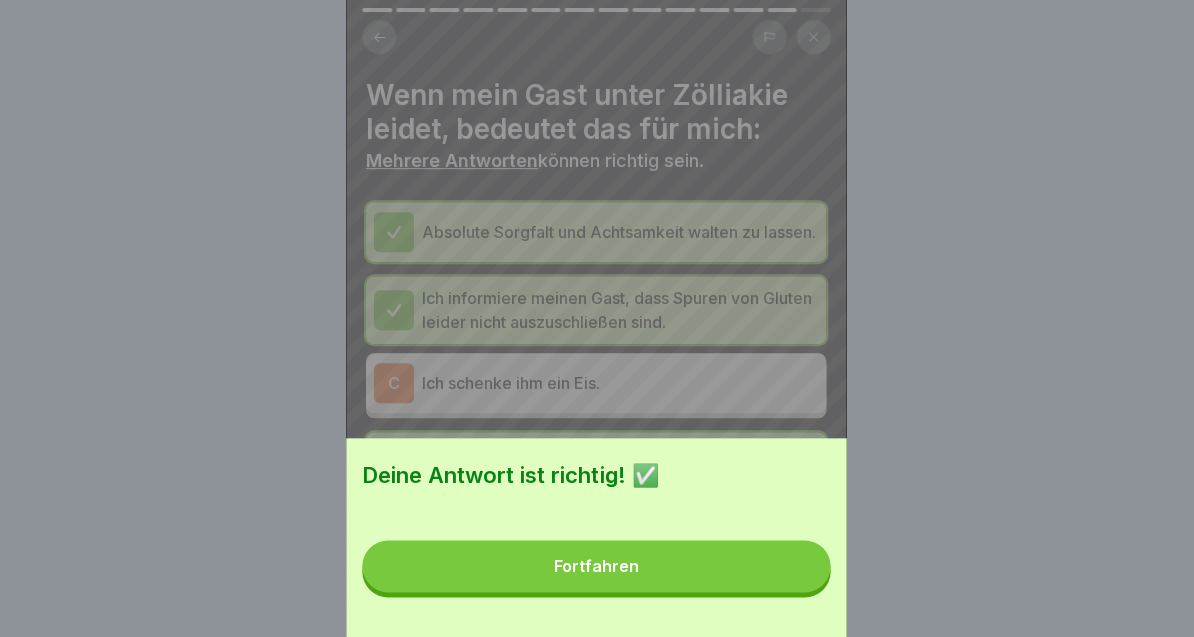 click on "Fortfahren" at bounding box center [597, 566] 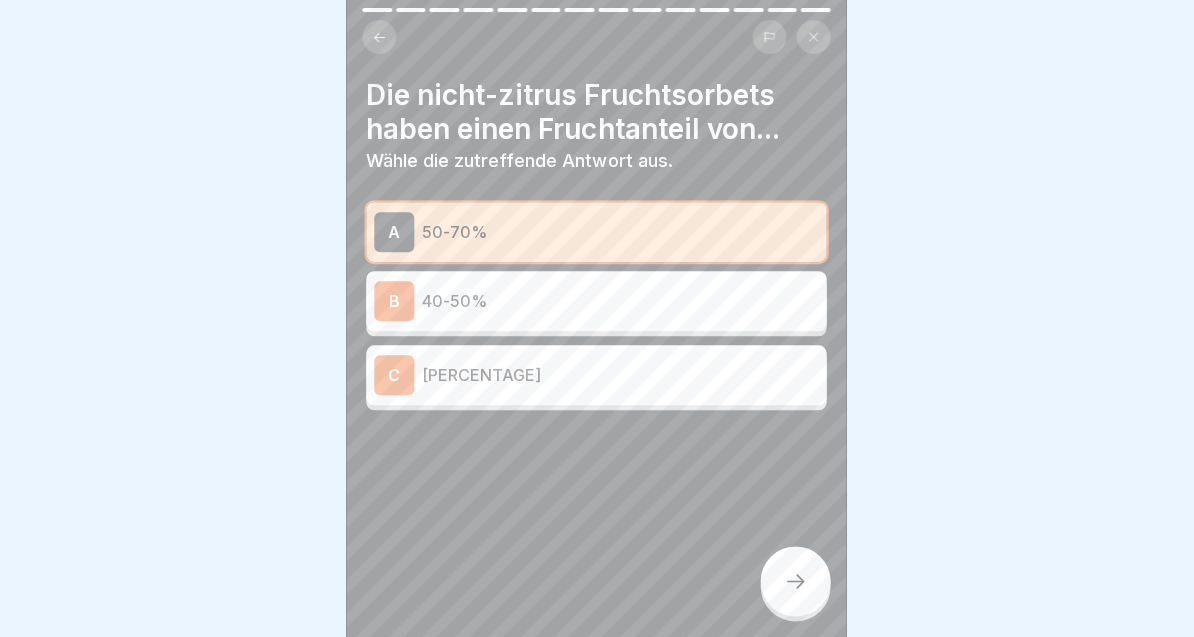click at bounding box center (796, 581) 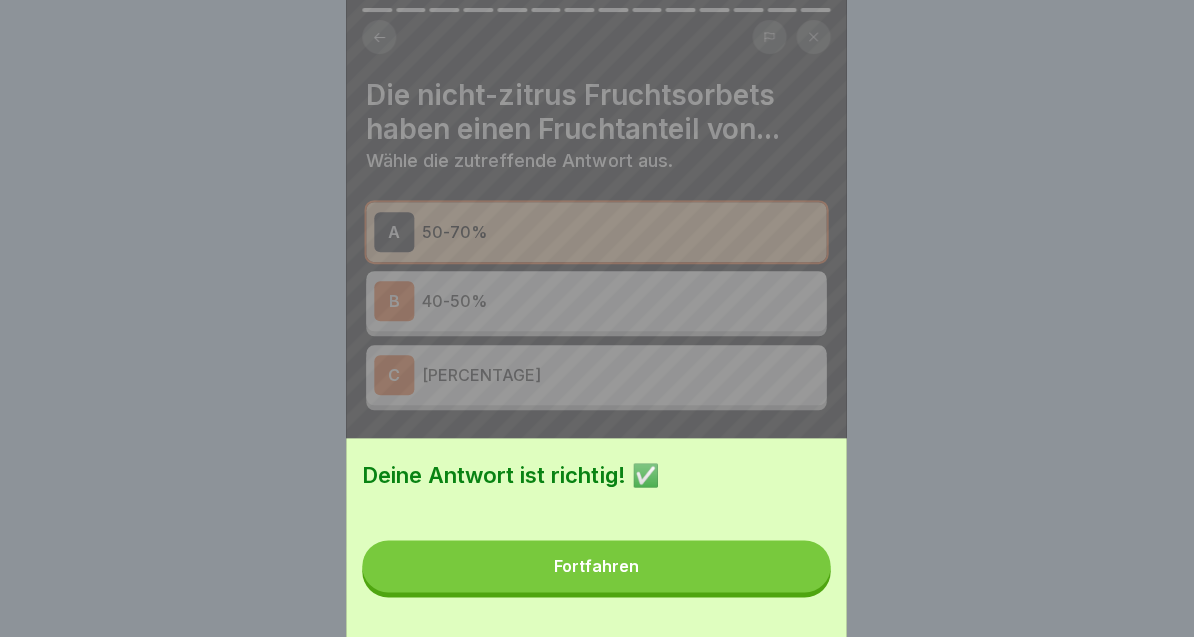 click on "Fortfahren" at bounding box center (597, 566) 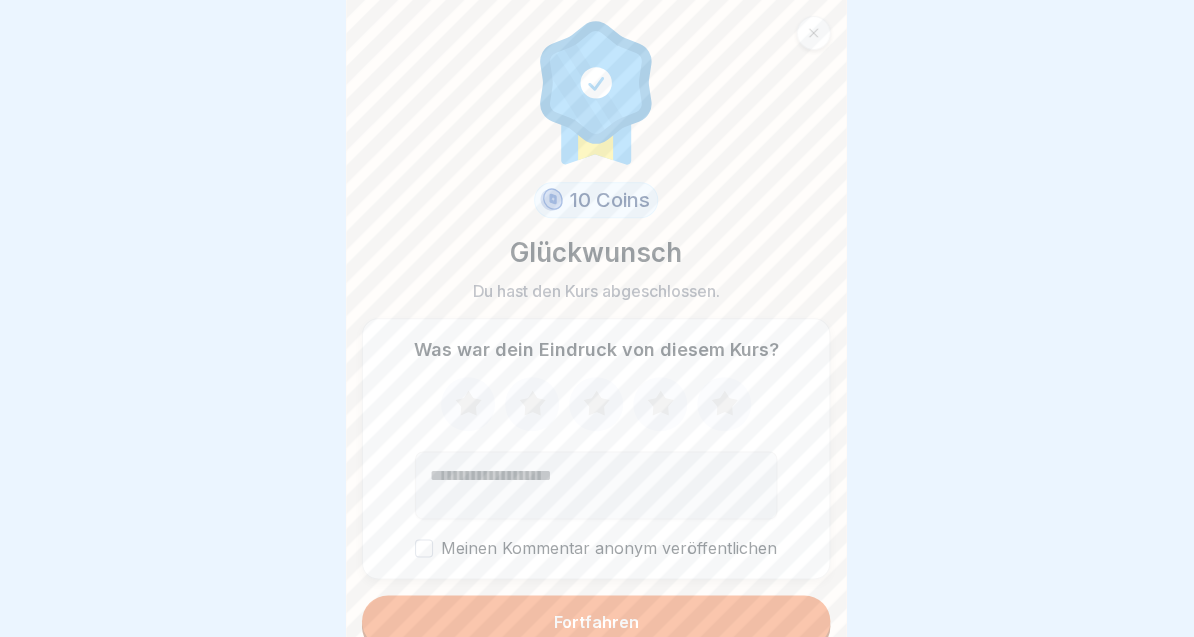 click on "Fortfahren" at bounding box center (597, 621) 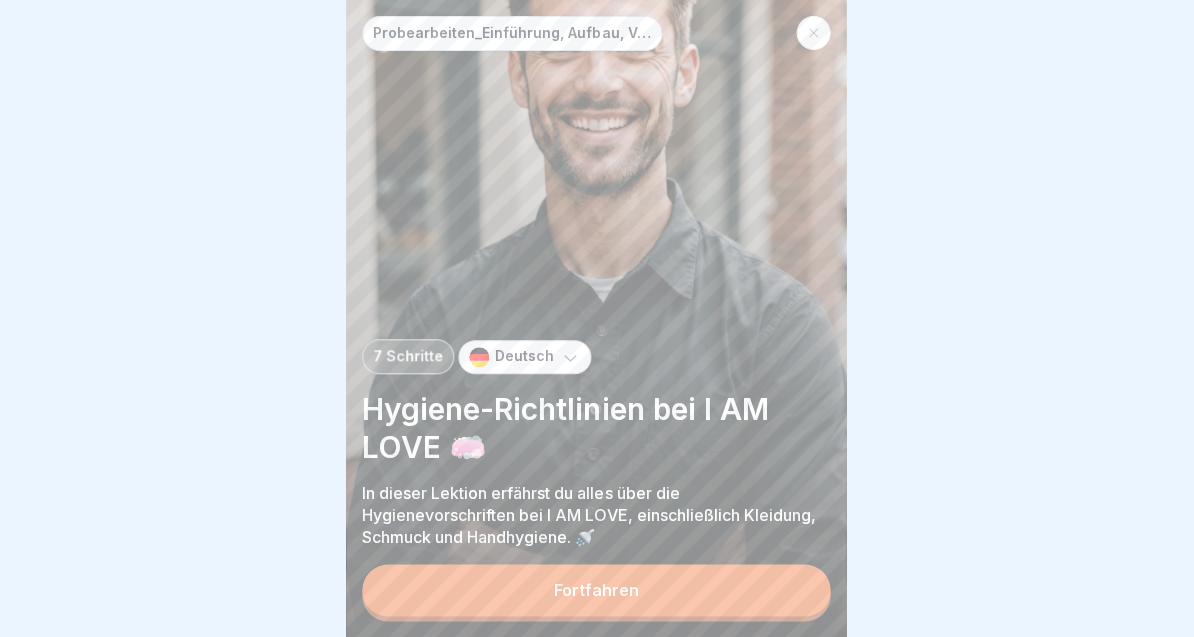click on "Fortfahren" at bounding box center (597, 590) 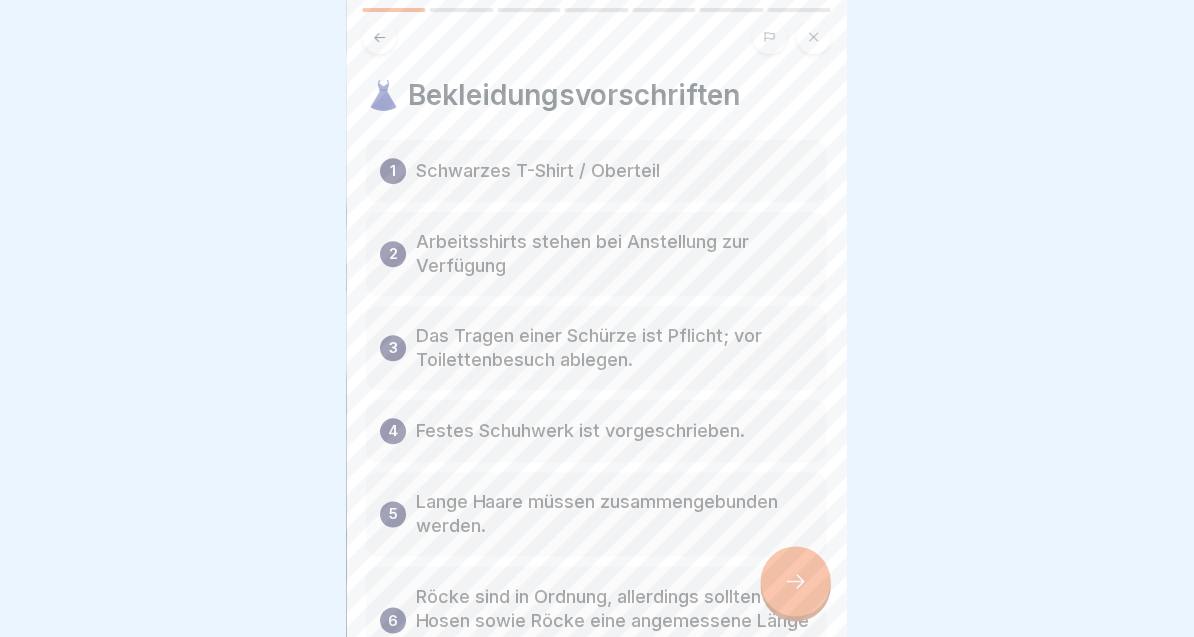 click 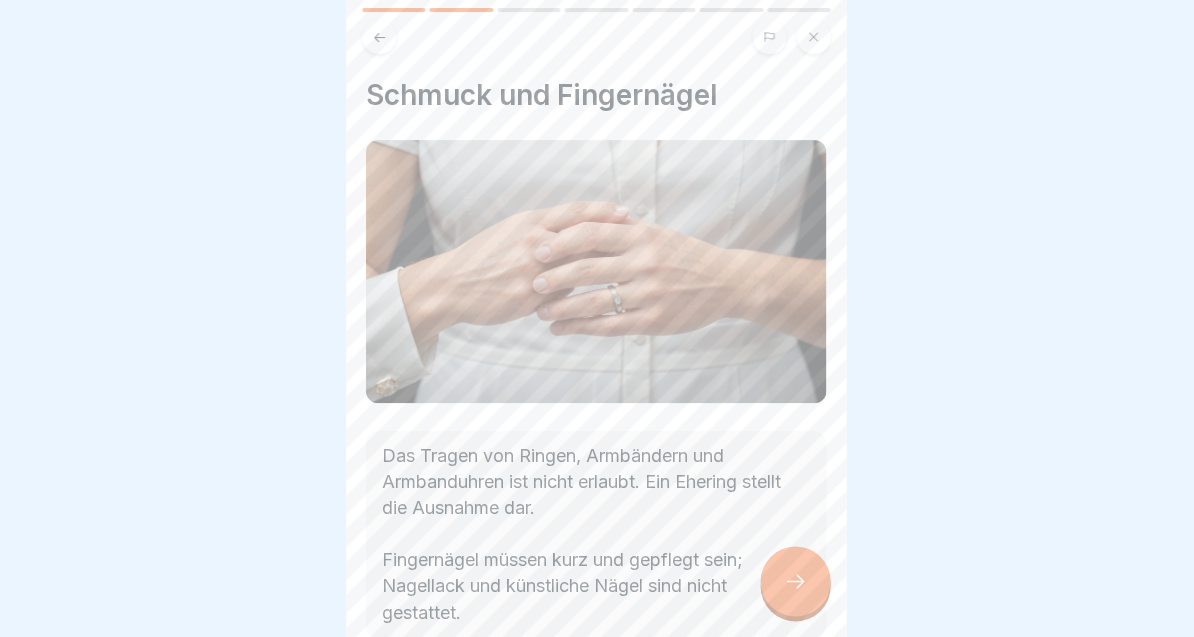 click 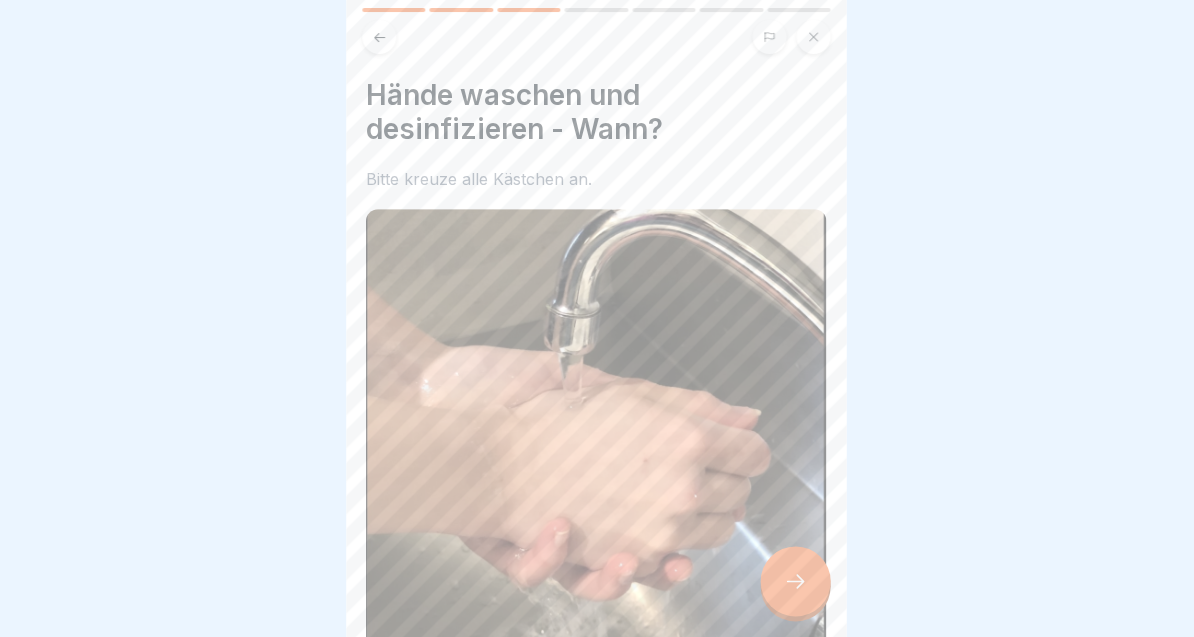 click at bounding box center (796, 581) 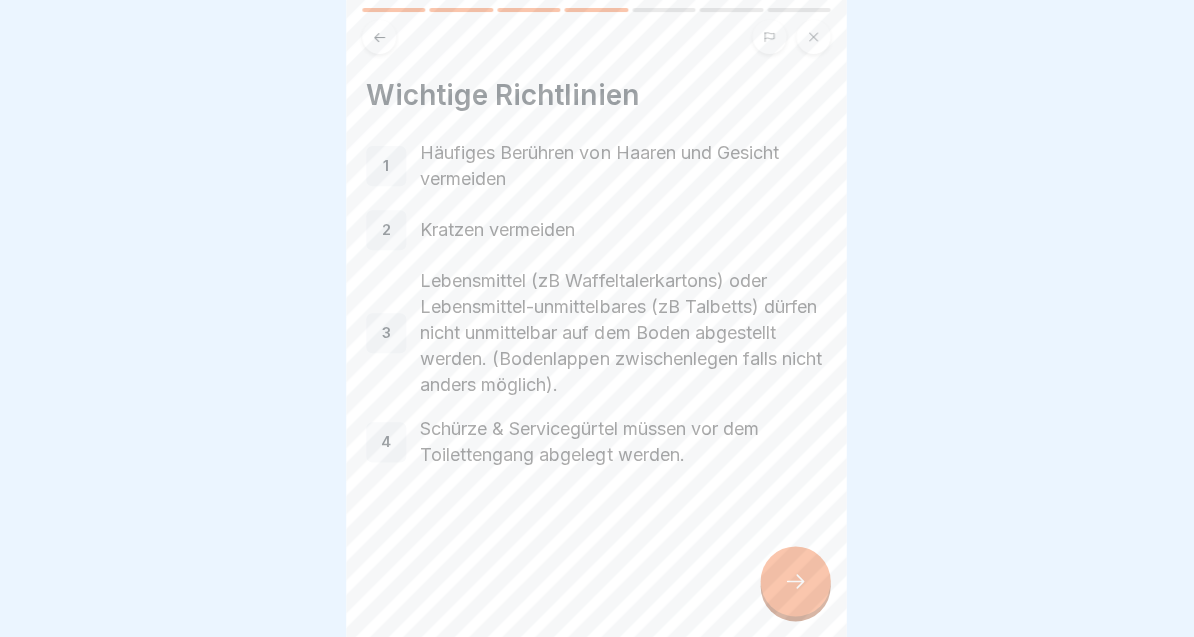 click at bounding box center [796, 581] 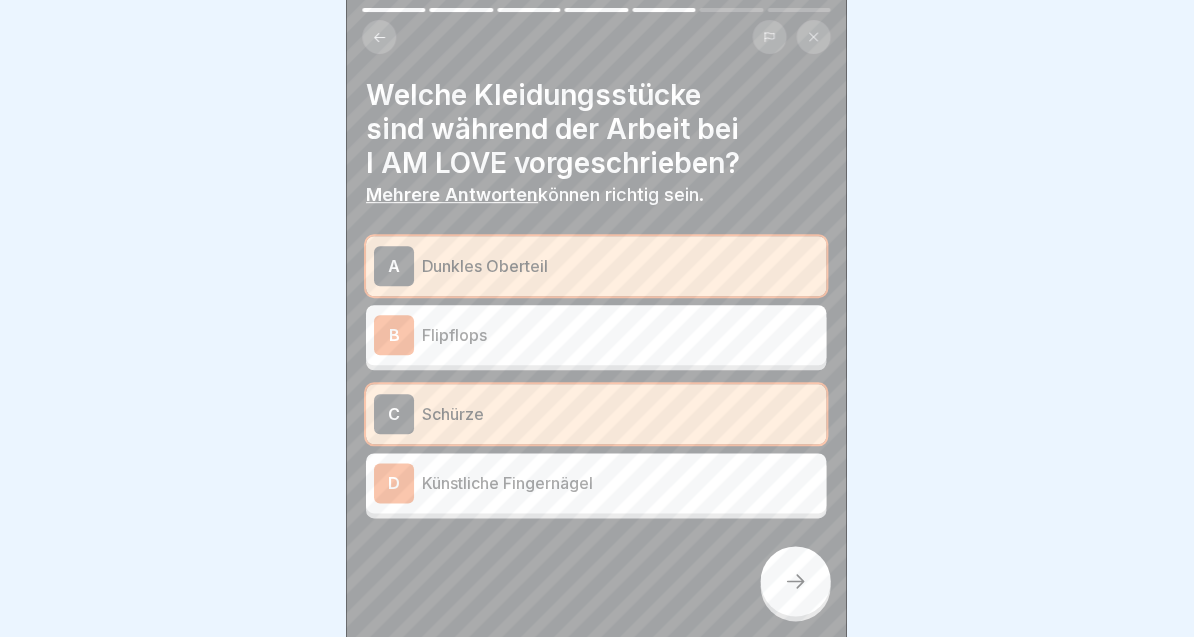 click 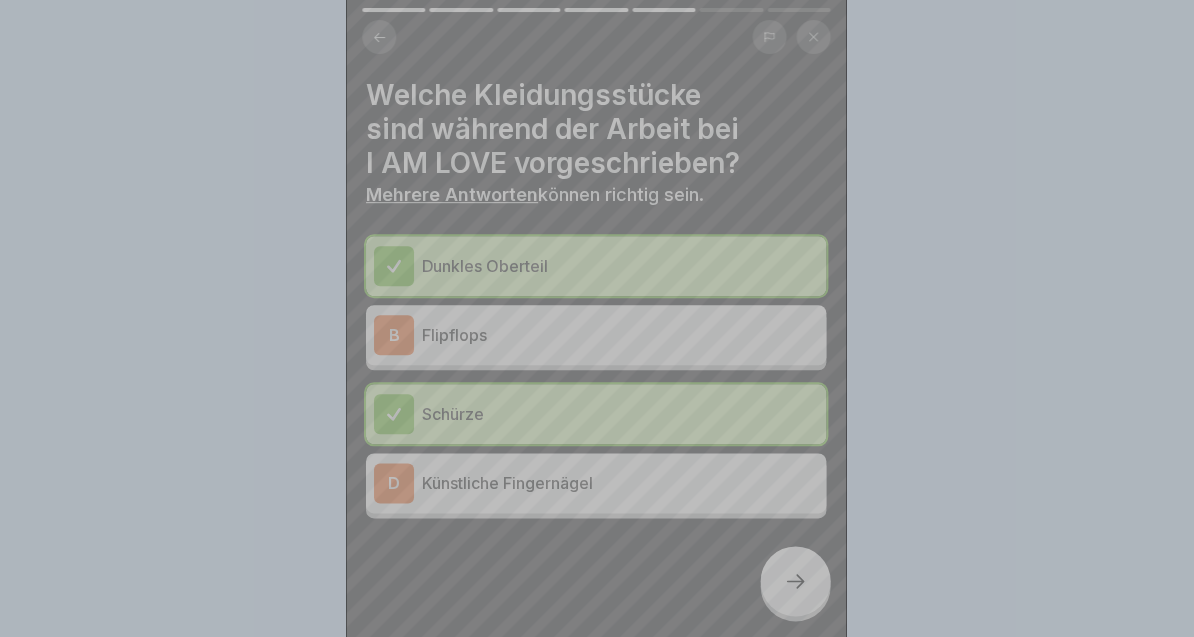 click on "Fortfahren" at bounding box center (597, 805) 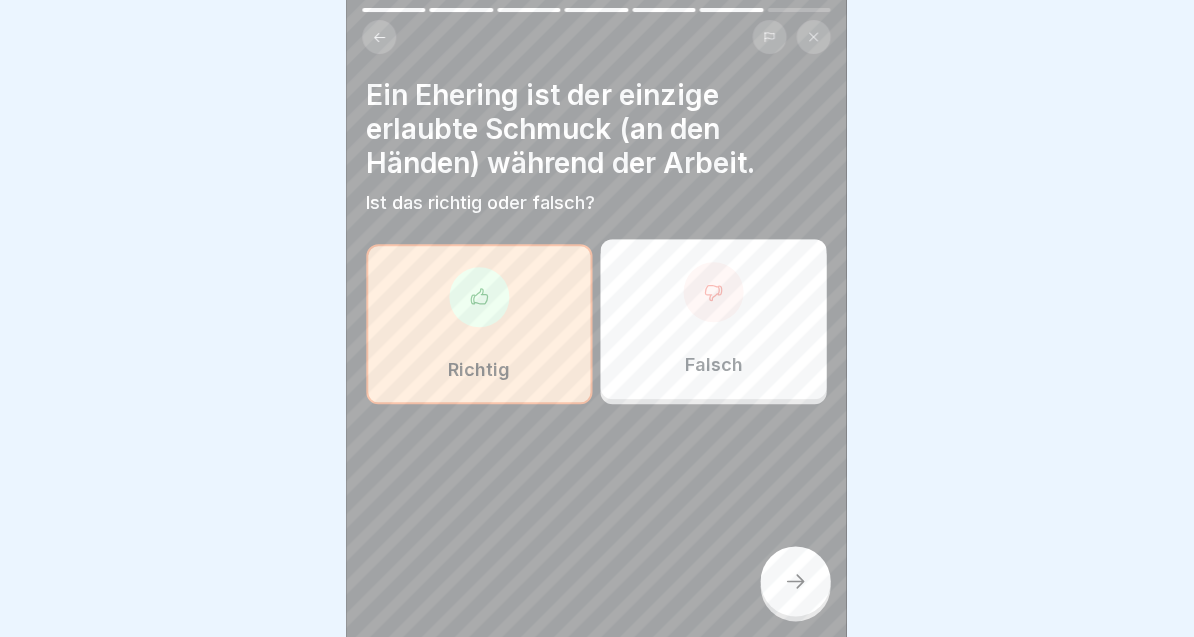 click 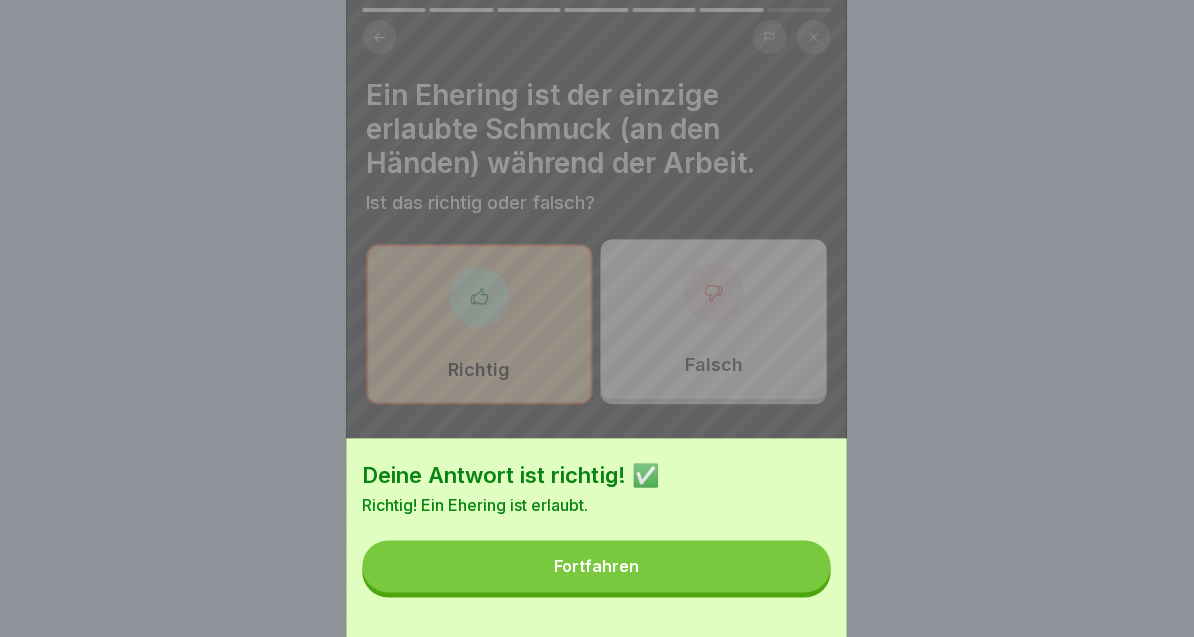 click on "Fortfahren" at bounding box center [597, 566] 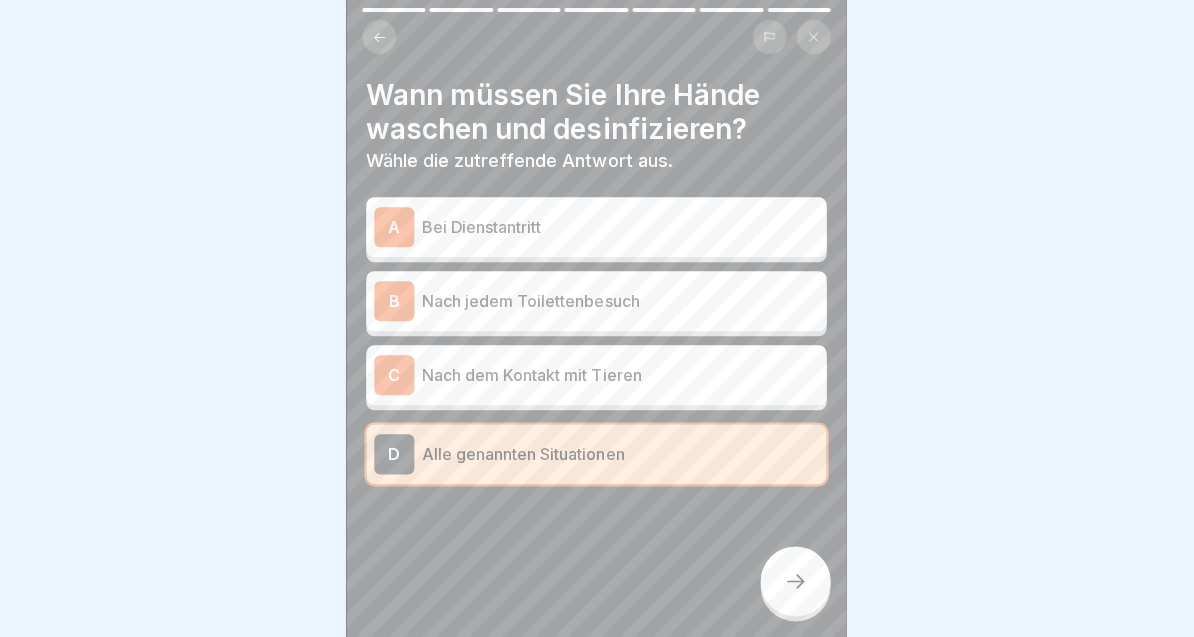 click at bounding box center [796, 581] 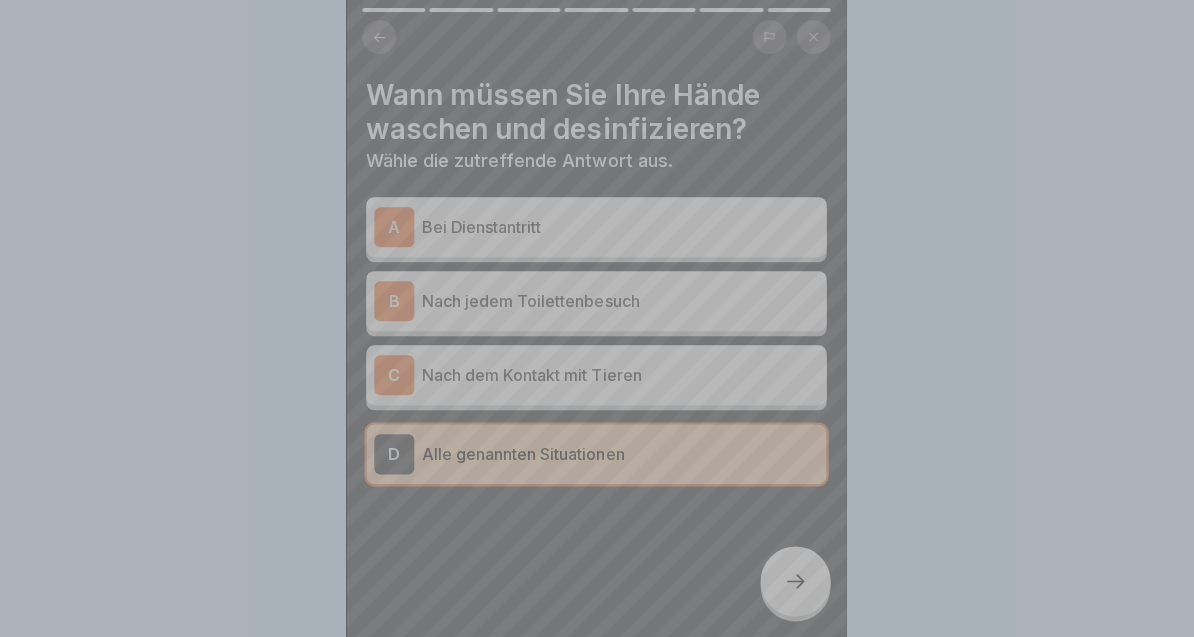 click on "Fortfahren" at bounding box center (597, 779) 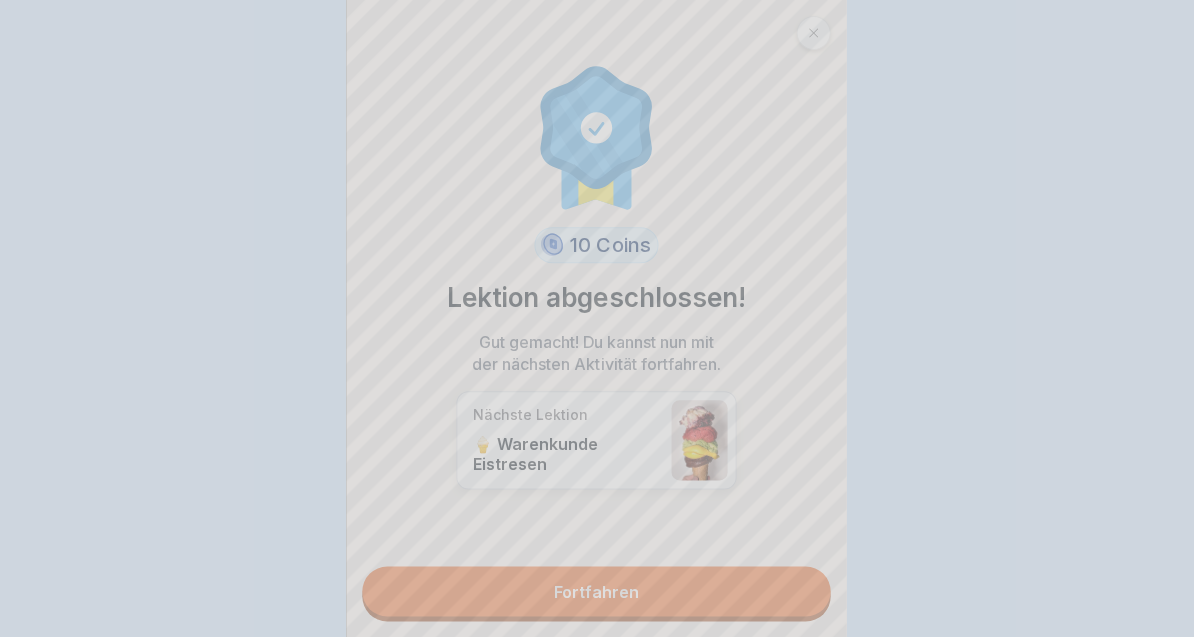 click on "Deine Antwort ist richtig!
✅ Exzellent! In all diesen Situationen ist es erforderlich.   Fortfahren" at bounding box center [597, 318] 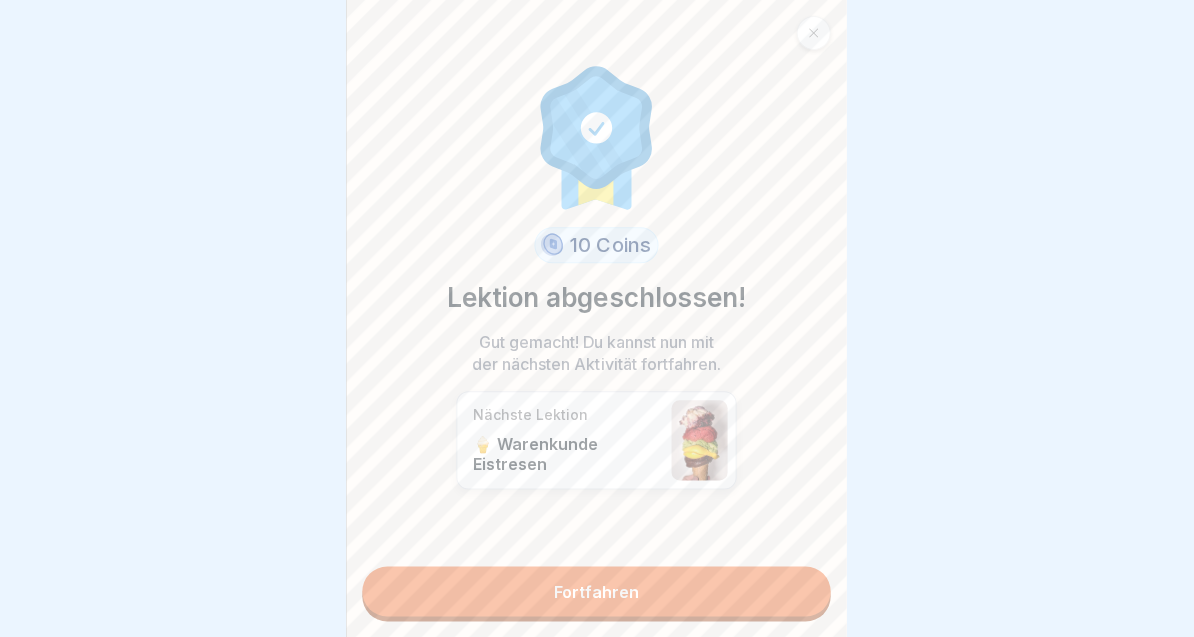click on "Fortfahren" at bounding box center [597, 591] 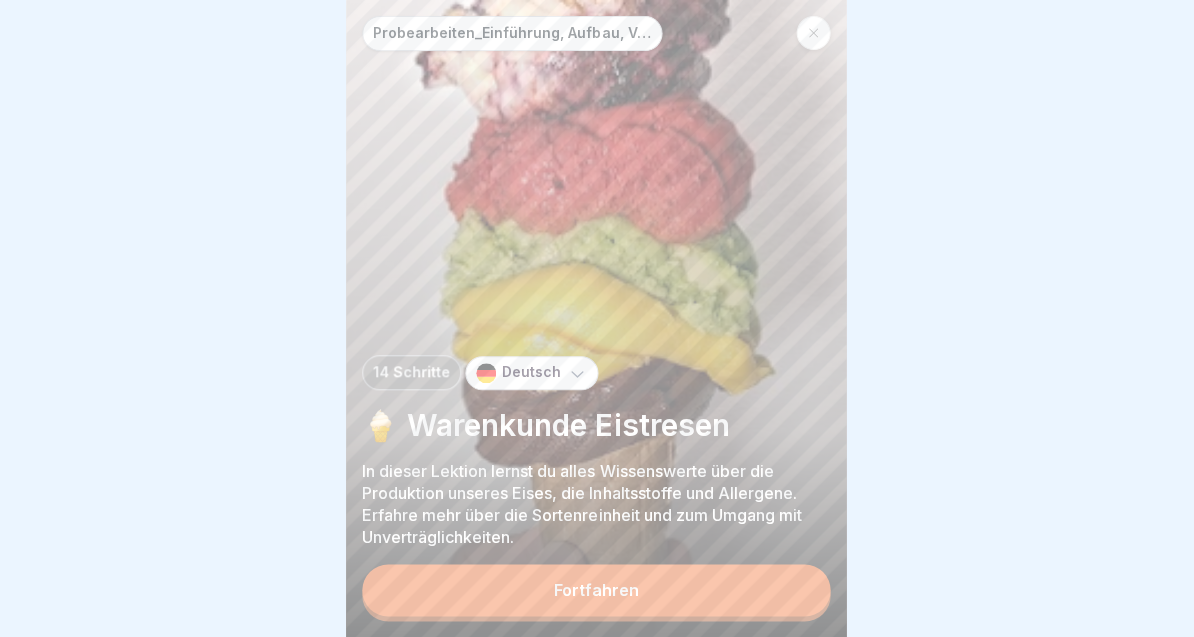 click on "Fortfahren" at bounding box center (597, 590) 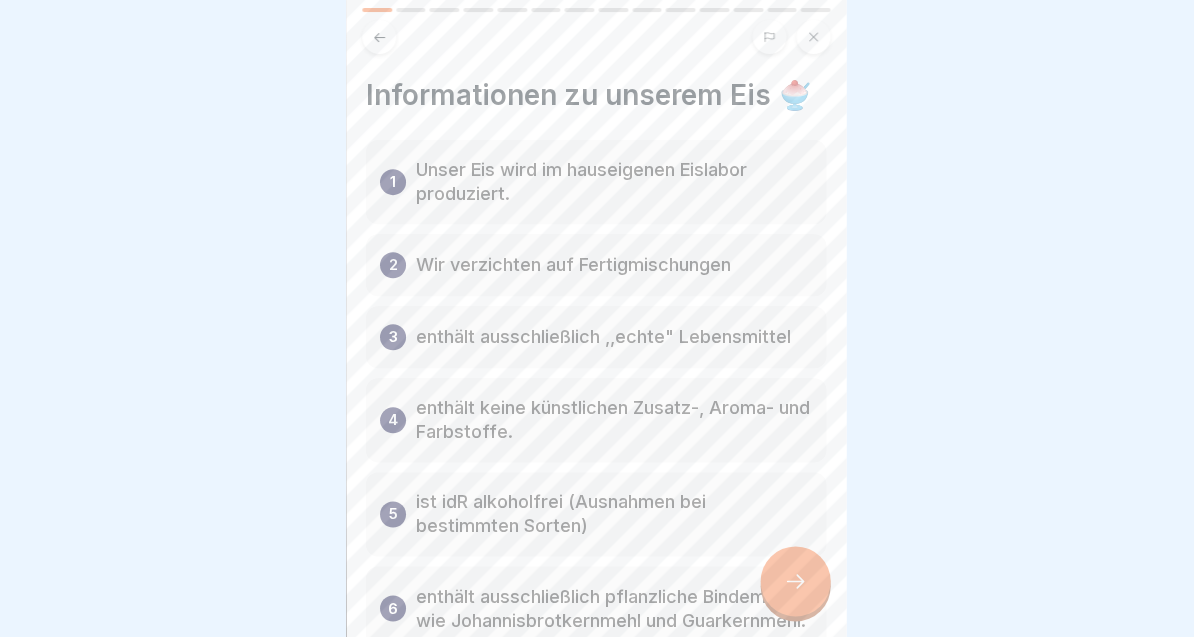 click at bounding box center (814, 37) 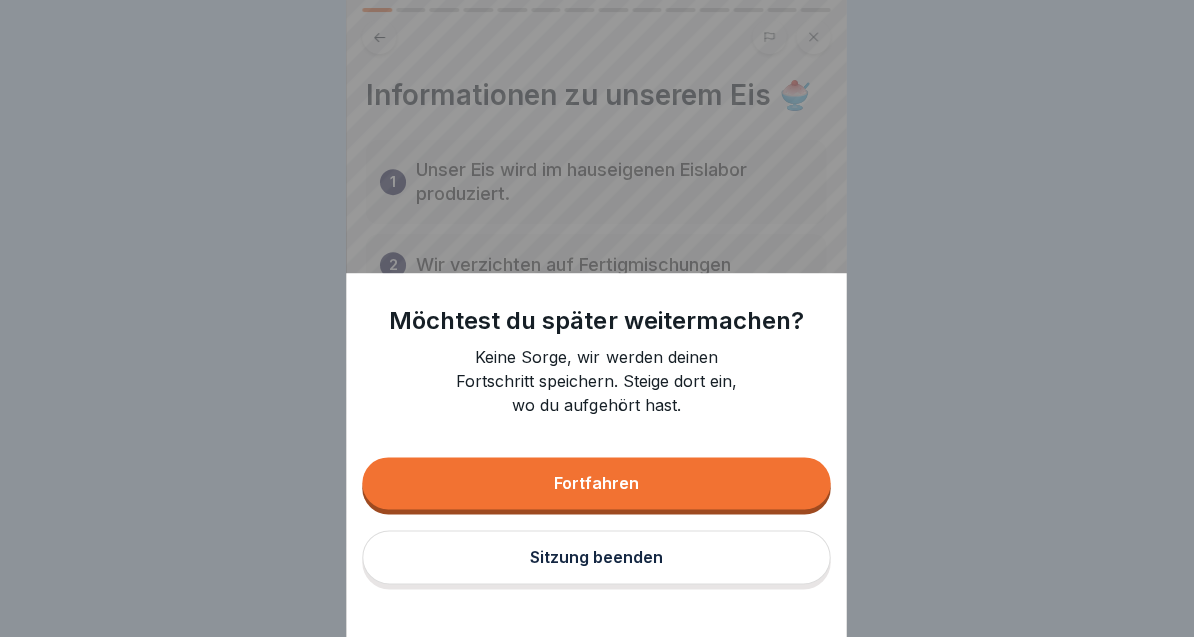click on "Sitzung beenden" at bounding box center [597, 557] 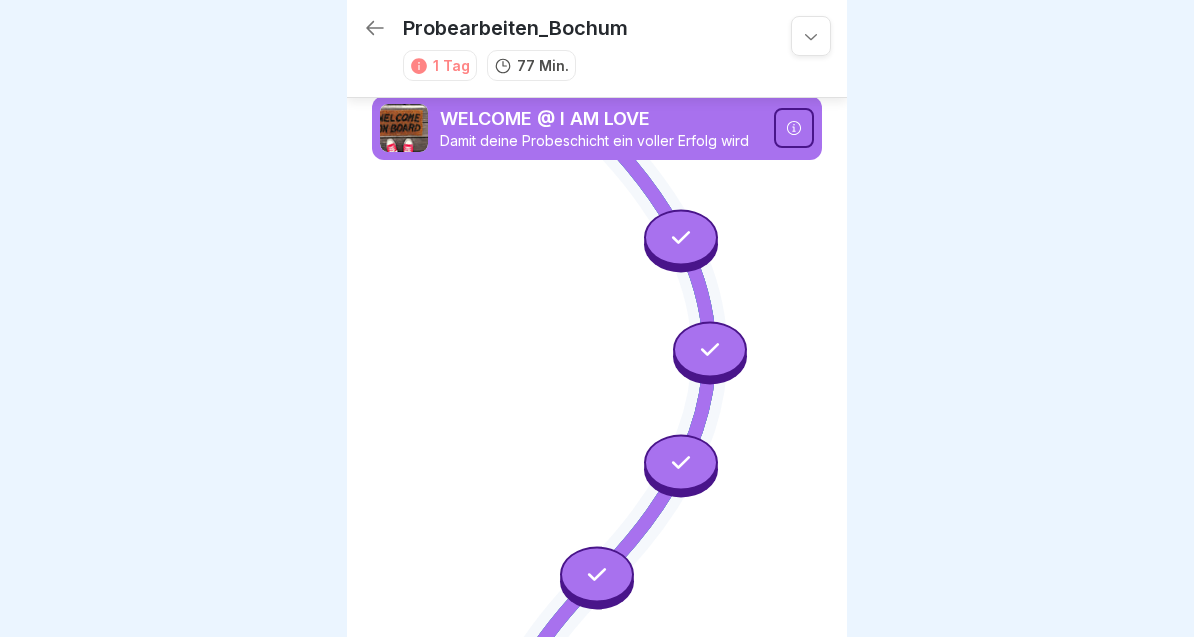 scroll, scrollTop: 0, scrollLeft: 0, axis: both 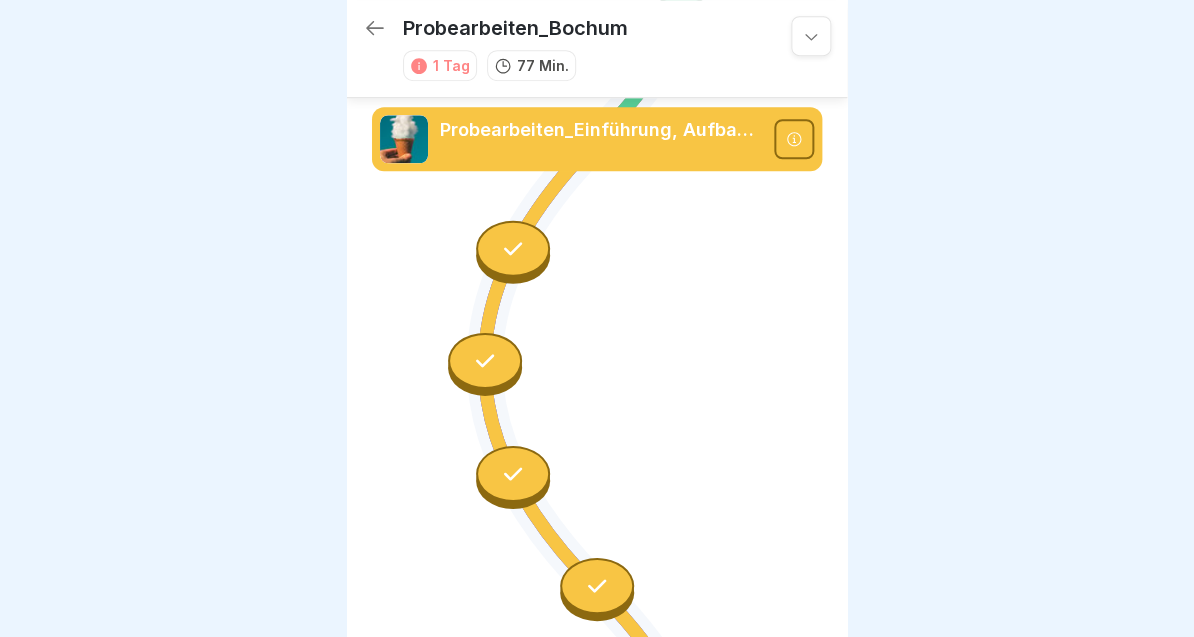 click at bounding box center (485, 361) 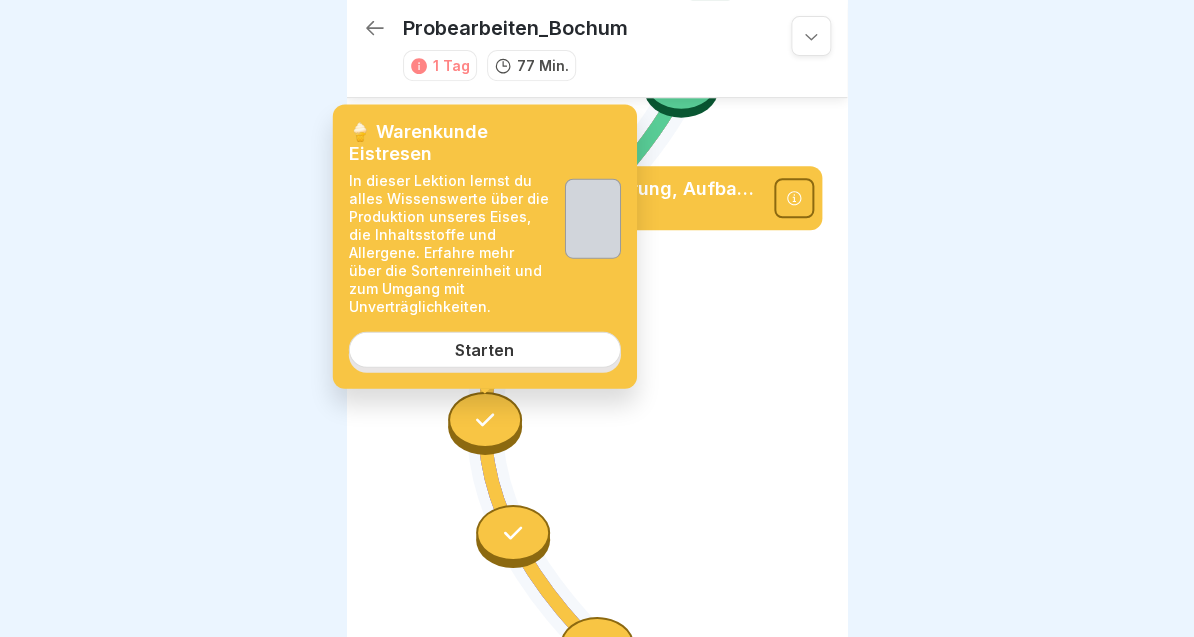 scroll, scrollTop: 1277, scrollLeft: 0, axis: vertical 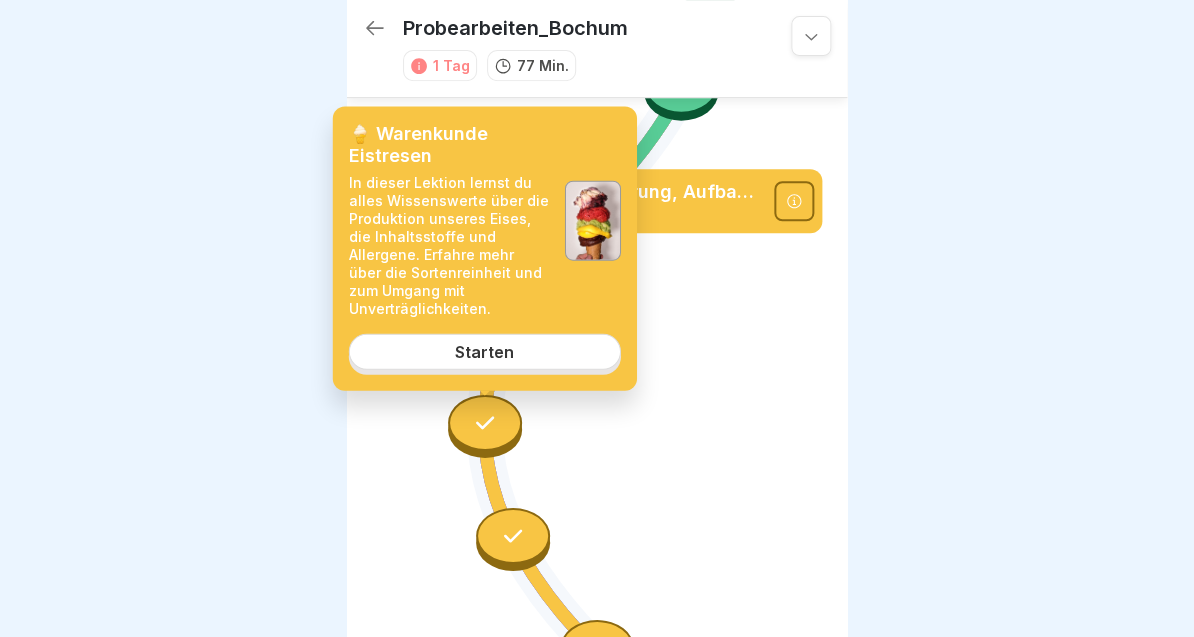 click 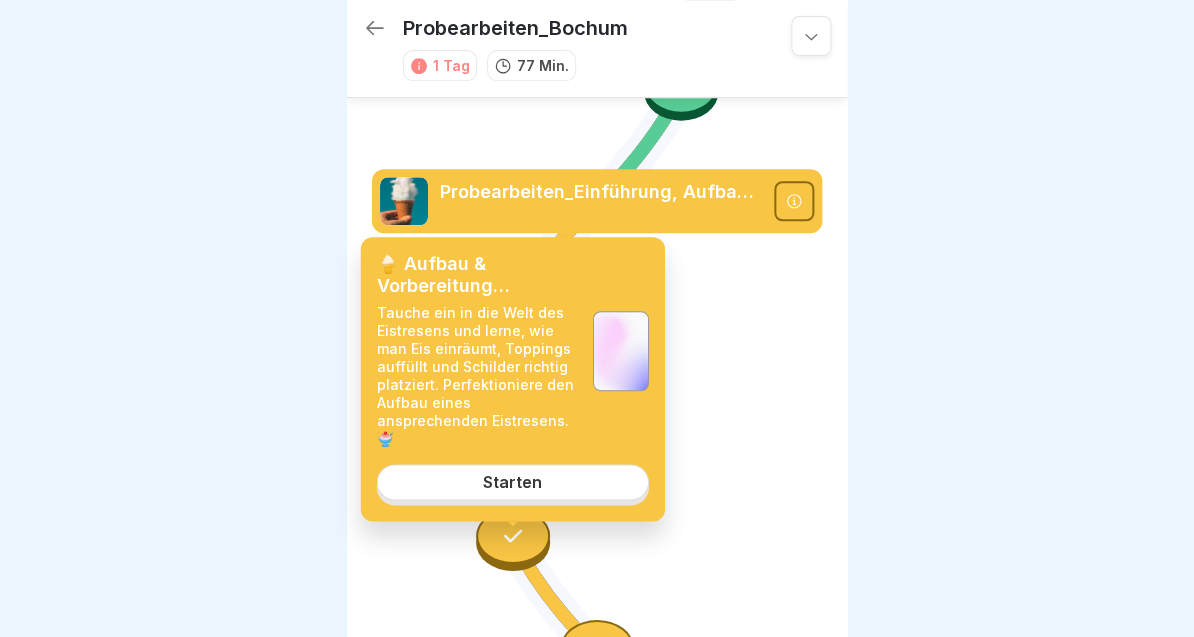click 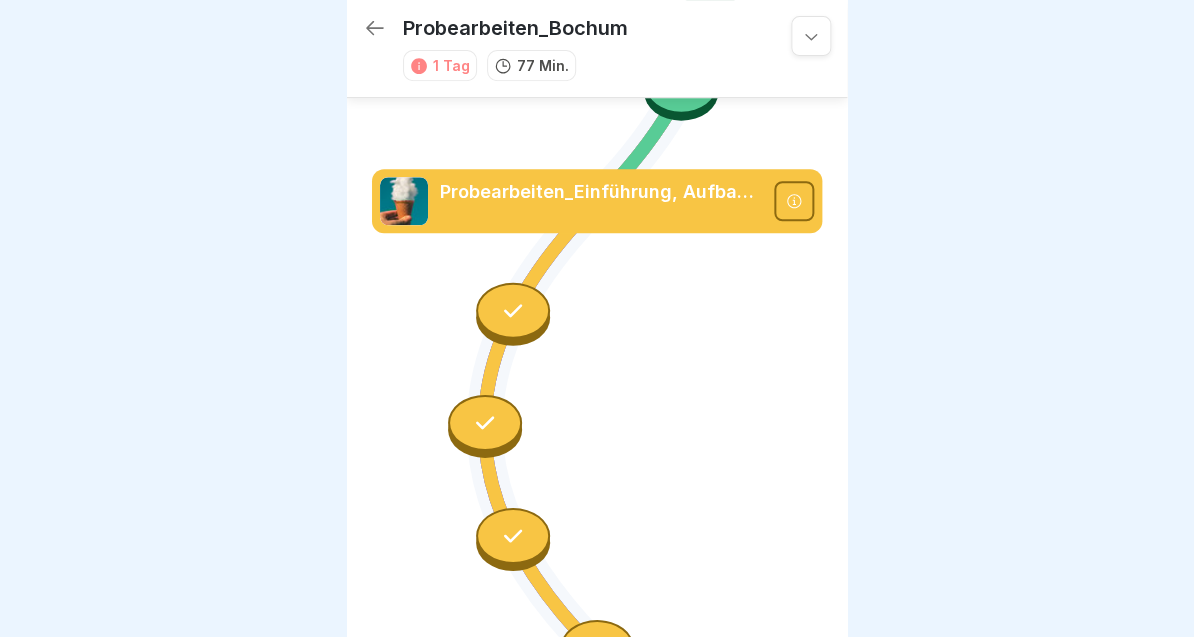 click 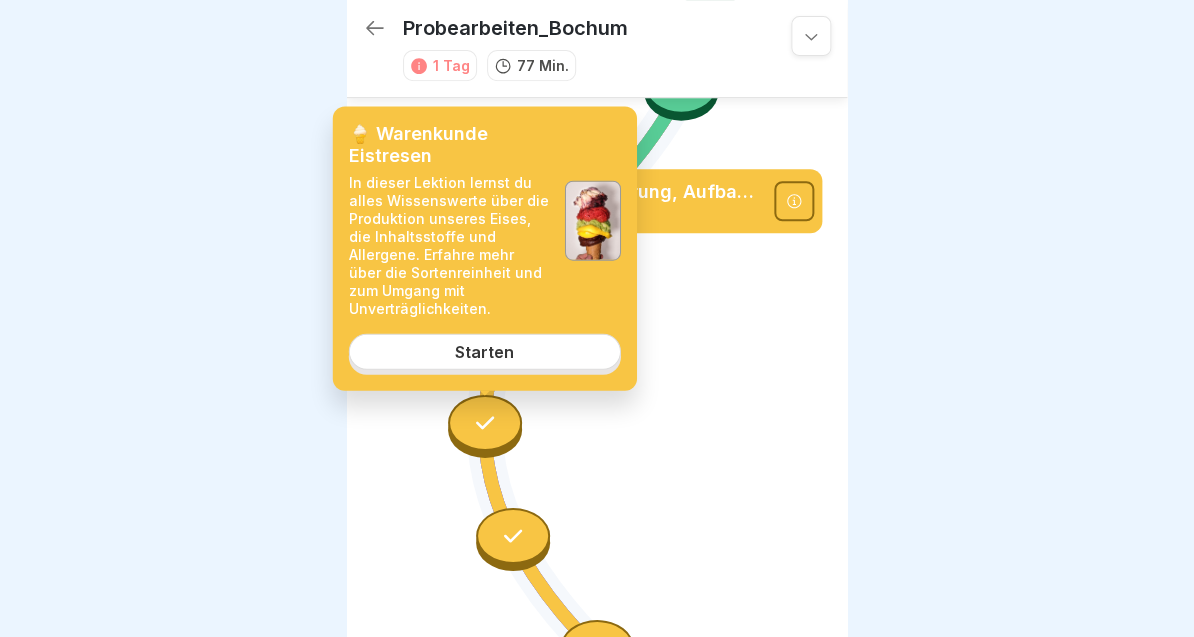 click on "Starten" at bounding box center (485, 352) 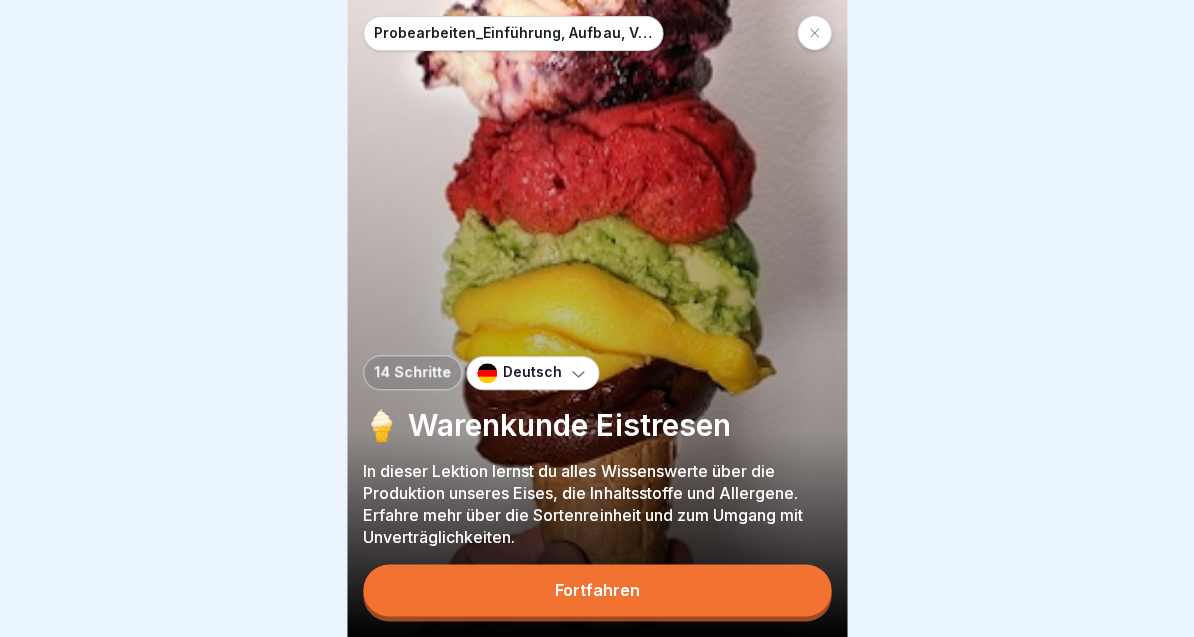 scroll, scrollTop: 0, scrollLeft: 0, axis: both 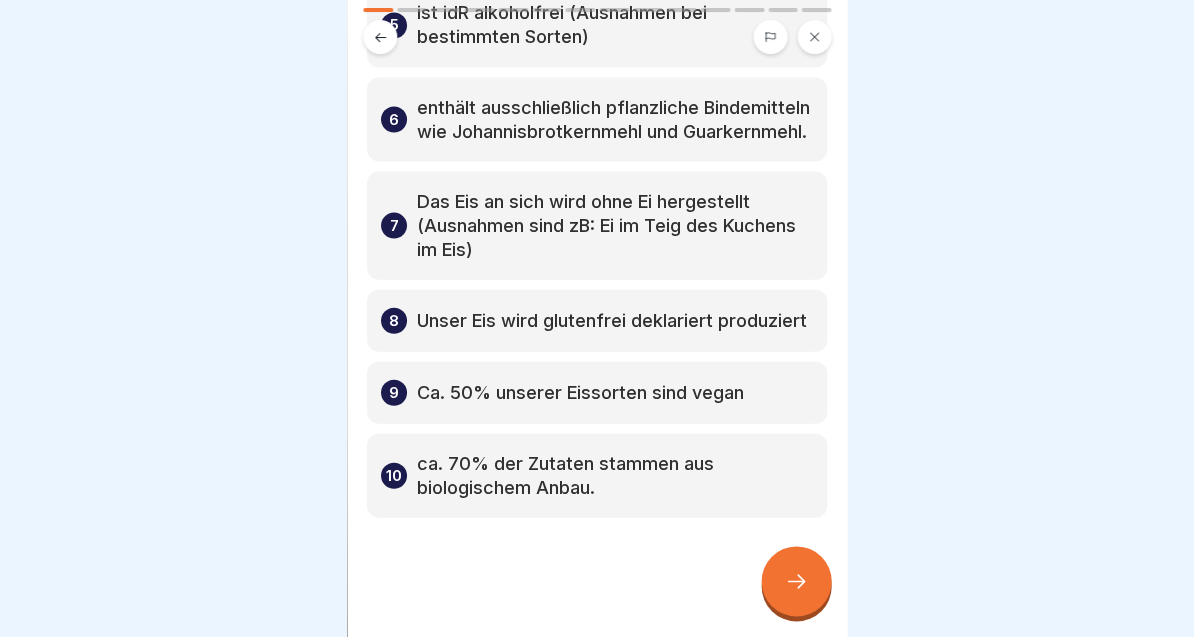 click at bounding box center [796, 581] 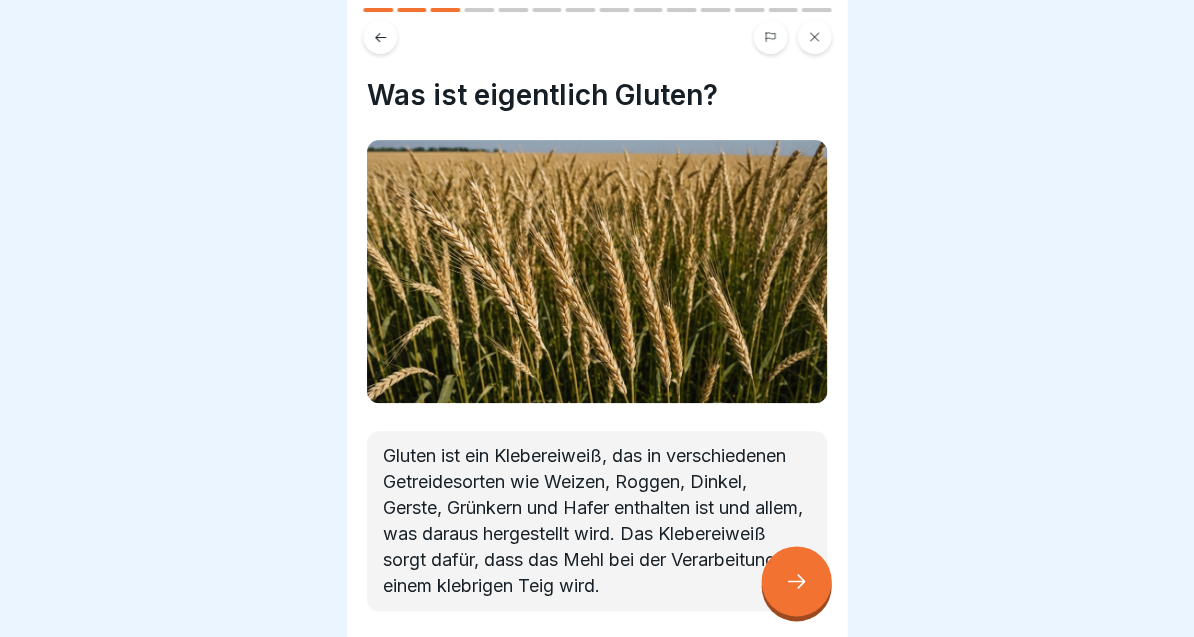 click 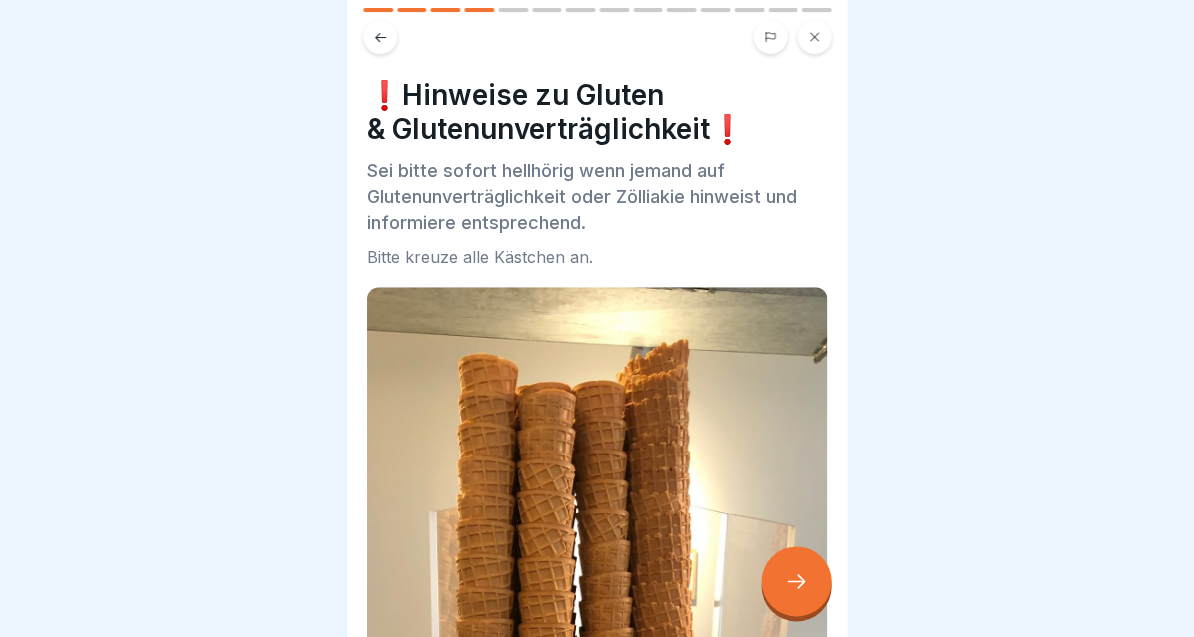 click 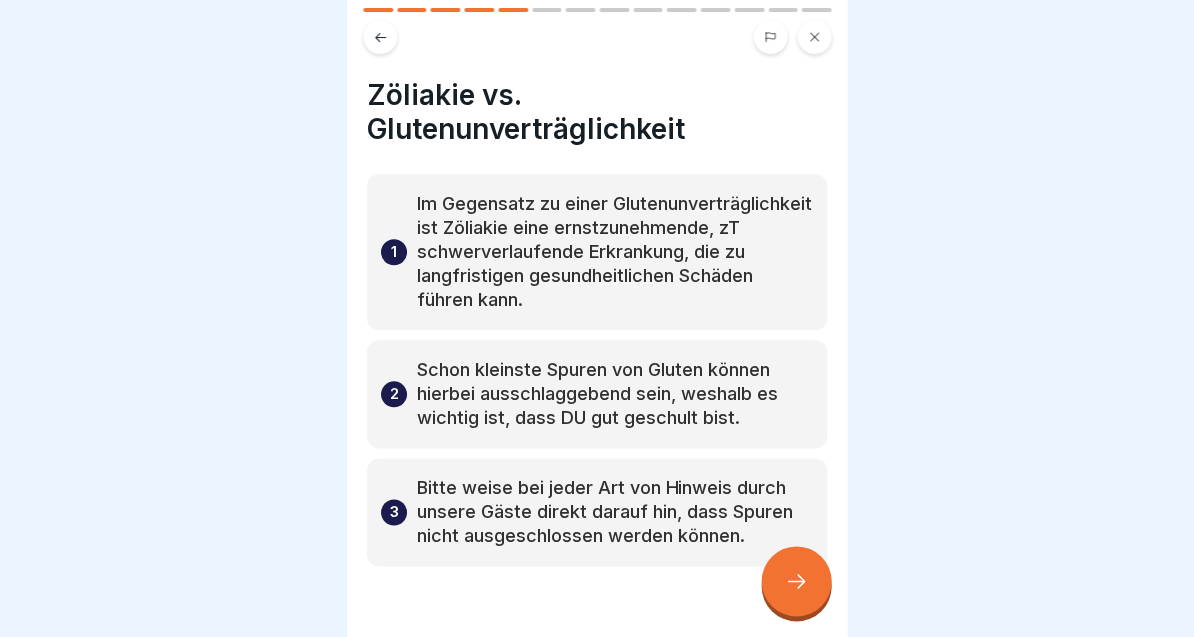 click 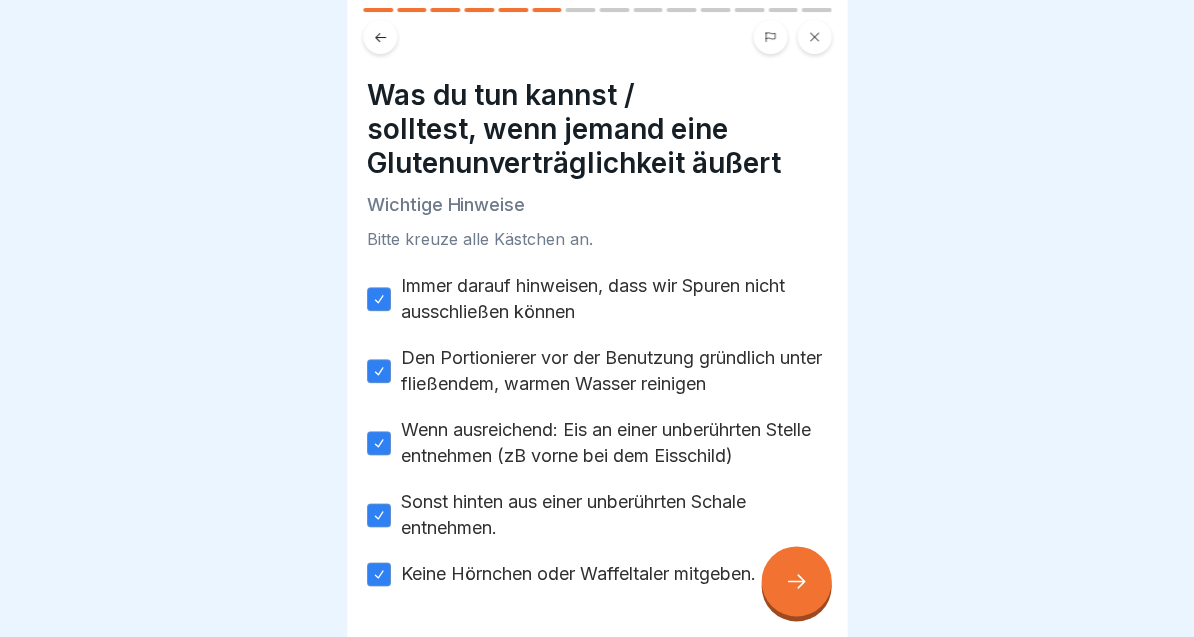 click 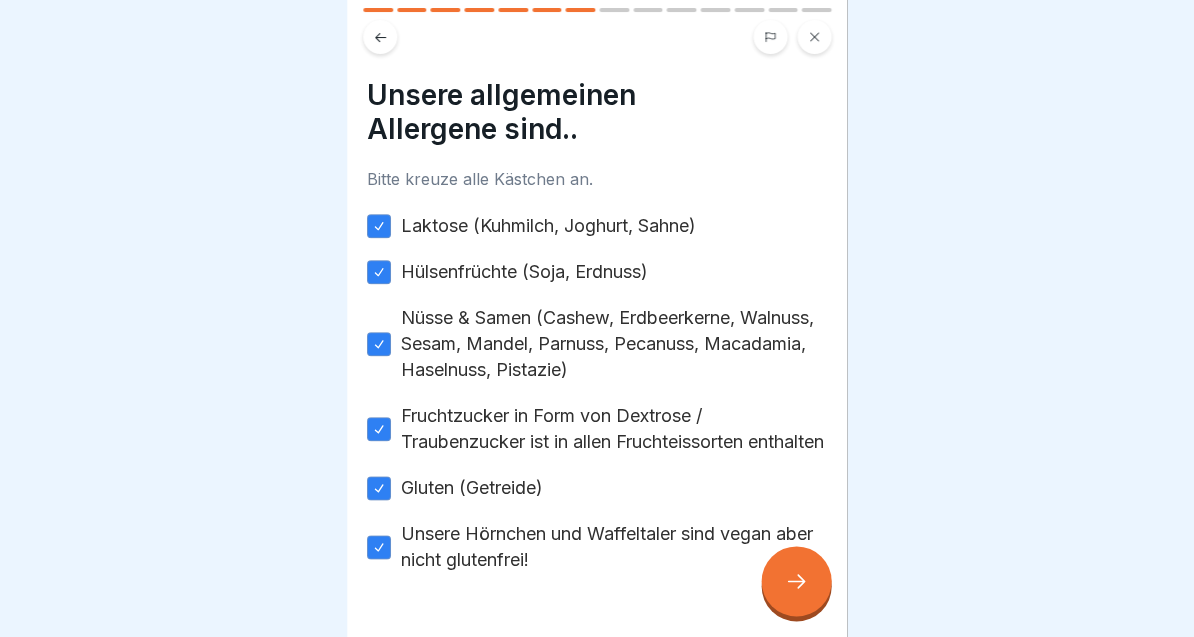 click at bounding box center (792, 37) 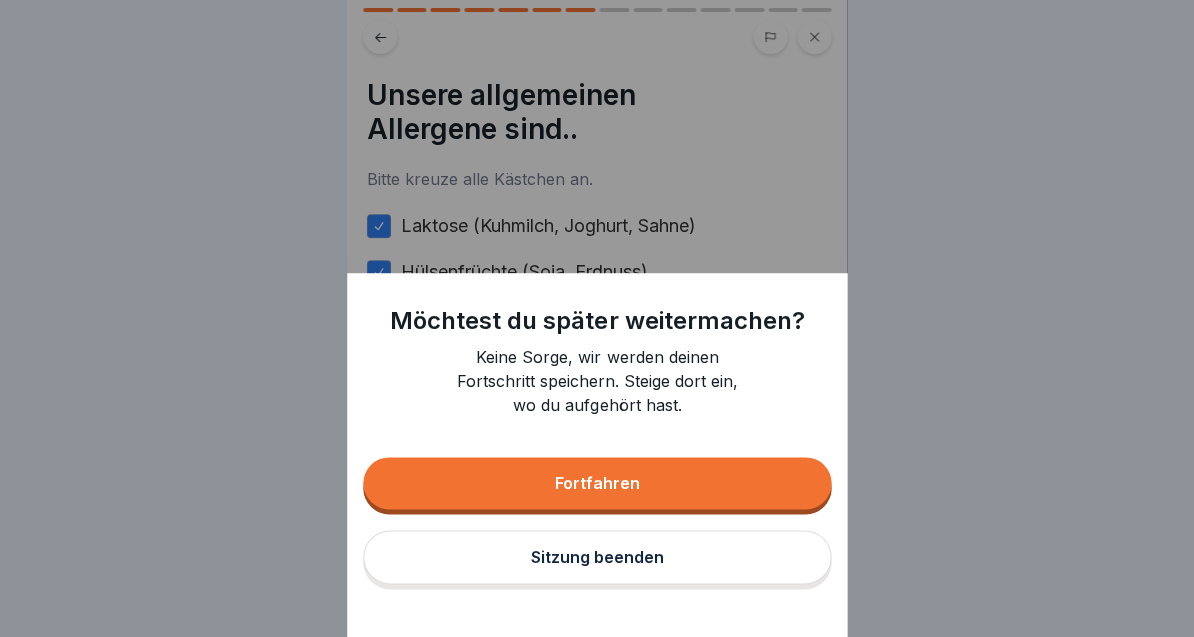 click on "Sitzung beenden" at bounding box center [597, 557] 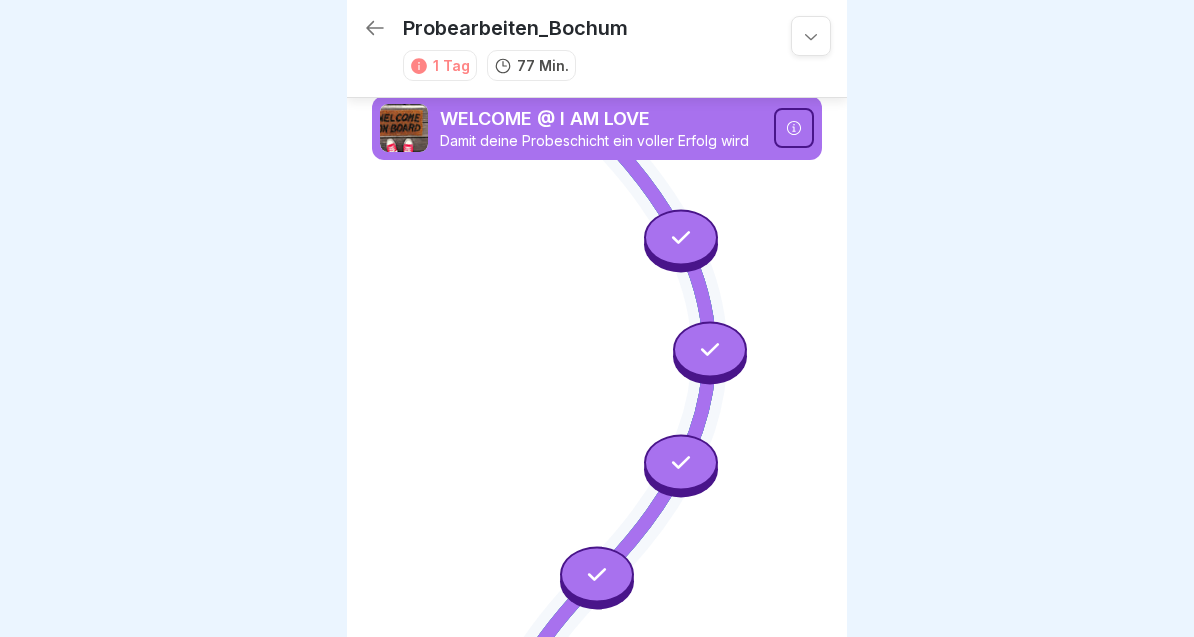 scroll, scrollTop: 0, scrollLeft: 0, axis: both 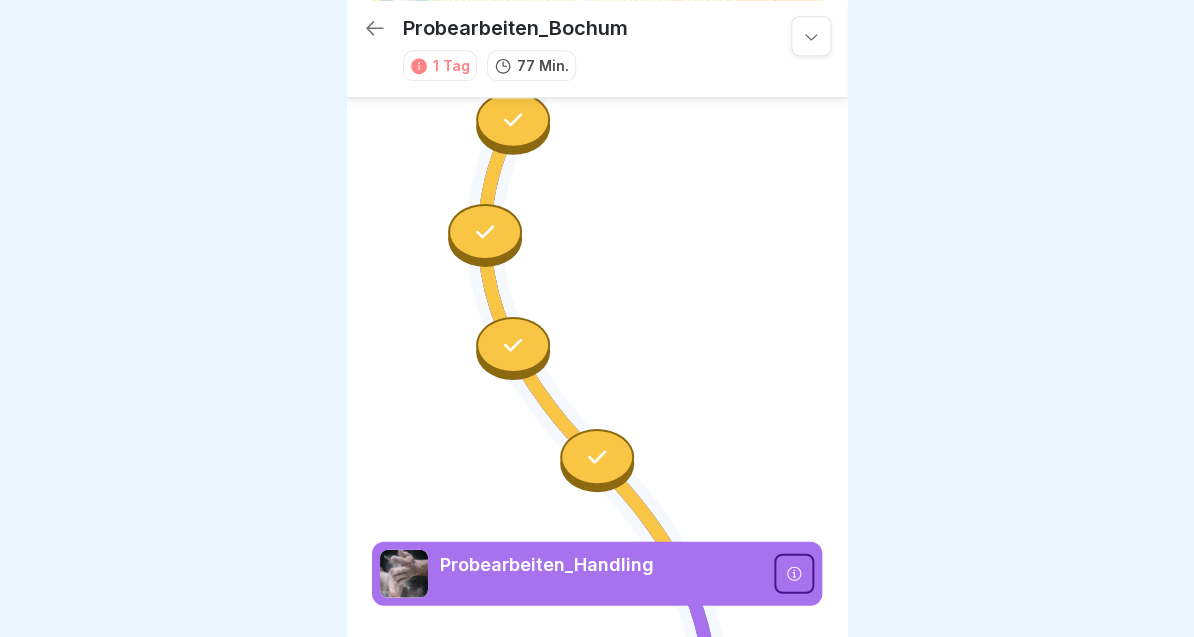 click at bounding box center [513, 344] 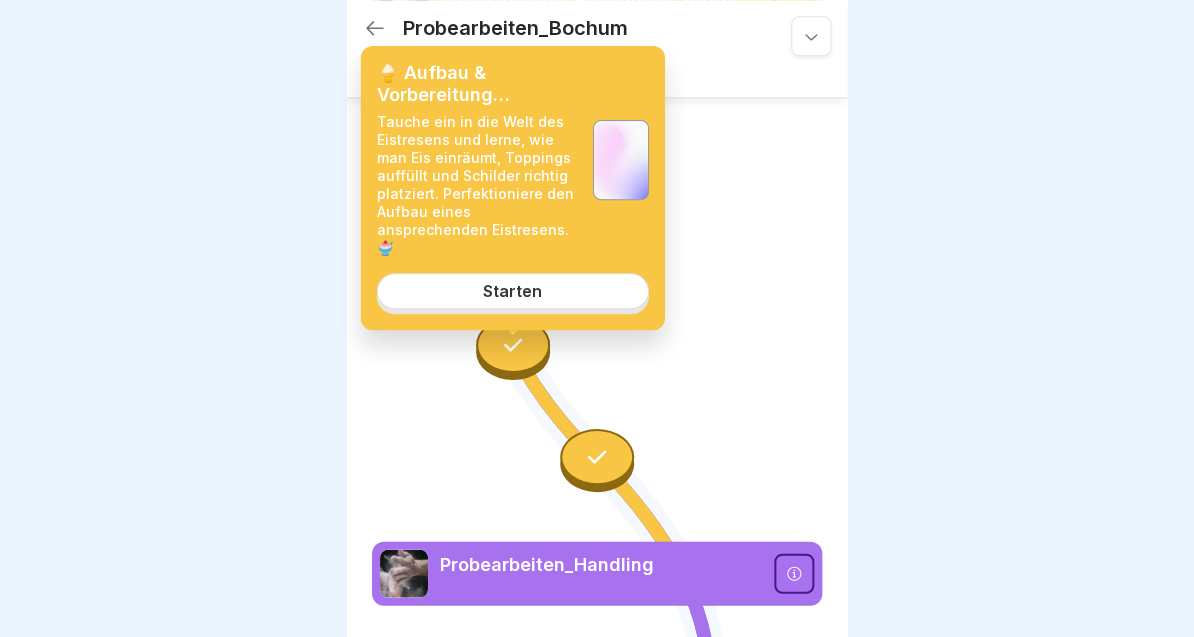 click on "Starten" at bounding box center [513, 291] 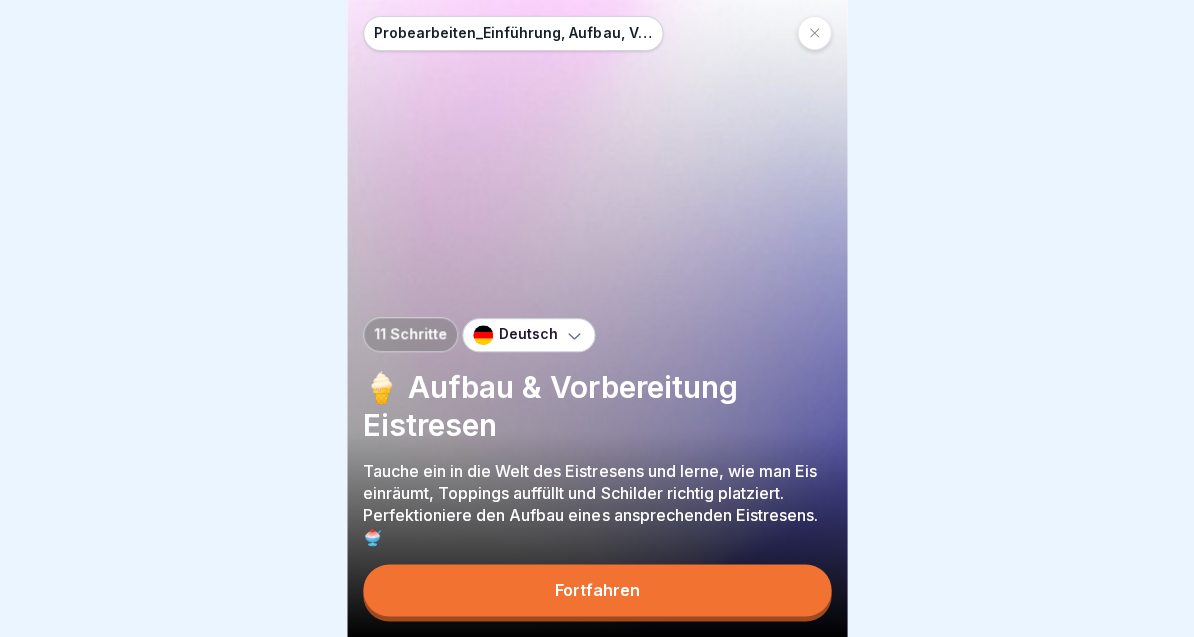 scroll, scrollTop: 0, scrollLeft: 0, axis: both 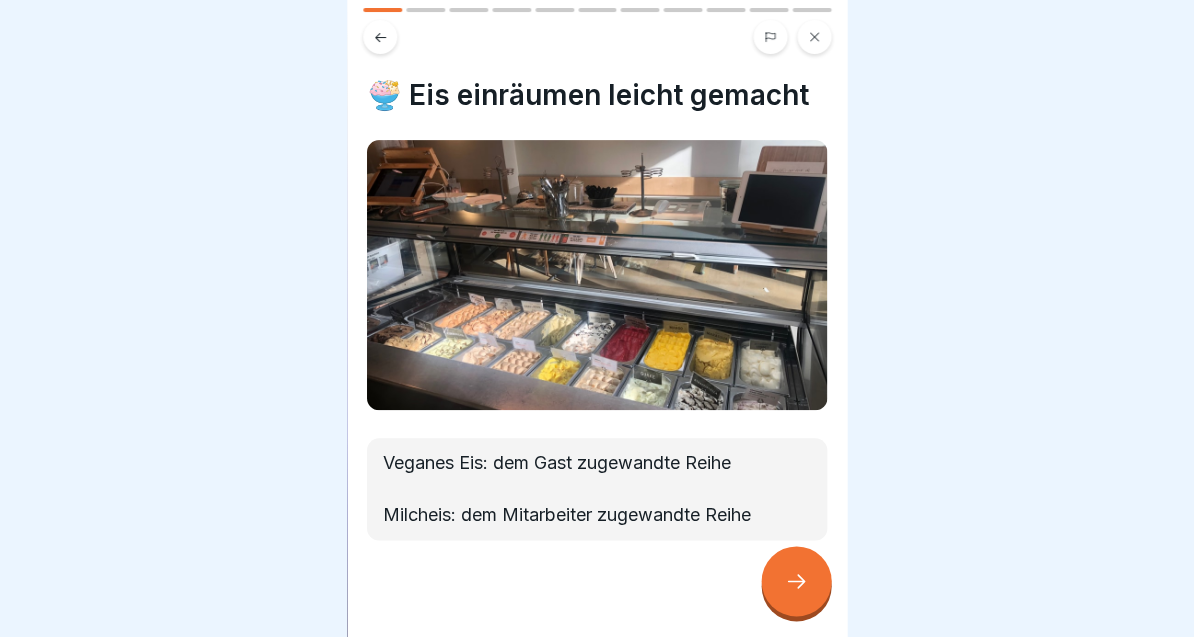 click at bounding box center (796, 581) 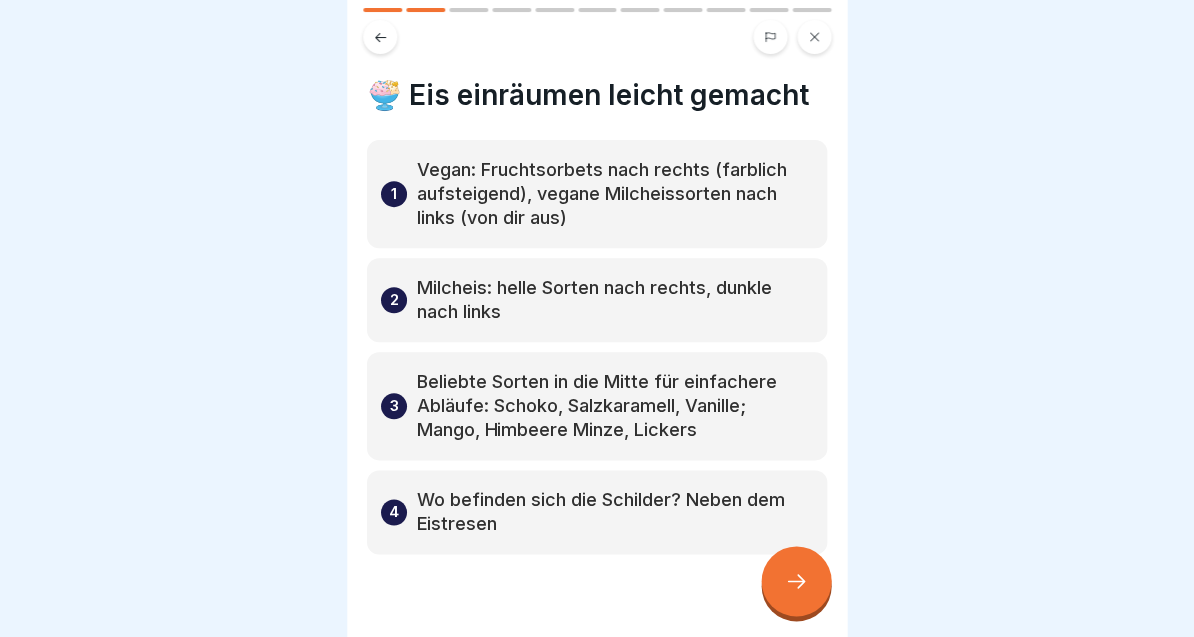 click at bounding box center [796, 581] 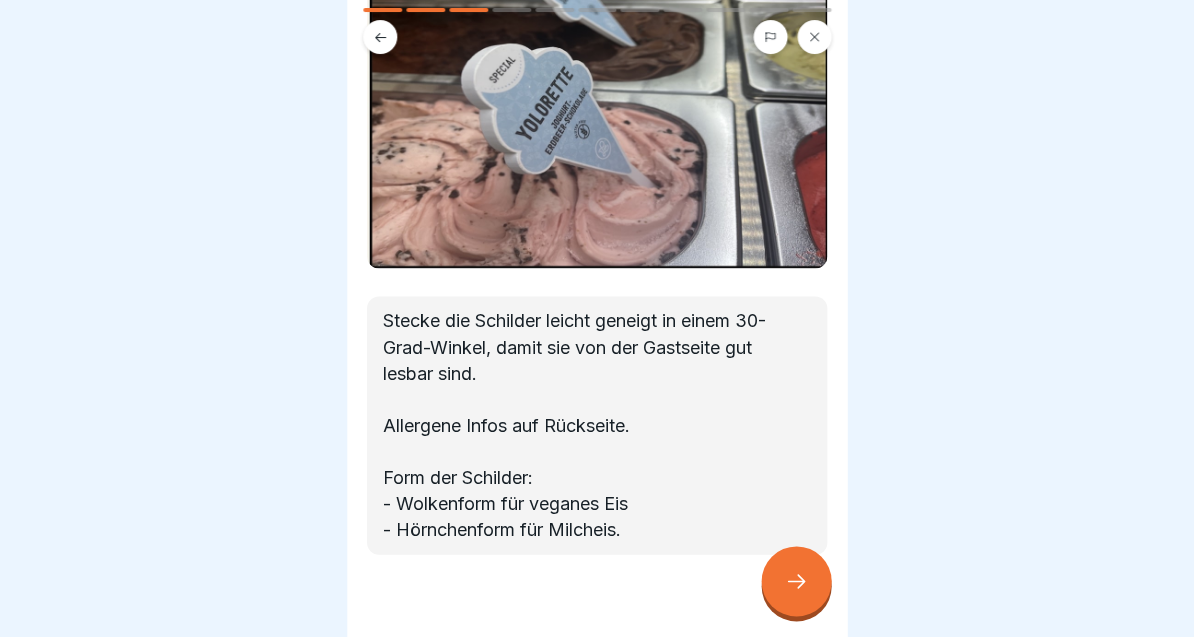 scroll, scrollTop: 251, scrollLeft: 0, axis: vertical 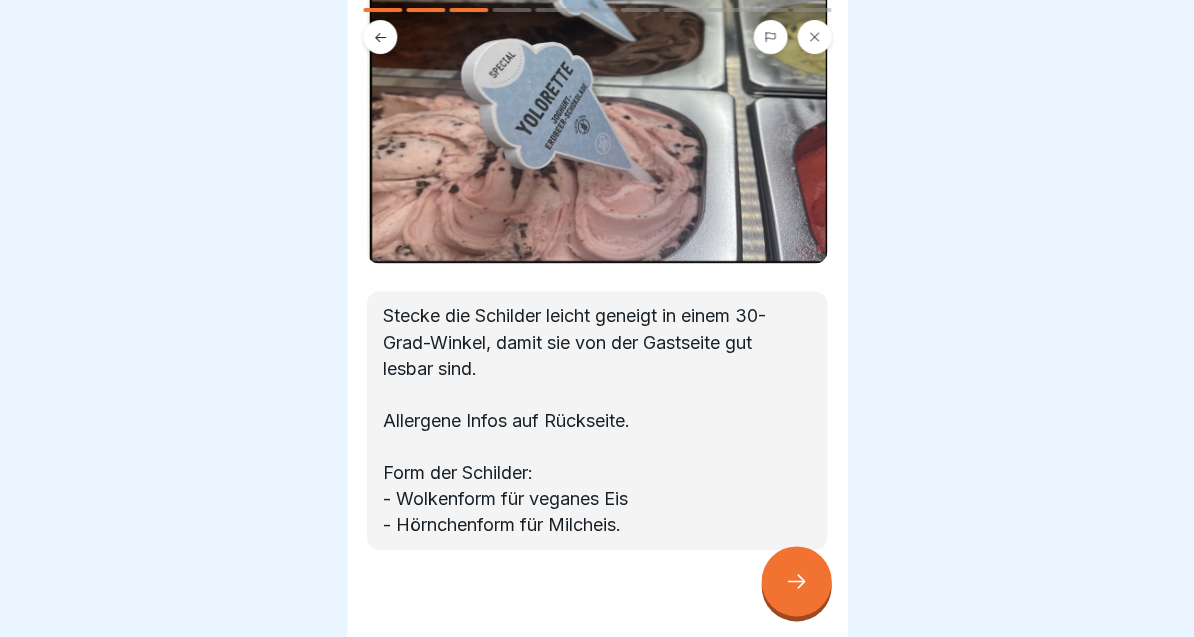 click at bounding box center (796, 581) 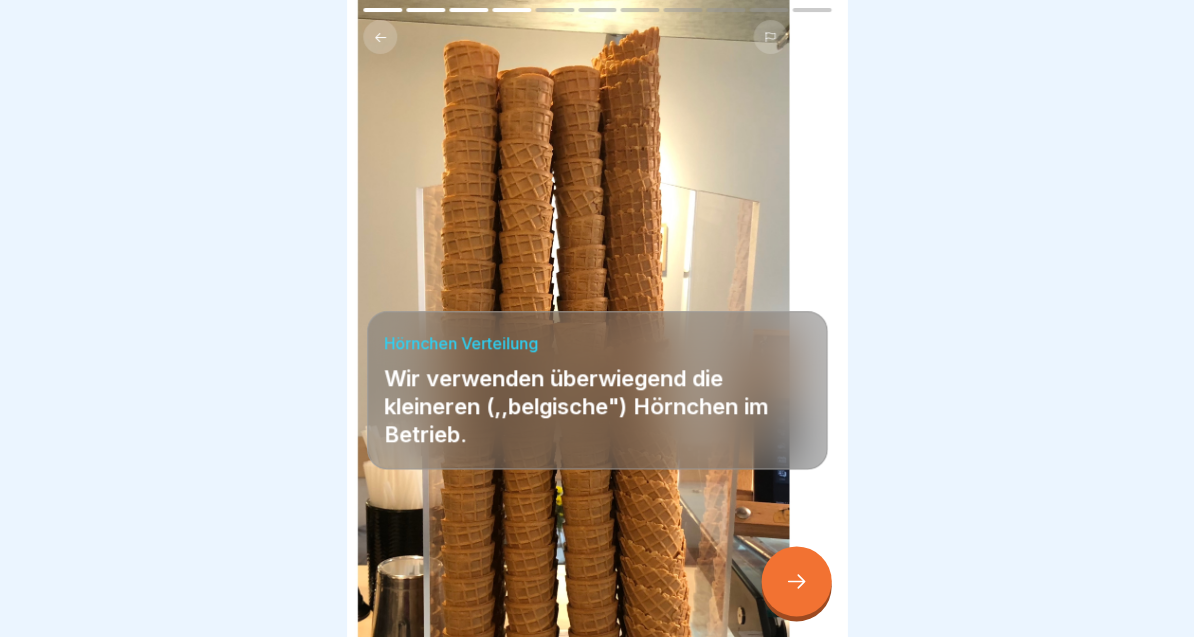 click 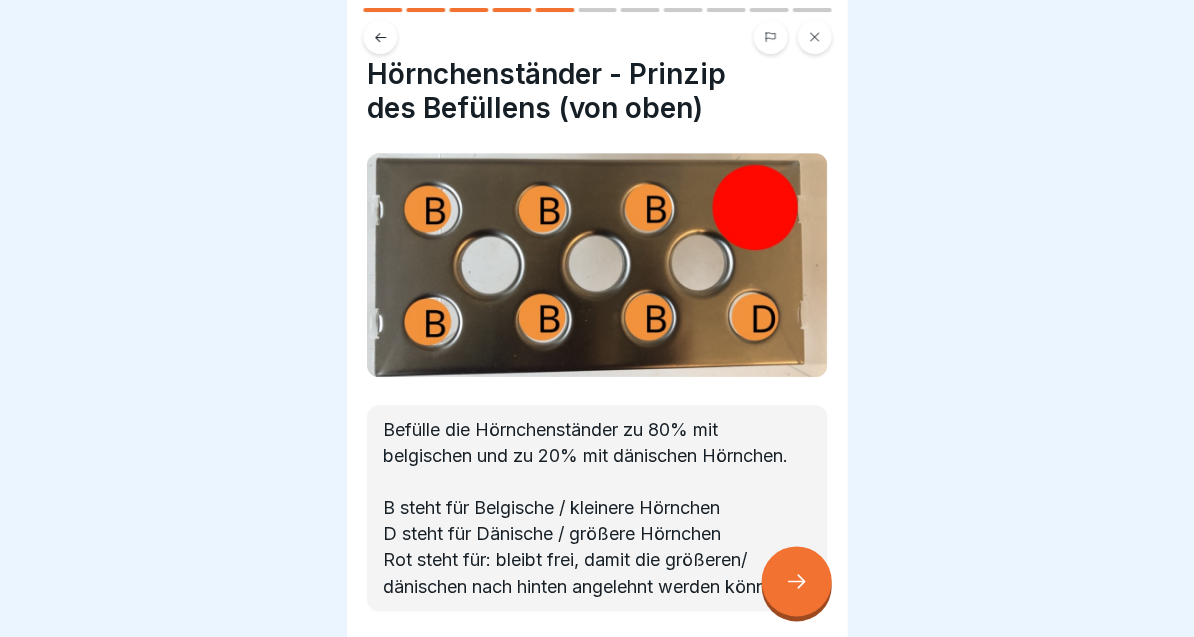 scroll, scrollTop: 19, scrollLeft: 0, axis: vertical 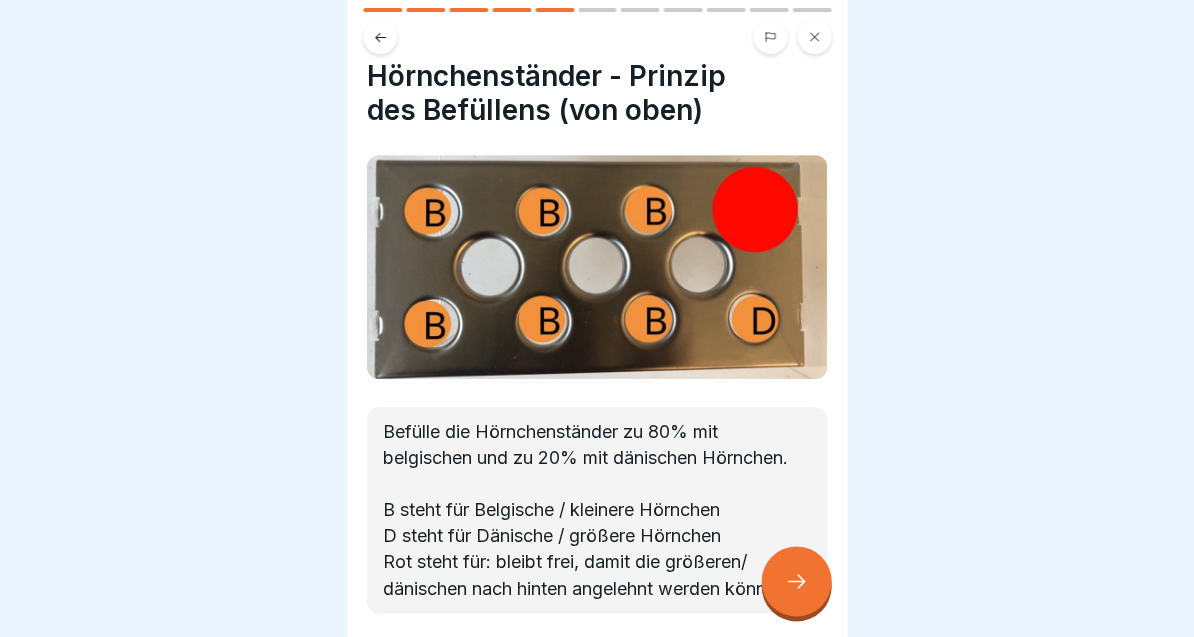 click at bounding box center (796, 581) 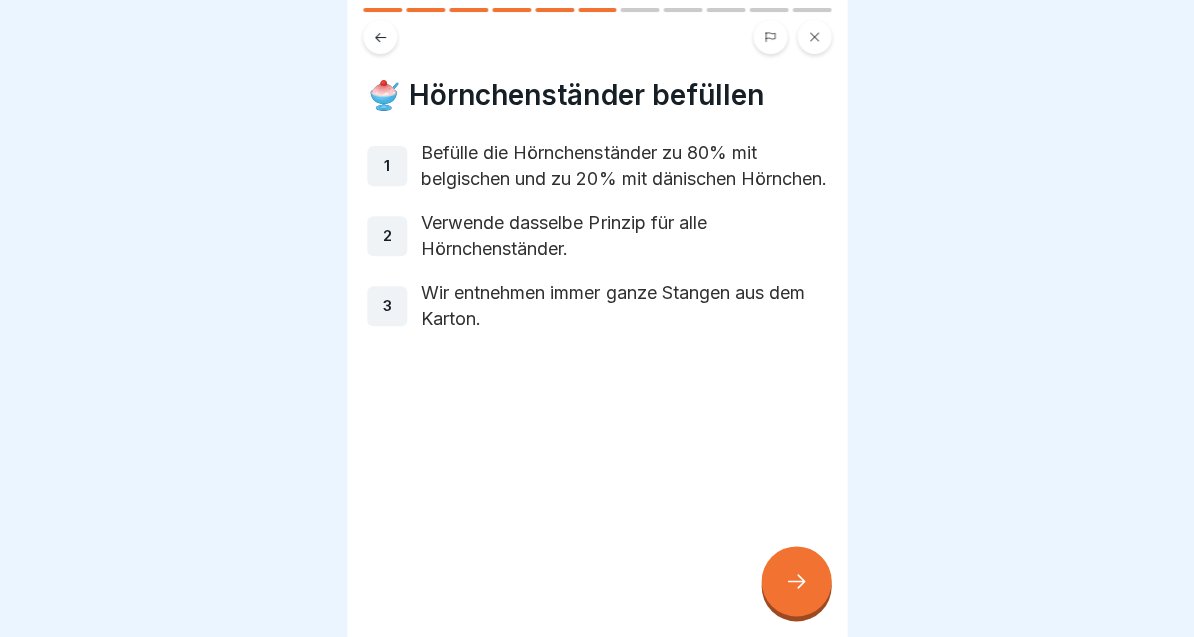 click at bounding box center [796, 581] 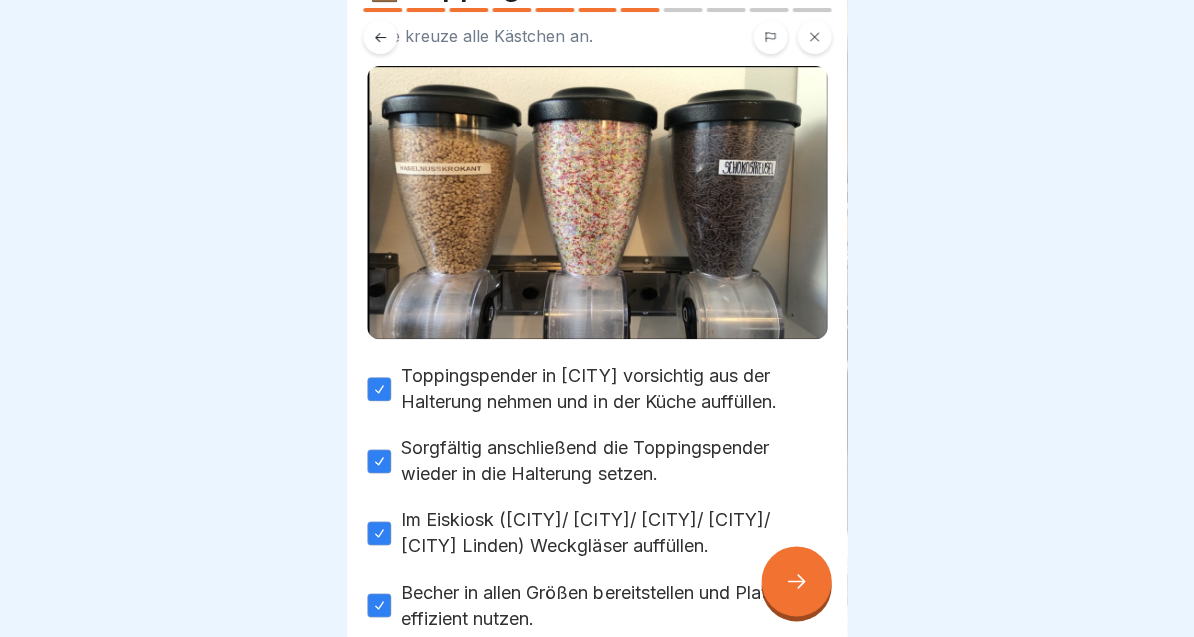 scroll, scrollTop: 111, scrollLeft: 0, axis: vertical 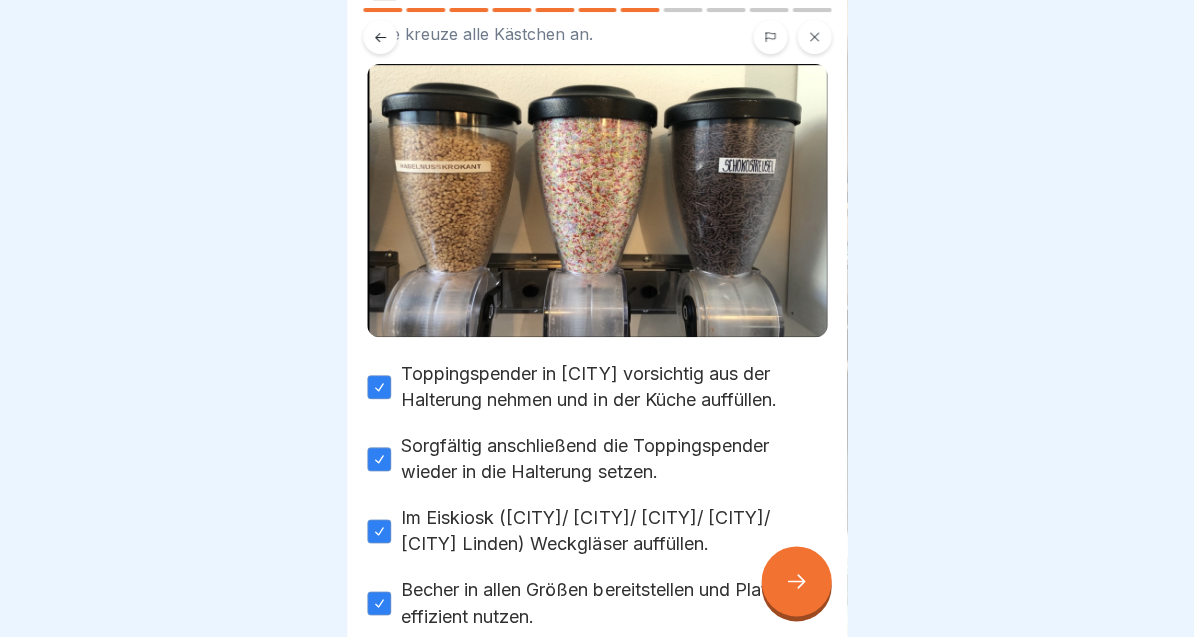 click 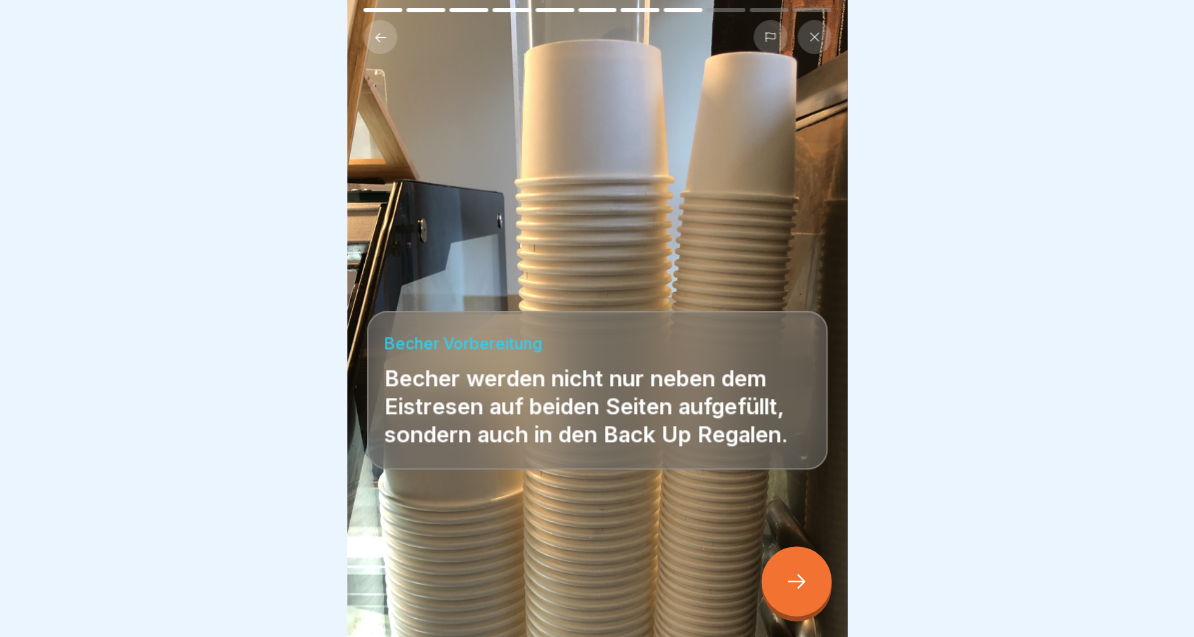click at bounding box center [796, 581] 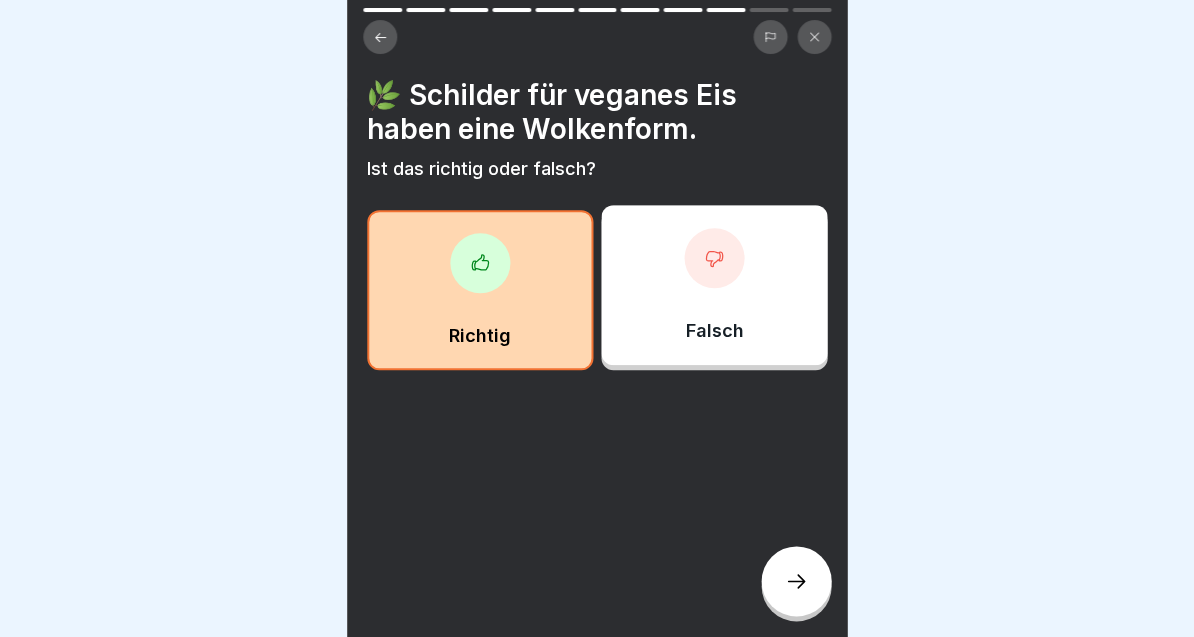 click 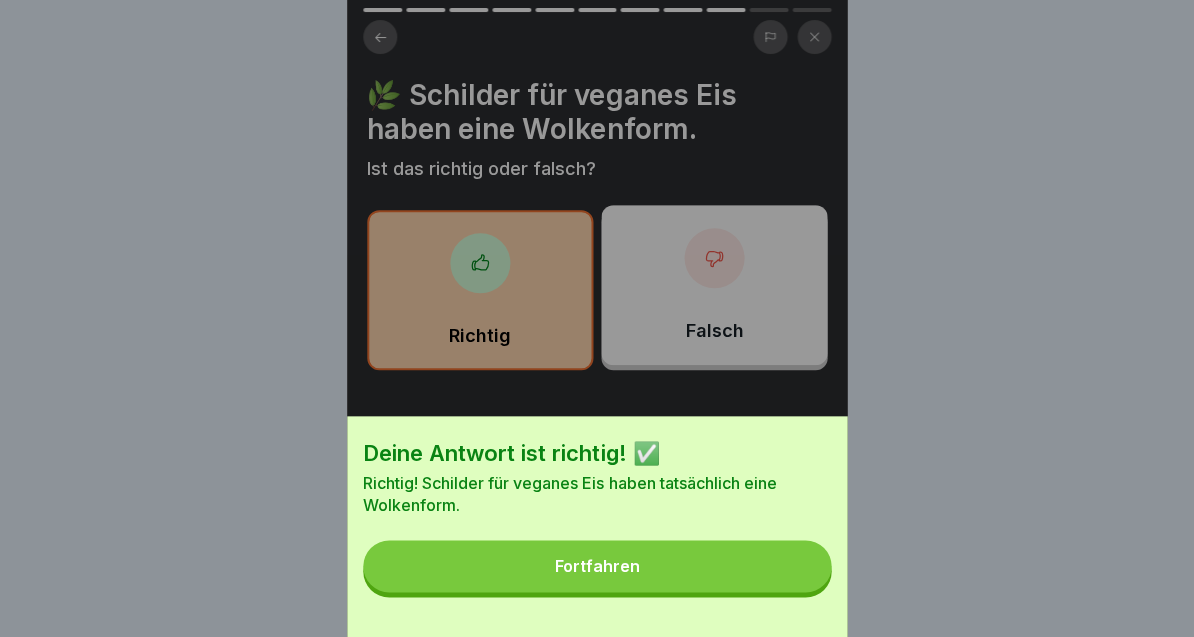 click on "Fortfahren" at bounding box center (597, 566) 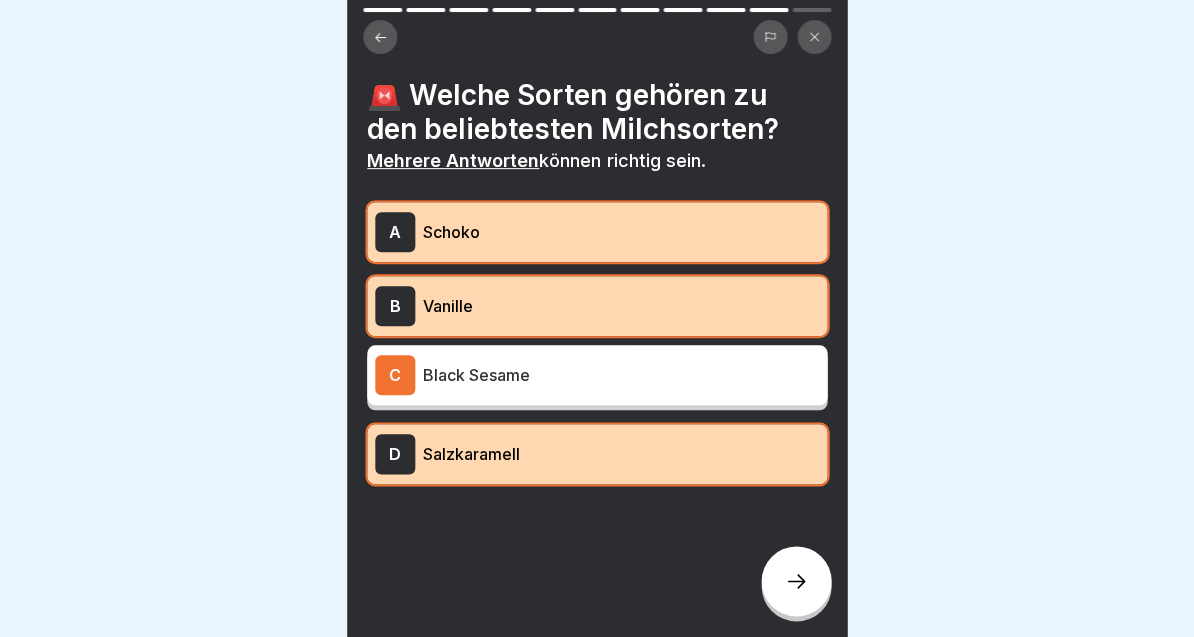 click 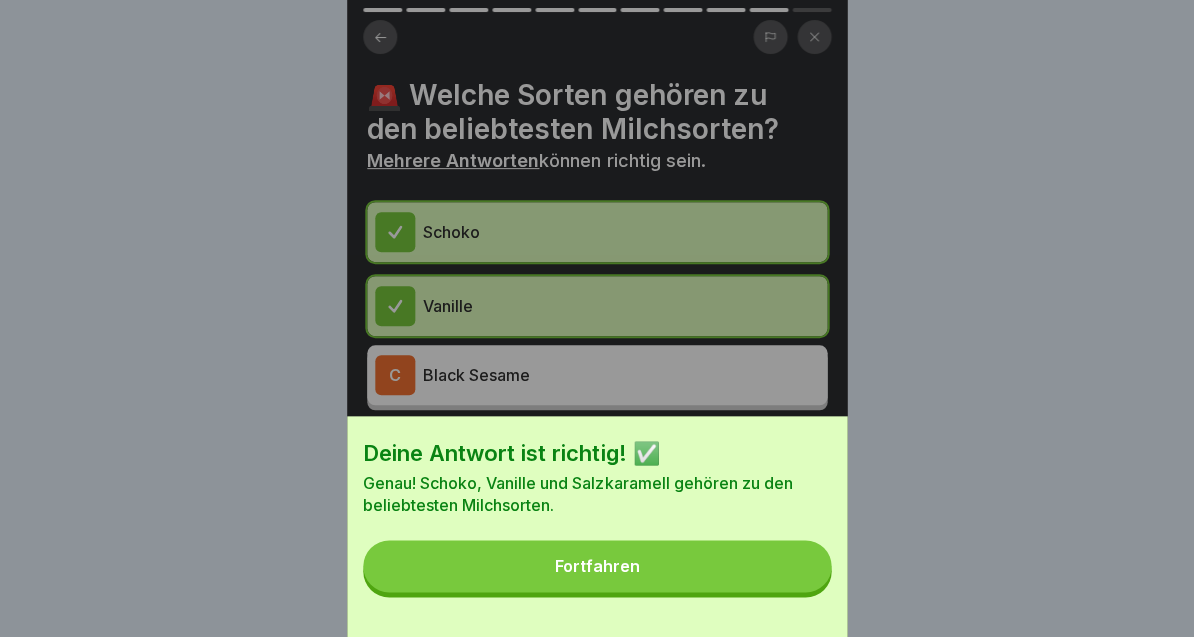 click on "Fortfahren" at bounding box center [597, 566] 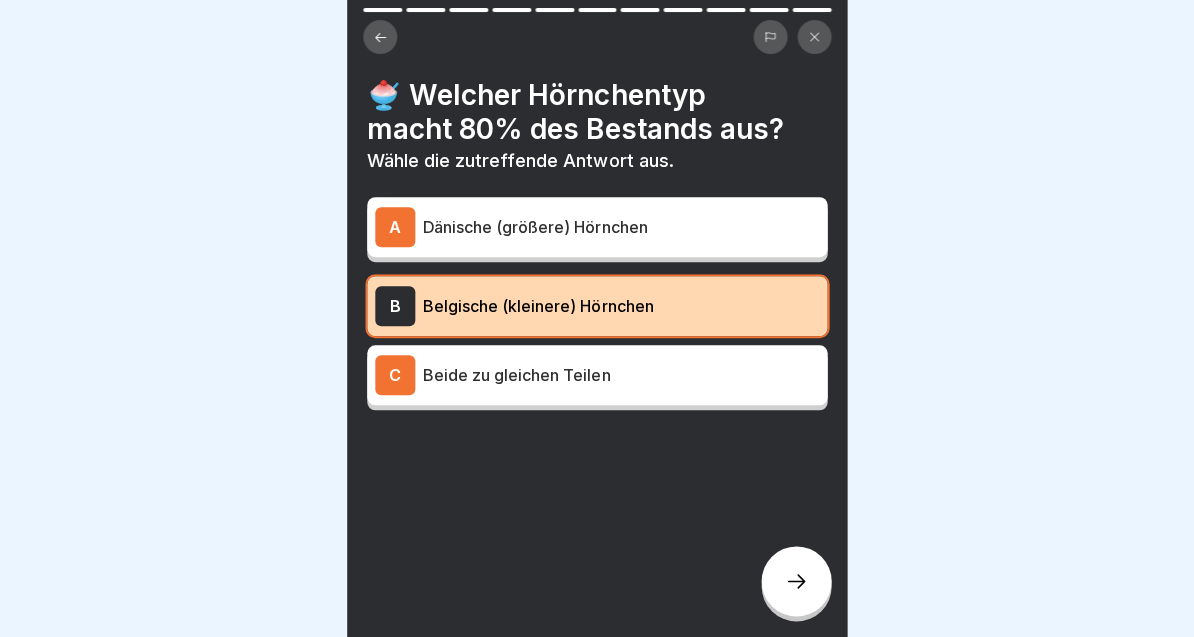 click at bounding box center (796, 581) 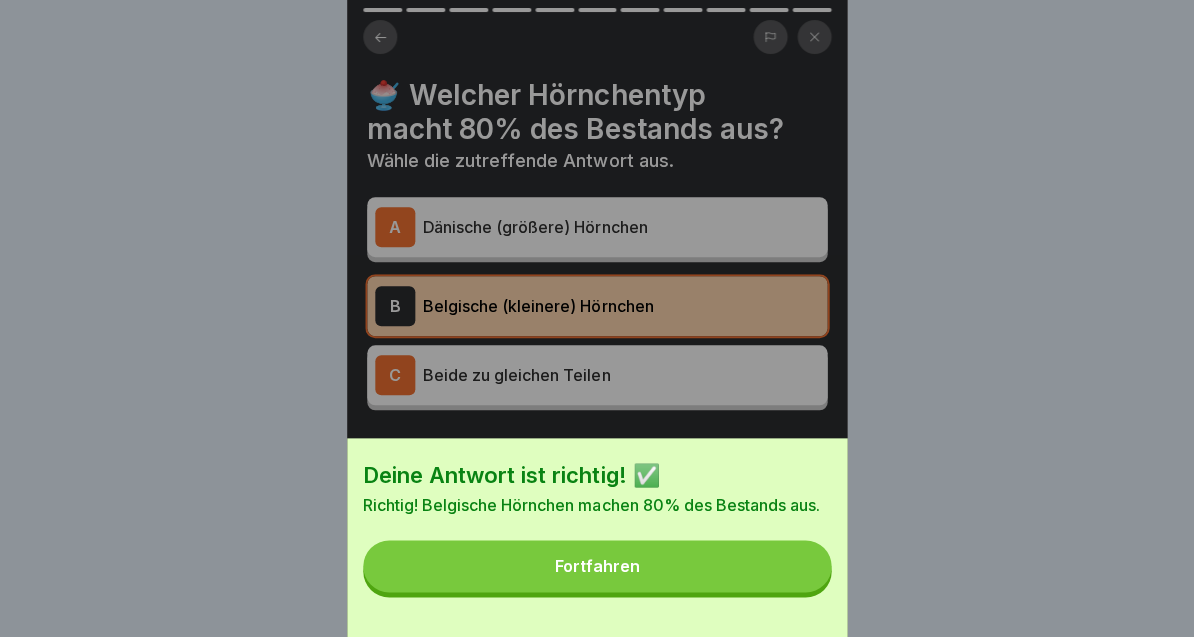 click on "Fortfahren" at bounding box center (597, 566) 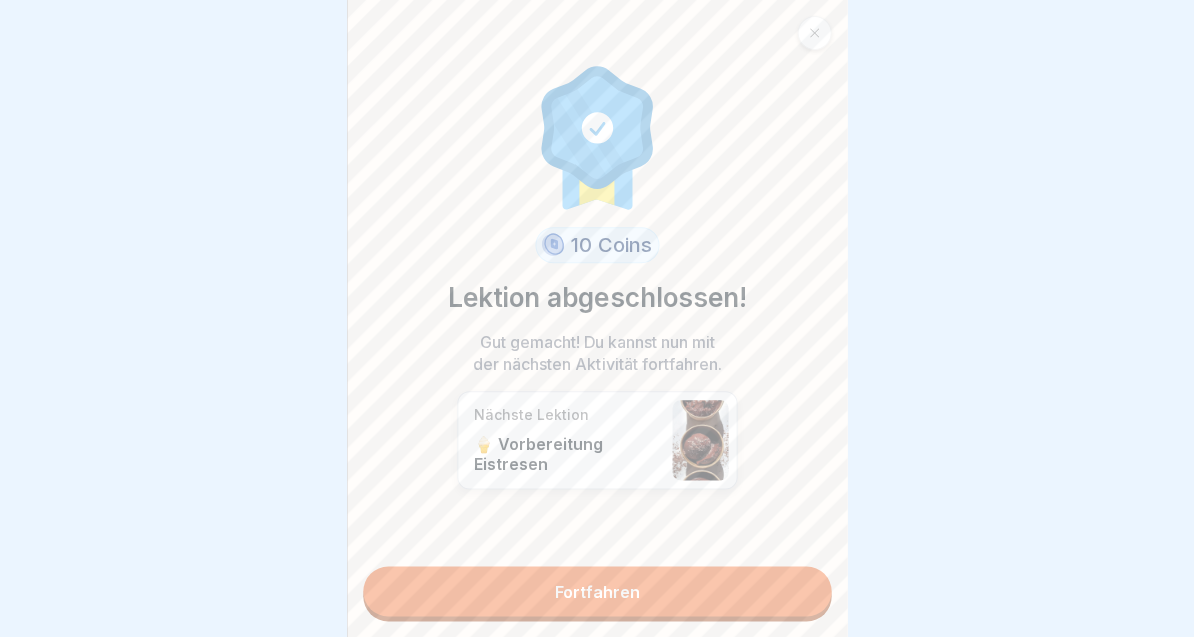 click on "Fortfahren" at bounding box center [597, 591] 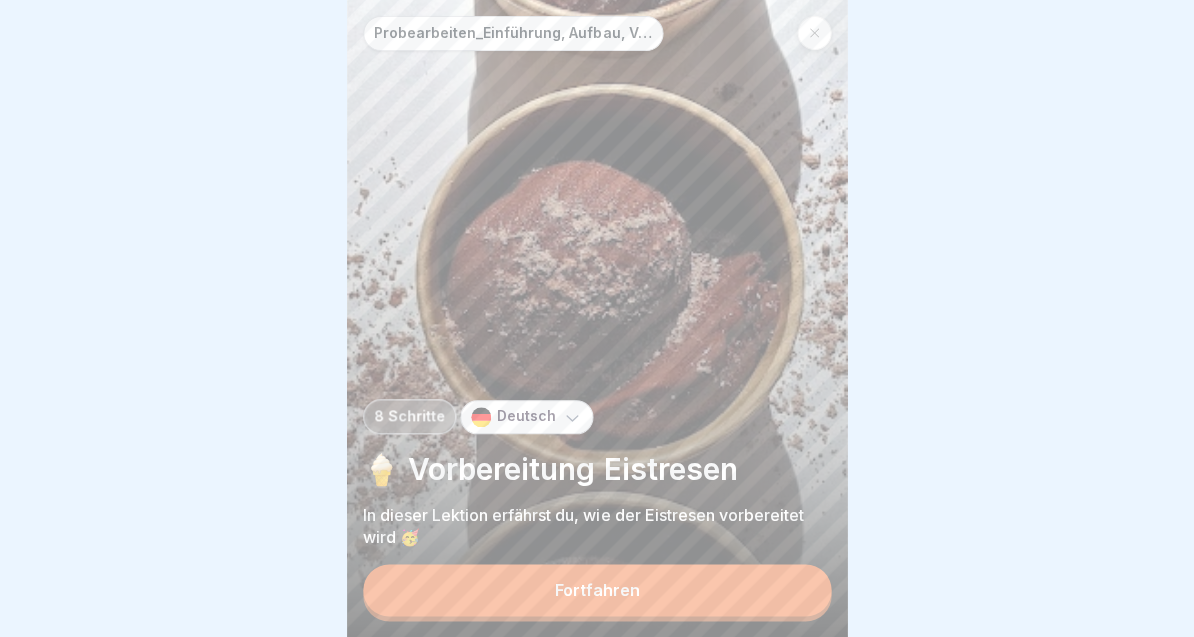 click on "Fortfahren" at bounding box center [597, 590] 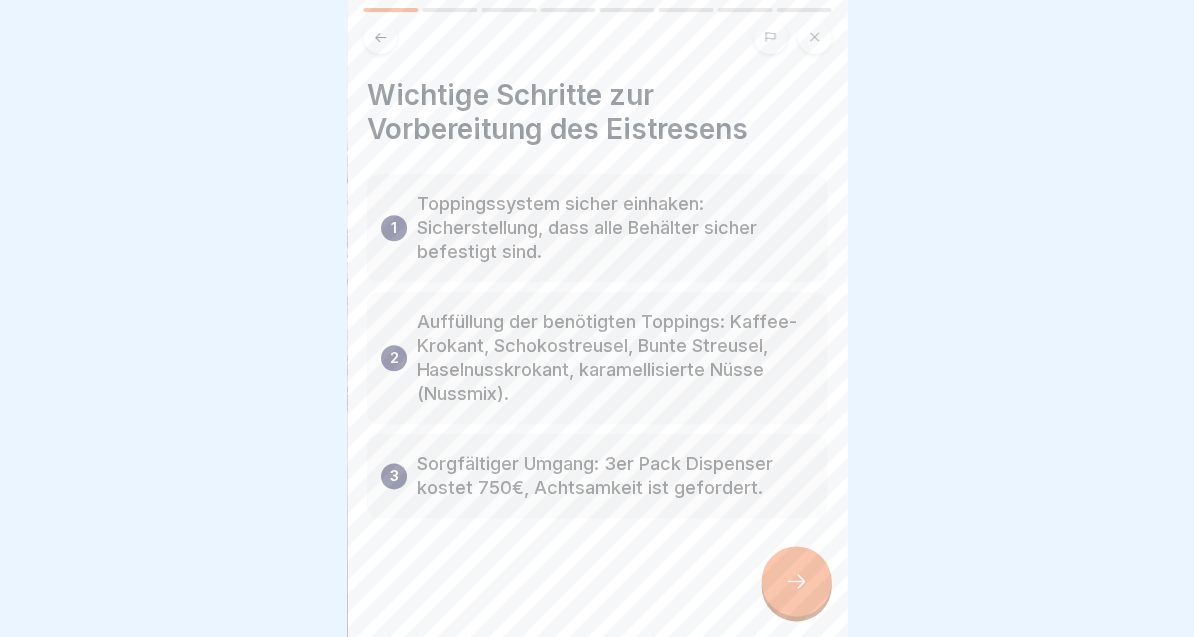 click 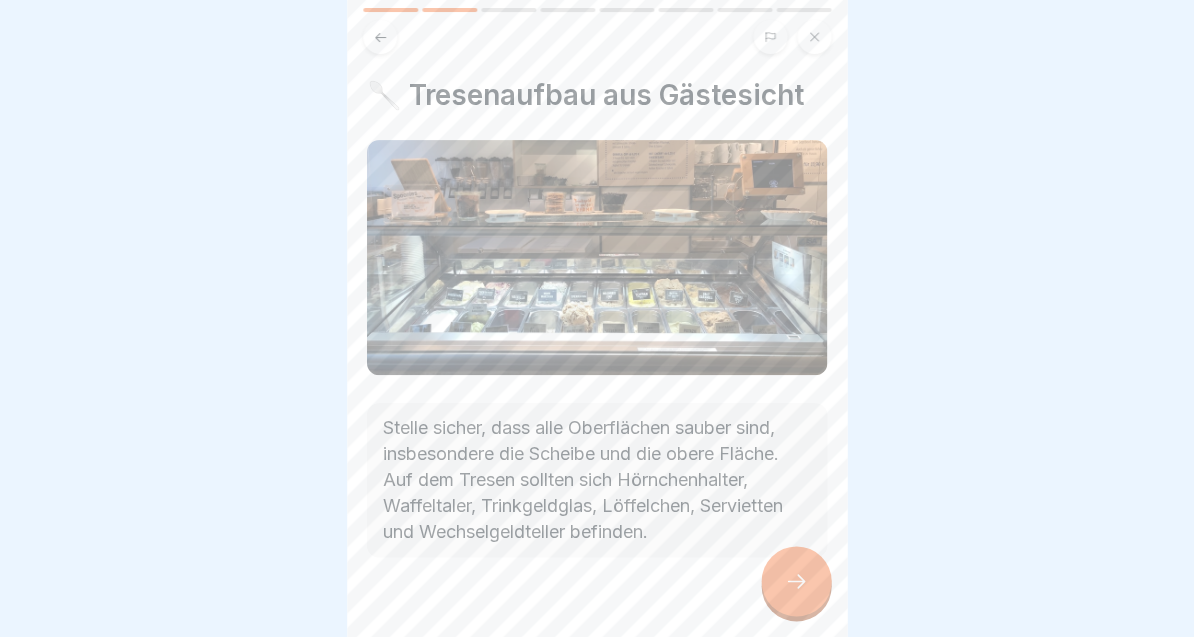click on "🥄 Tresenaufbau aus Gästesicht Stelle sicher, dass alle Oberflächen sauber sind, insbesondere die Scheibe und die obere Fläche.
Auf dem Tresen sollten sich Hörnchenhalter, Waffeltaler, Trinkgeldglas, Löffelchen, Servietten und Wechselgeldteller befinden." at bounding box center [597, 318] 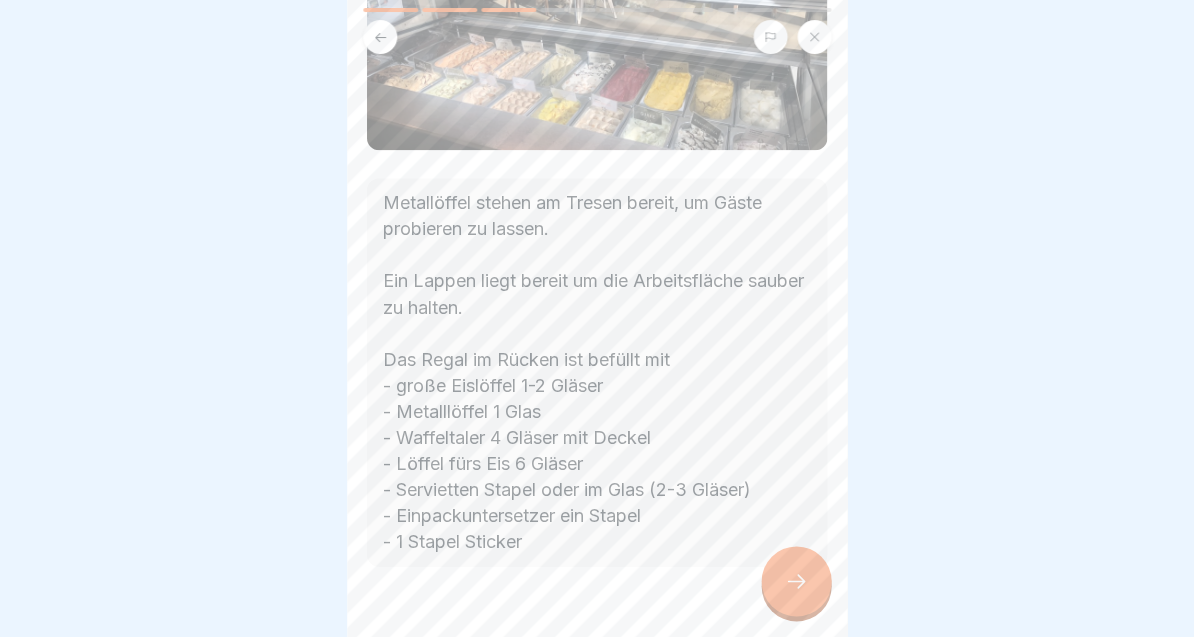 scroll, scrollTop: 324, scrollLeft: 0, axis: vertical 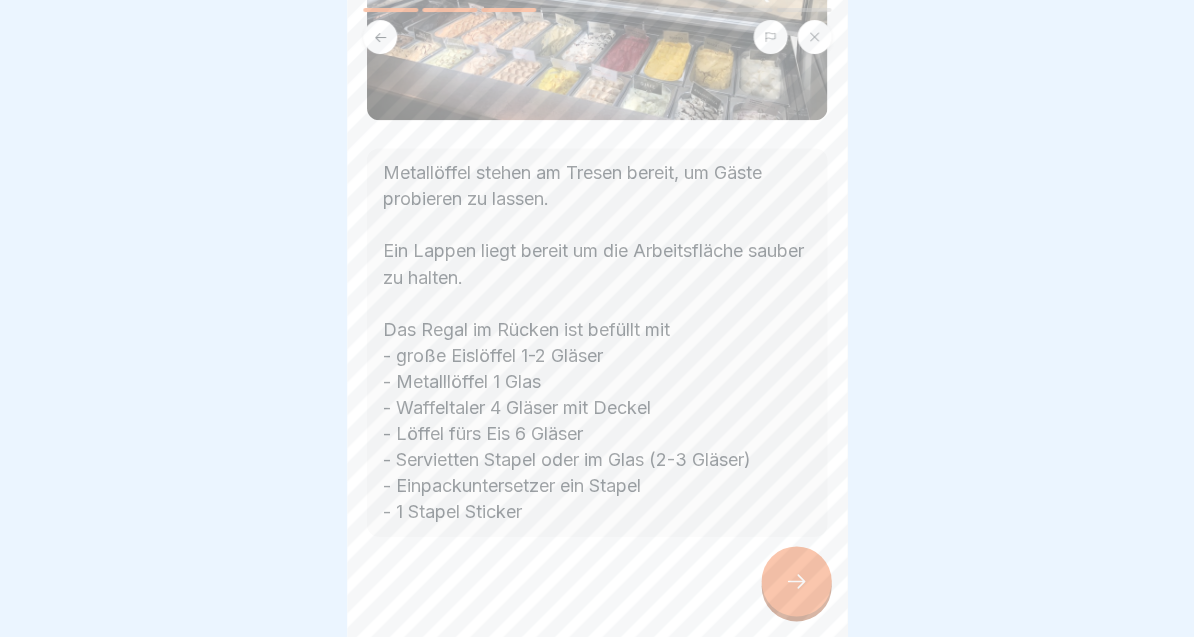 click 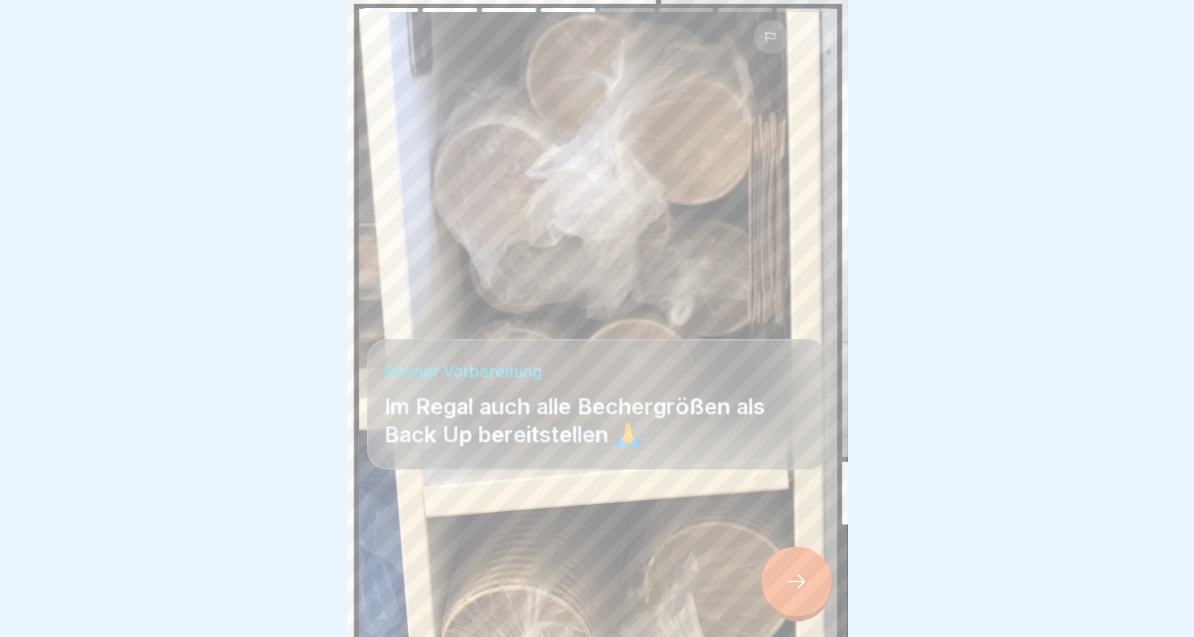 click at bounding box center (796, 581) 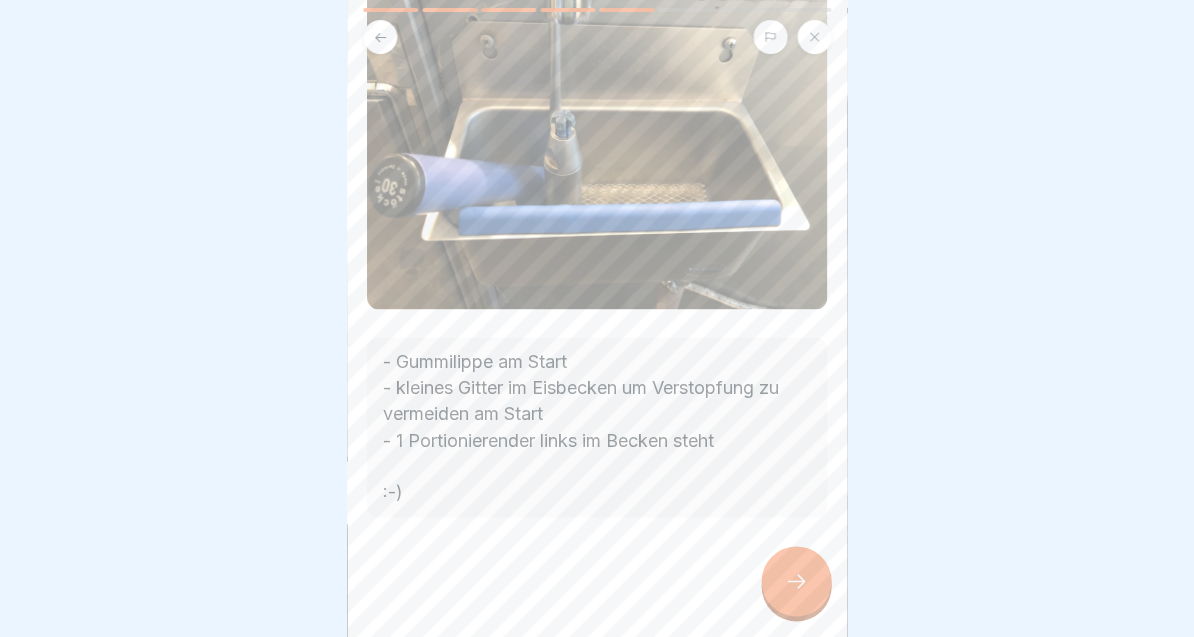 scroll, scrollTop: 176, scrollLeft: 0, axis: vertical 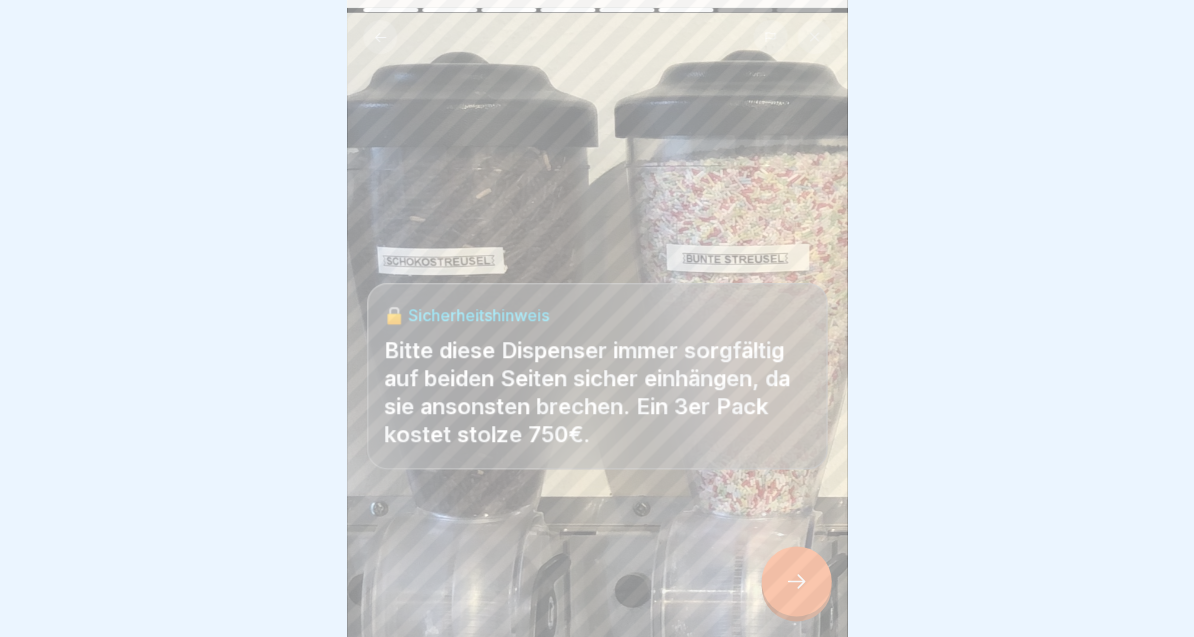 click at bounding box center (796, 581) 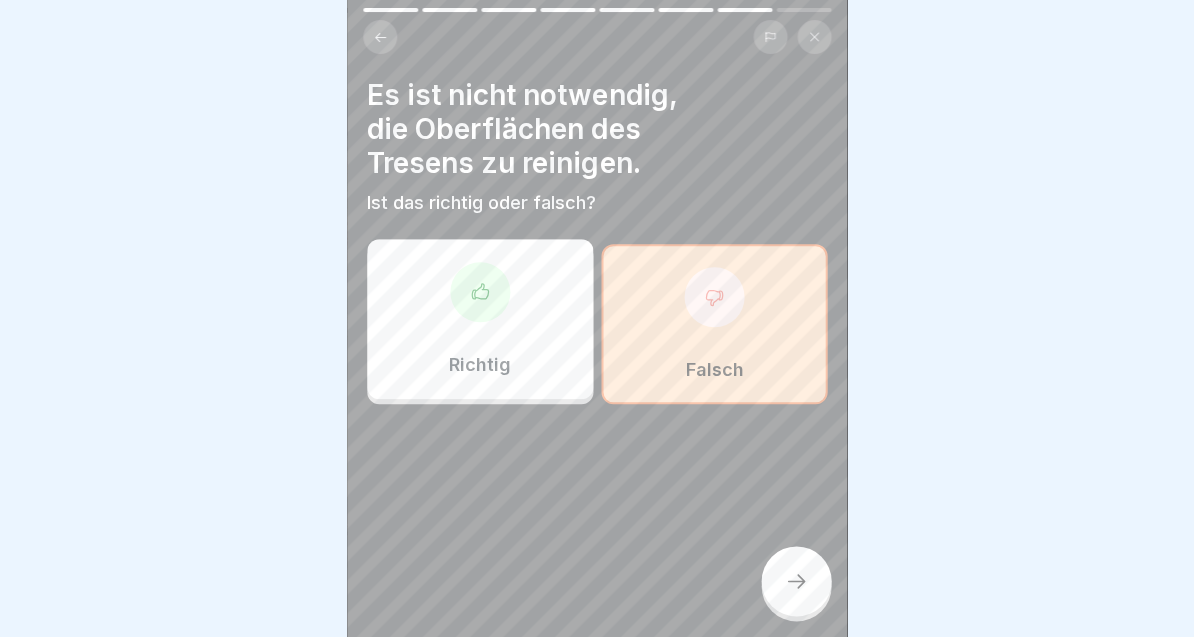 click at bounding box center (796, 581) 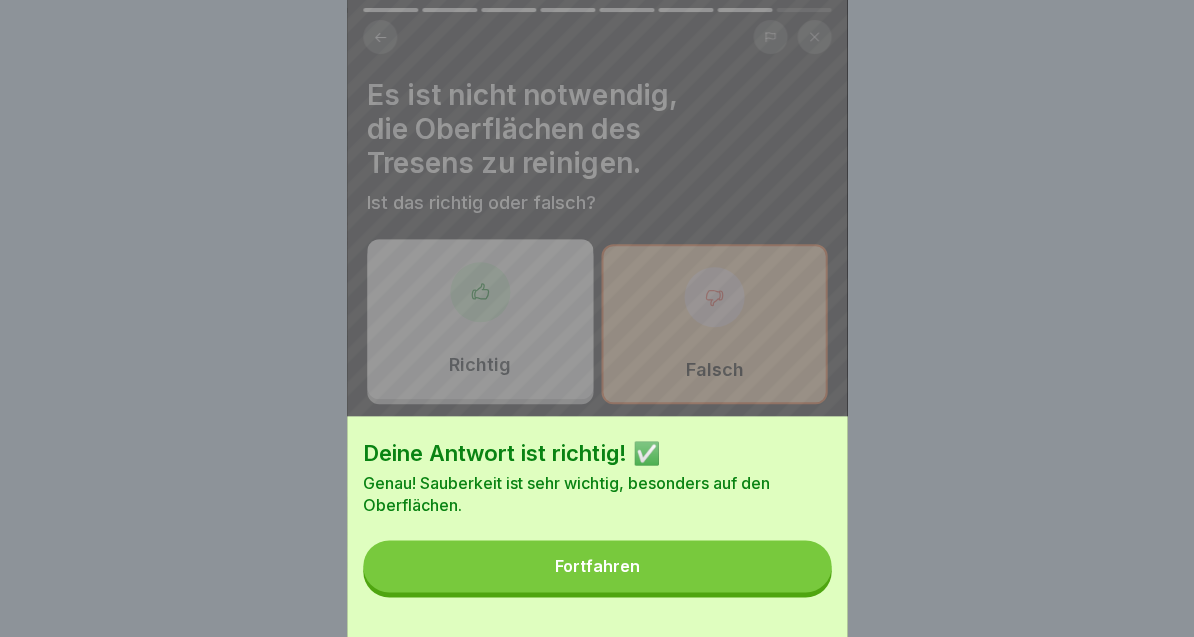 click on "Fortfahren" at bounding box center [597, 566] 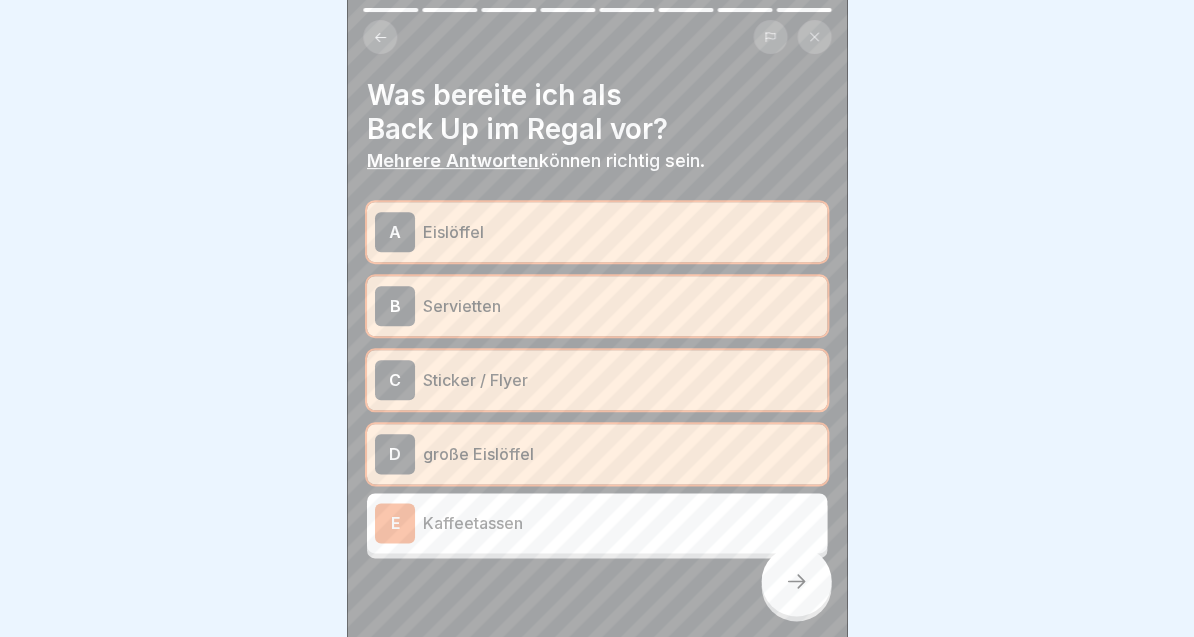 click at bounding box center (796, 581) 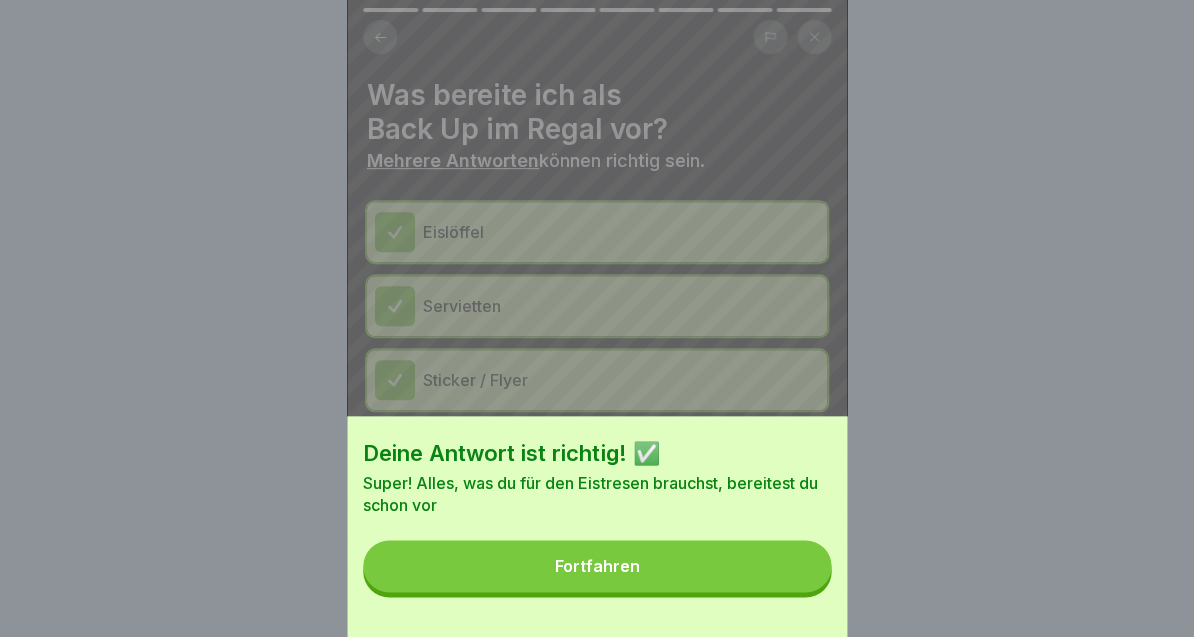 click on "Fortfahren" at bounding box center (597, 566) 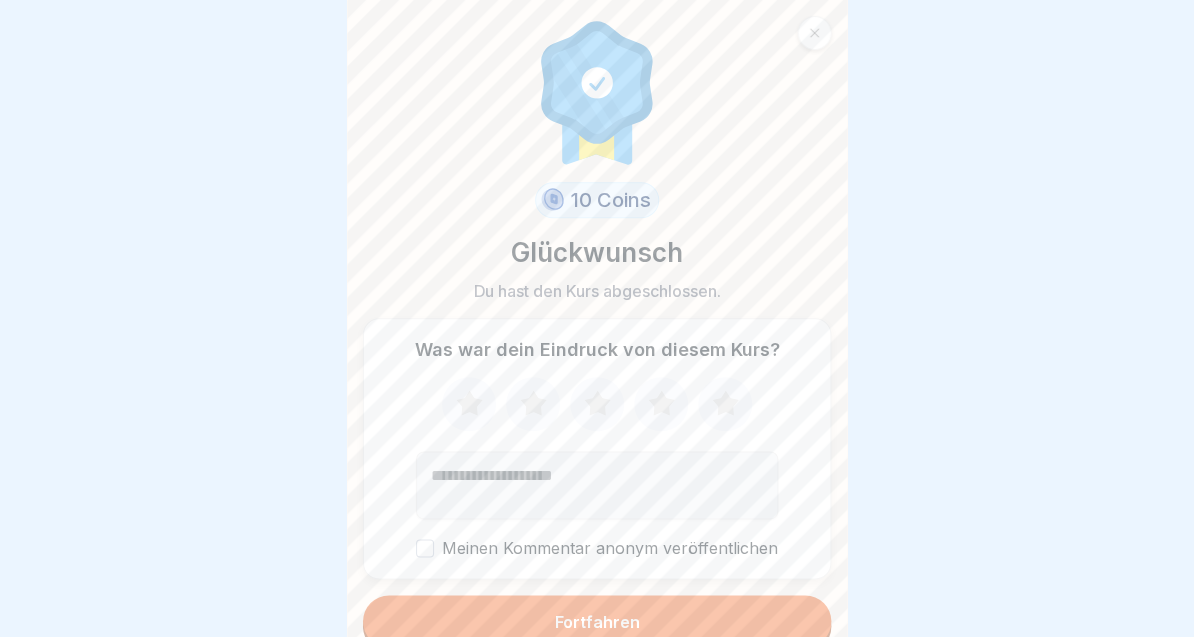 click on "10 Coins Glückwunsch Du hast den Kurs abgeschlossen. Was war dein Eindruck von diesem Kurs? Meinen Kommentar anonym veröffentlichen Fortfahren" at bounding box center (597, 318) 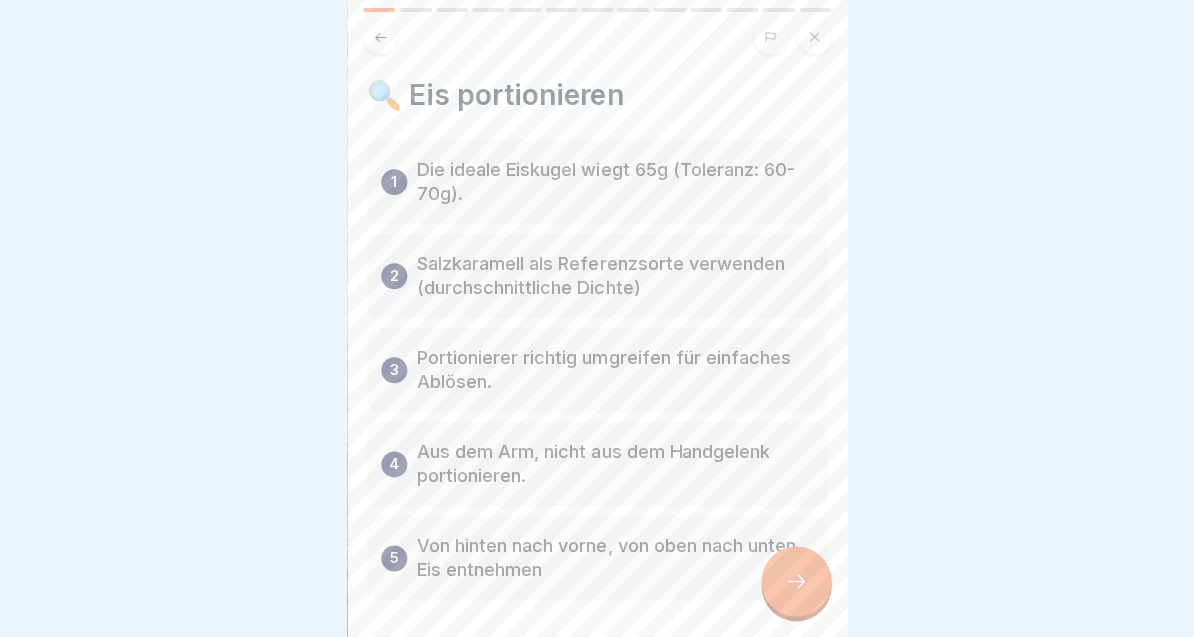 click 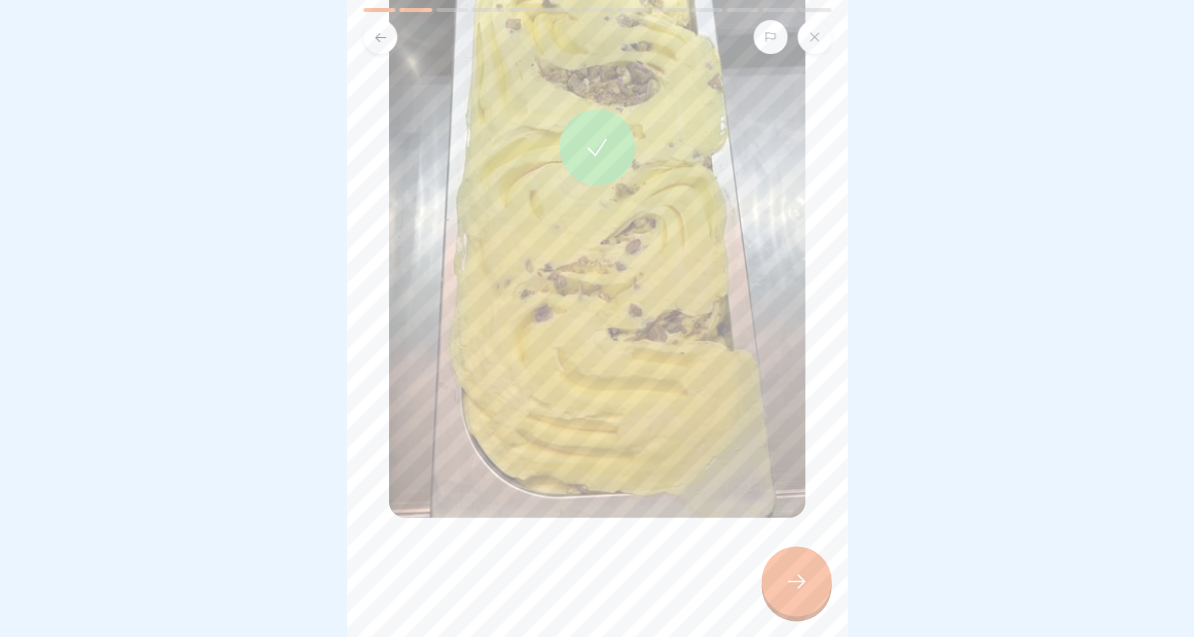scroll, scrollTop: 401, scrollLeft: 0, axis: vertical 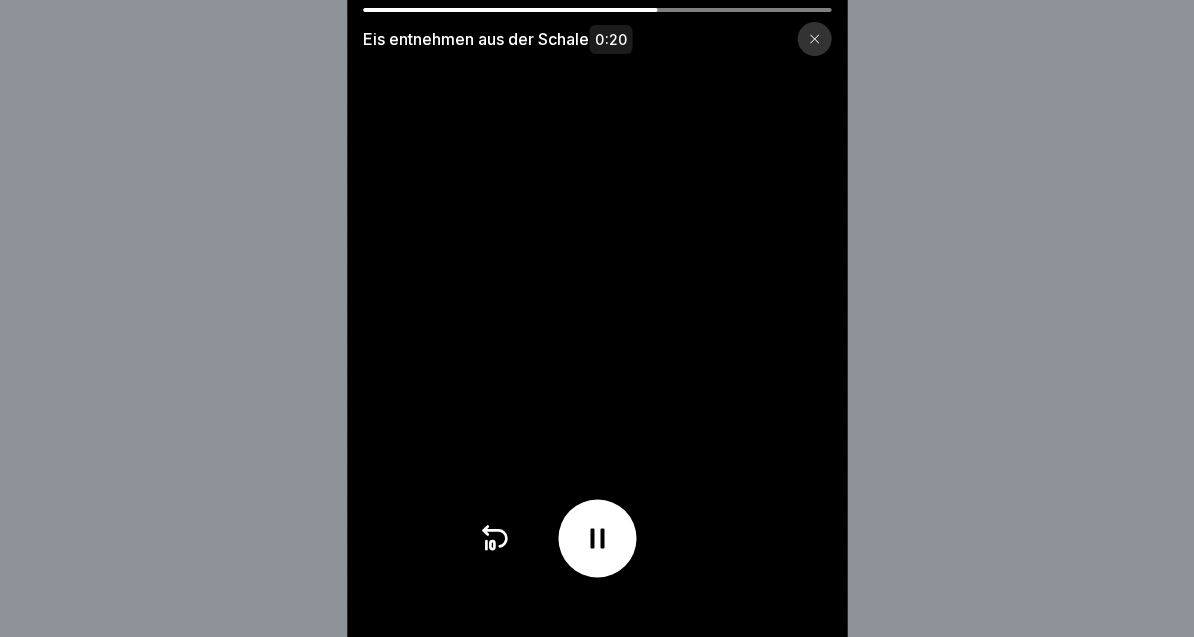 click 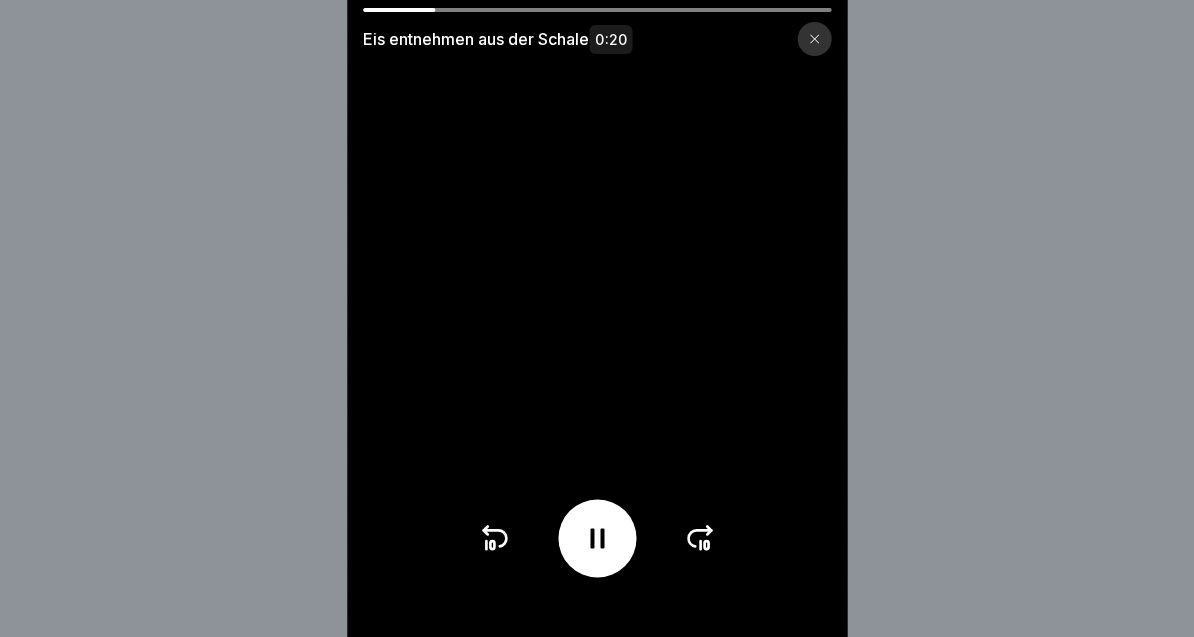 click 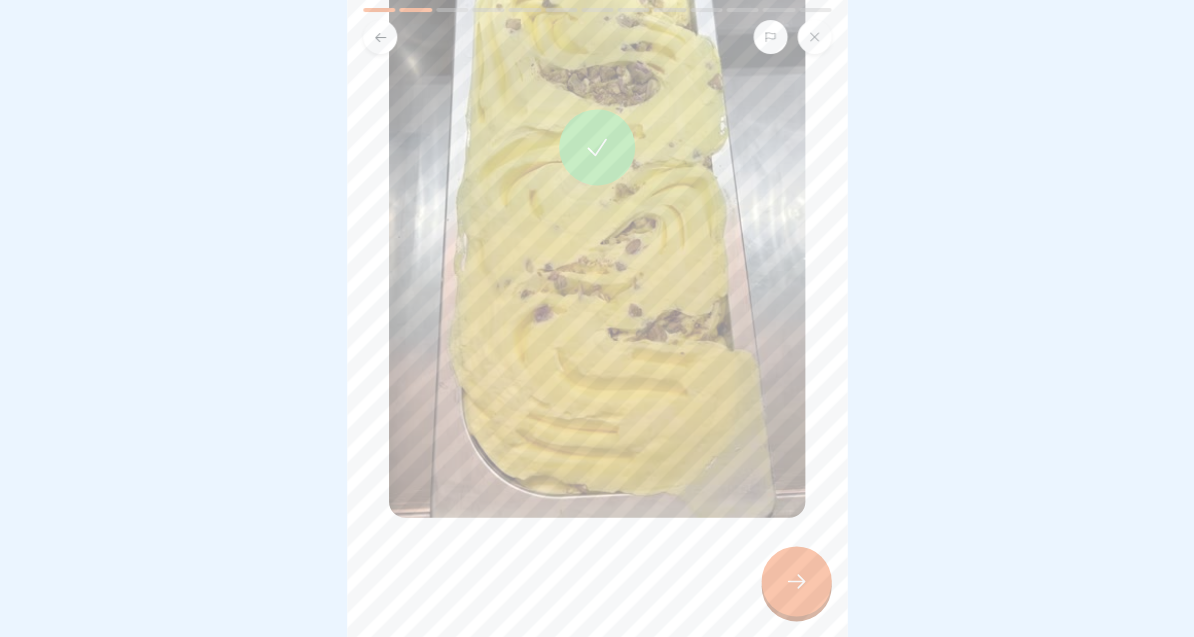 click 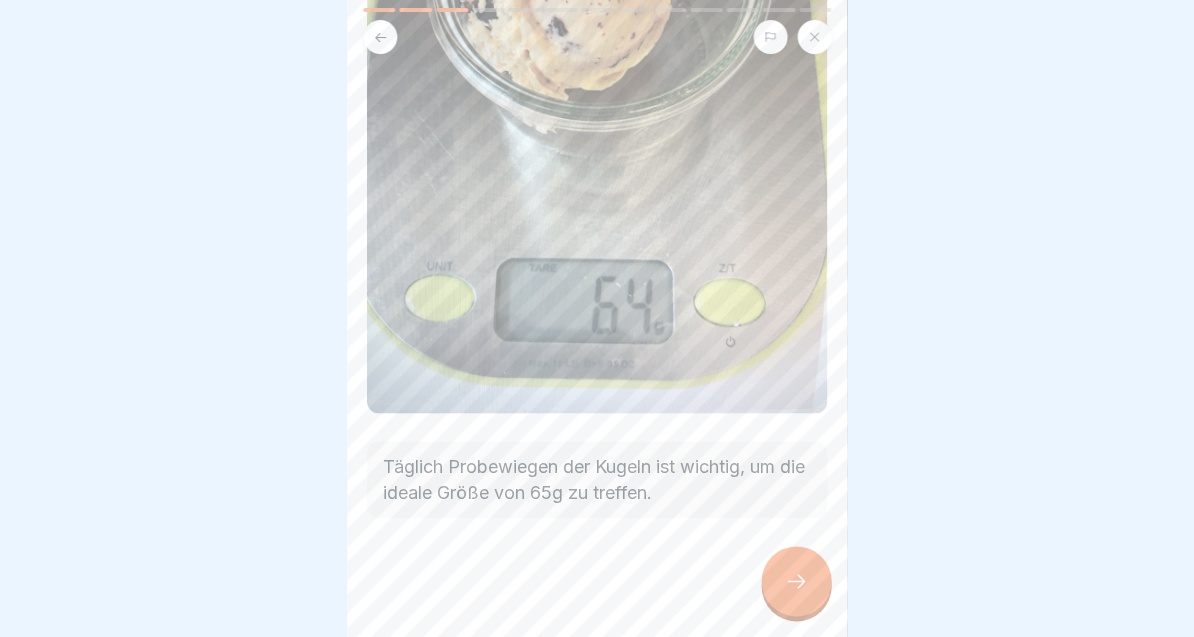 scroll, scrollTop: 303, scrollLeft: 0, axis: vertical 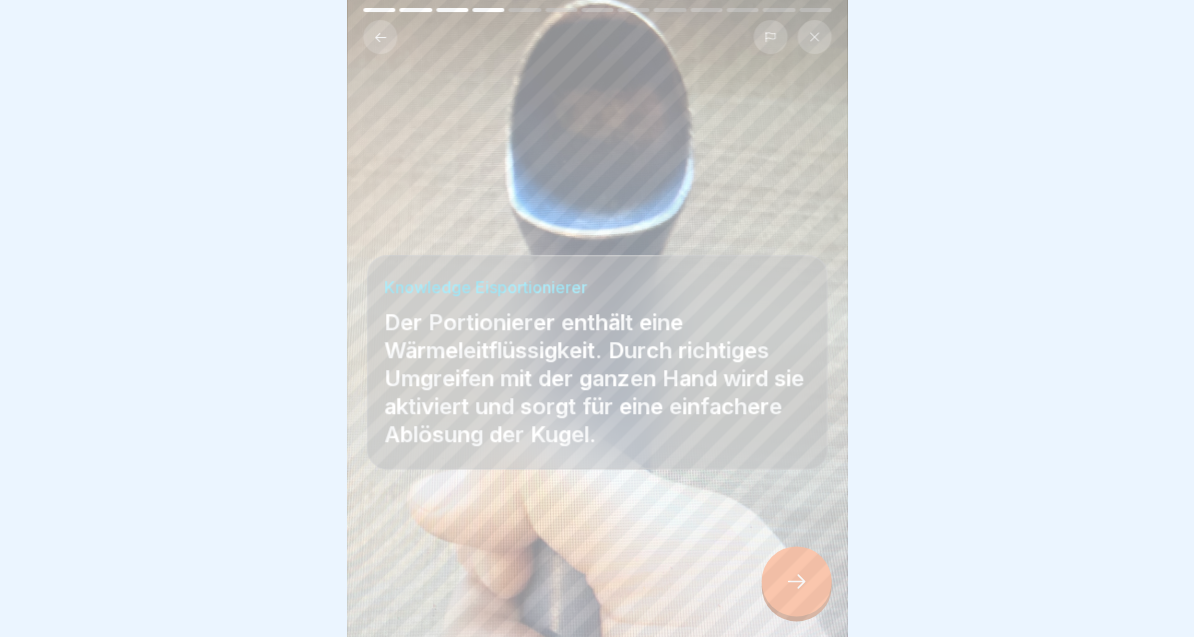 click 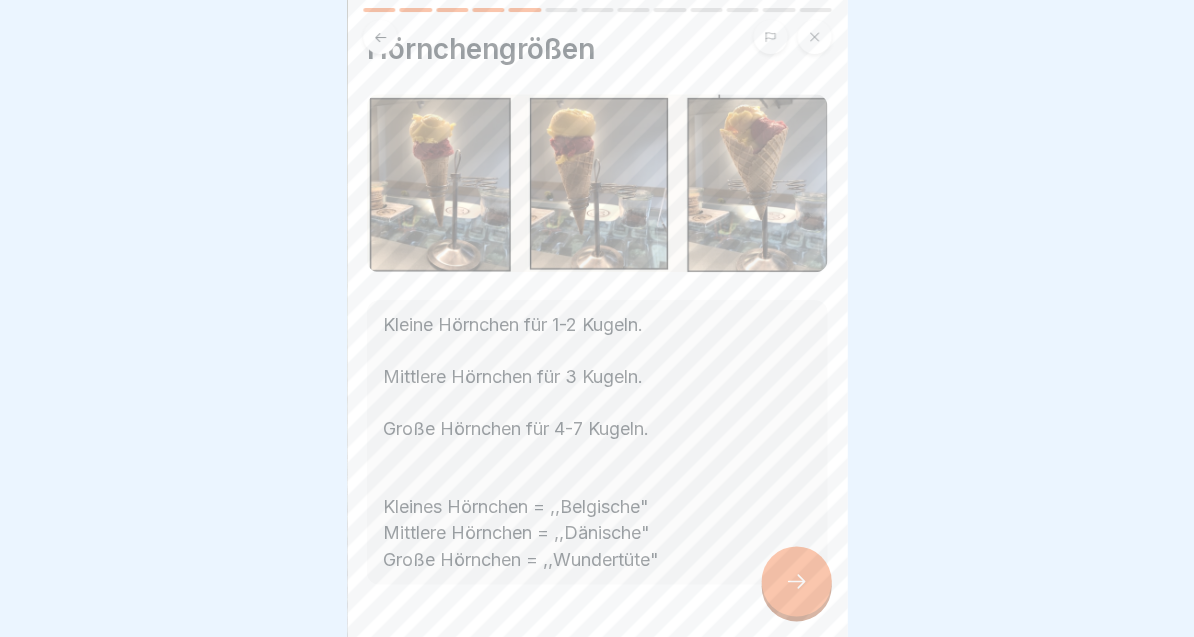 scroll, scrollTop: 48, scrollLeft: 0, axis: vertical 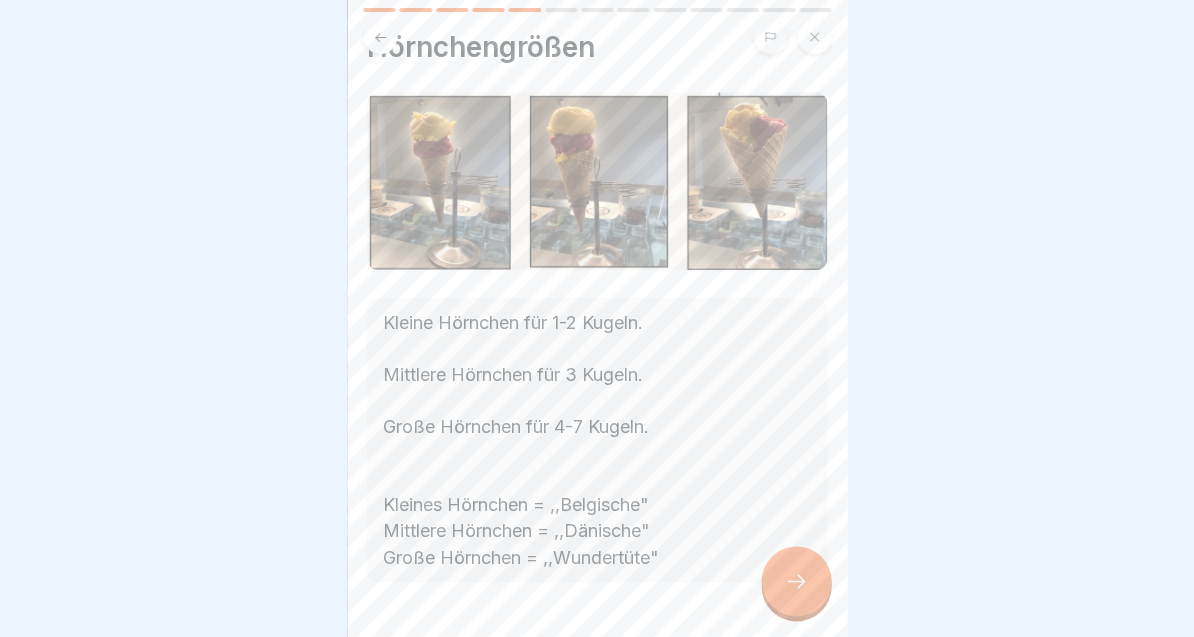 click 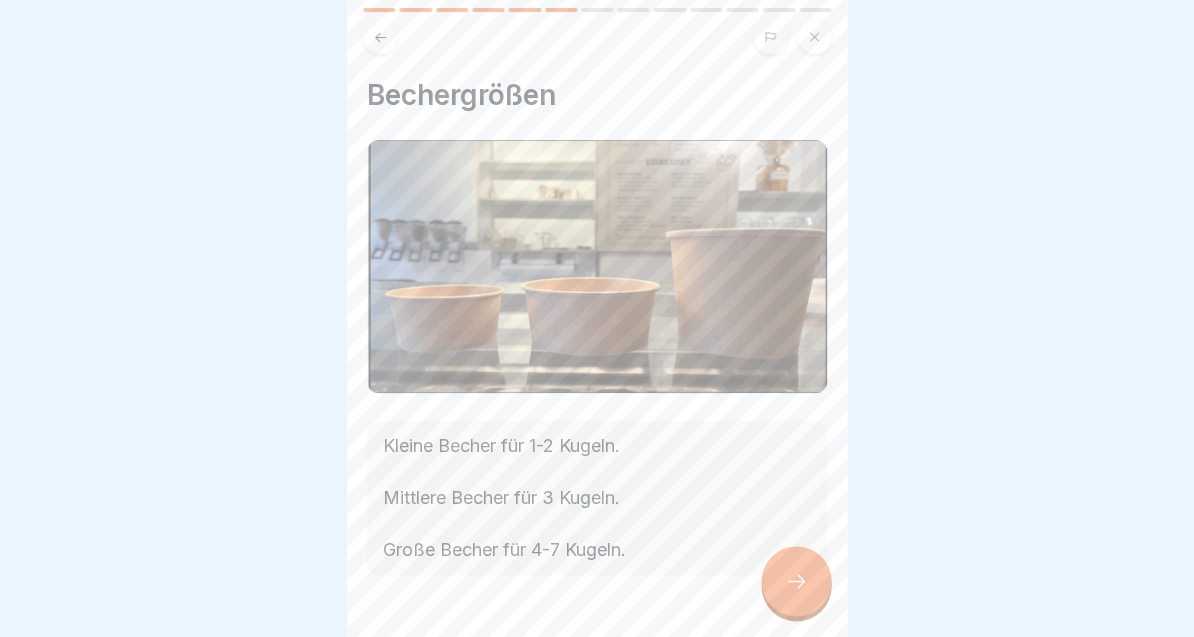 click at bounding box center (796, 581) 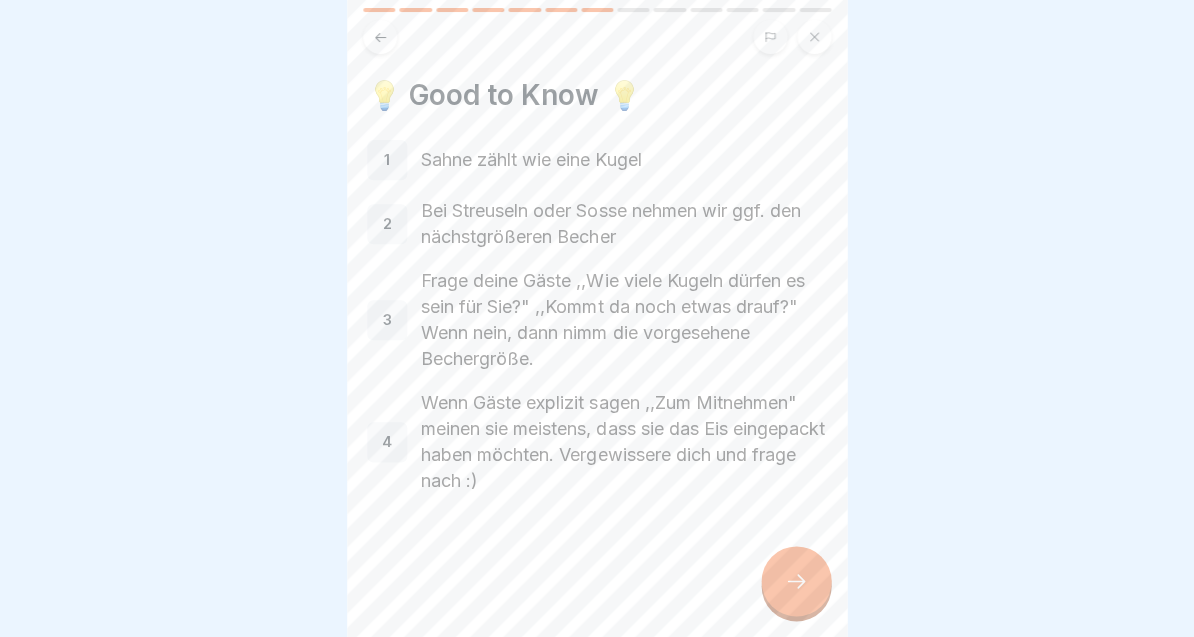 click at bounding box center (796, 581) 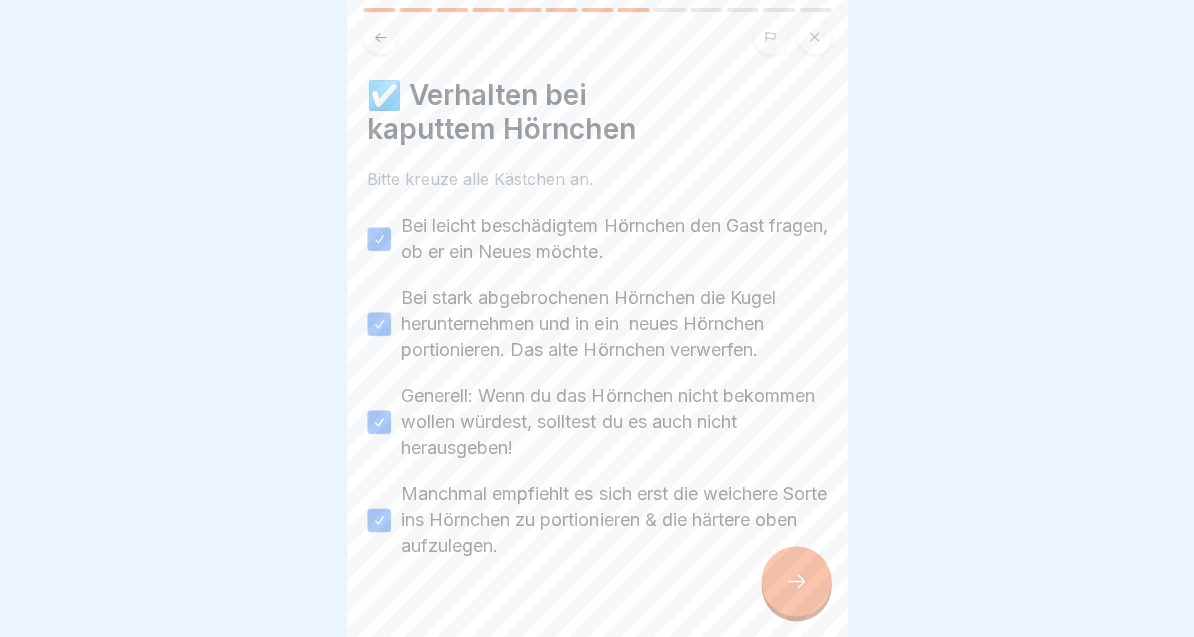 click at bounding box center [796, 581] 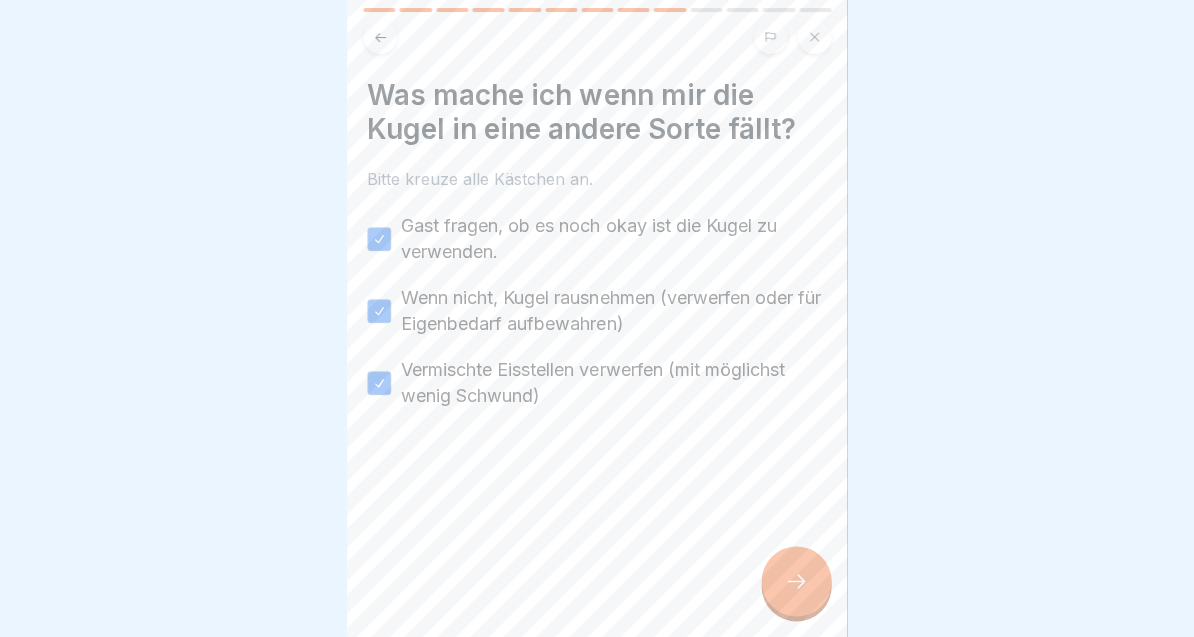 click at bounding box center (796, 581) 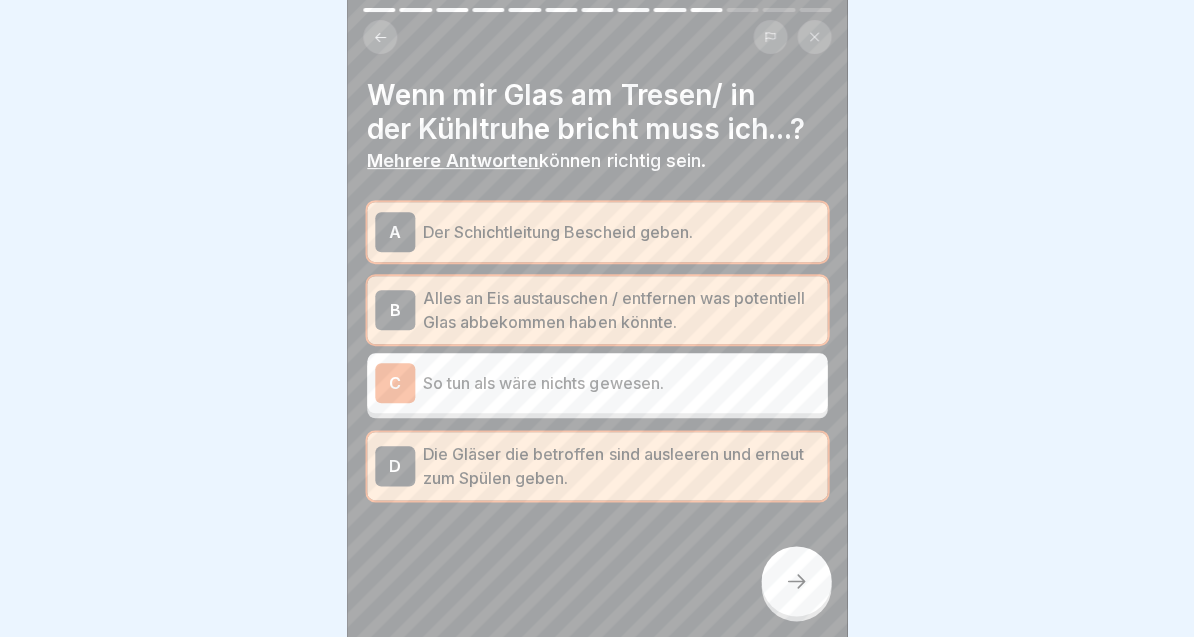 click at bounding box center (796, 581) 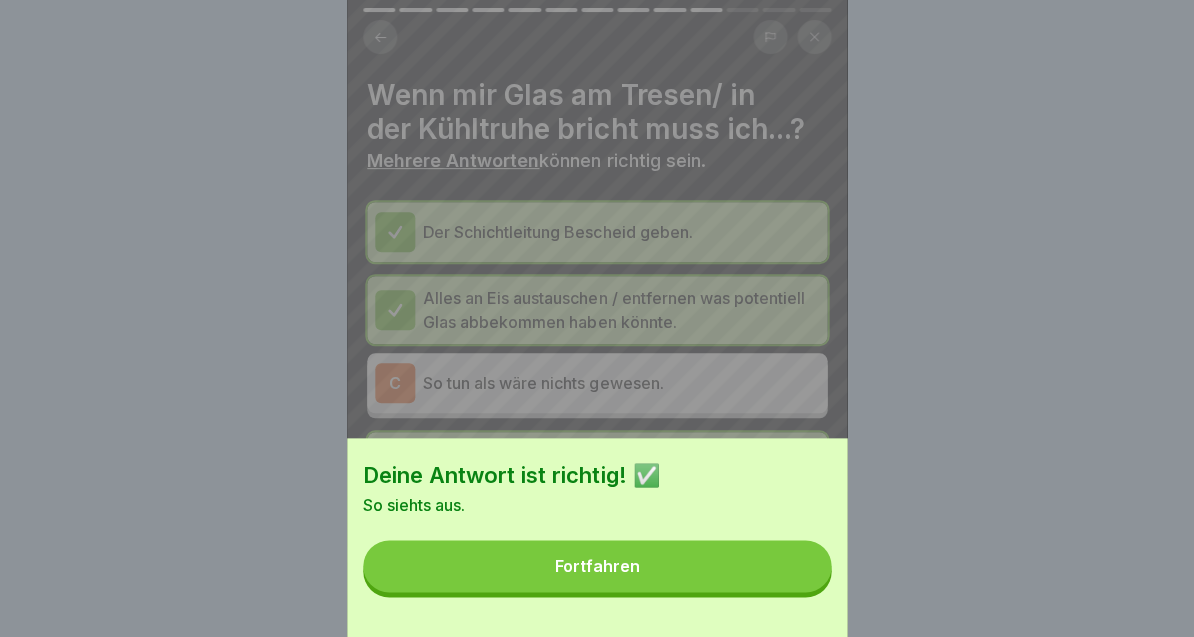 click on "Fortfahren" at bounding box center (597, 566) 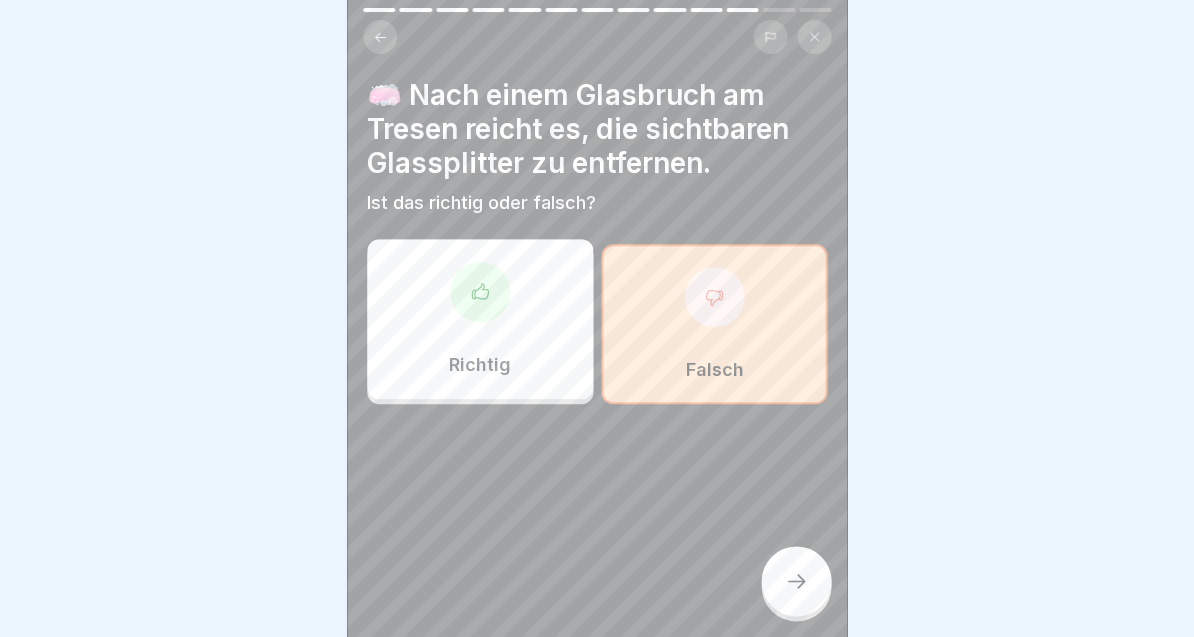 click 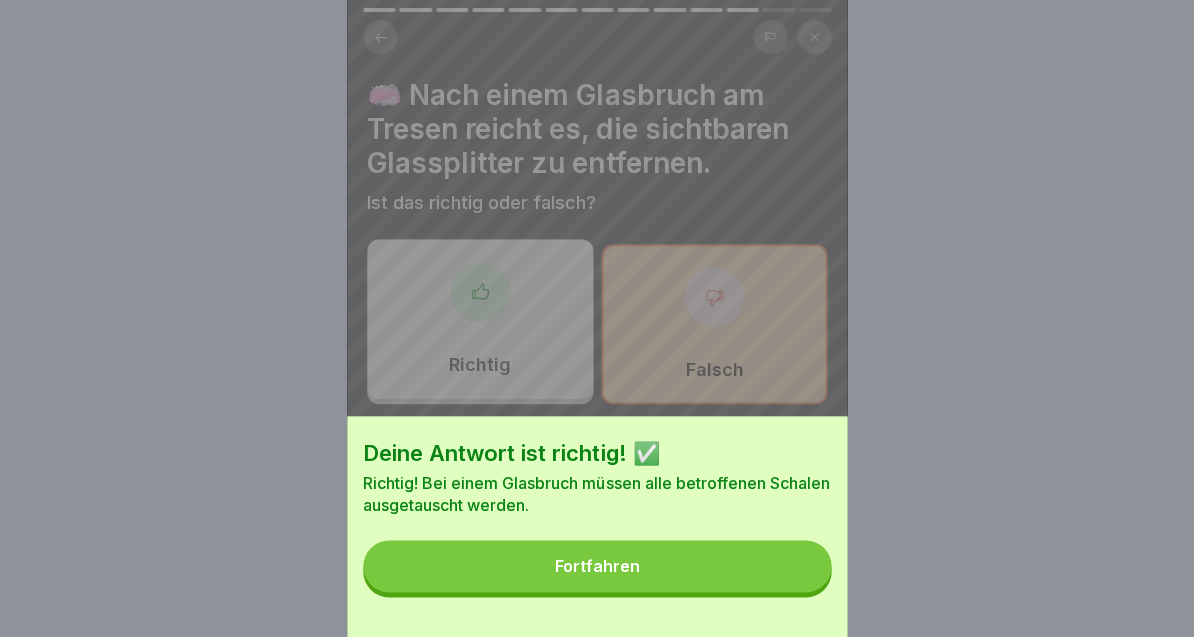 click on "Fortfahren" at bounding box center (597, 566) 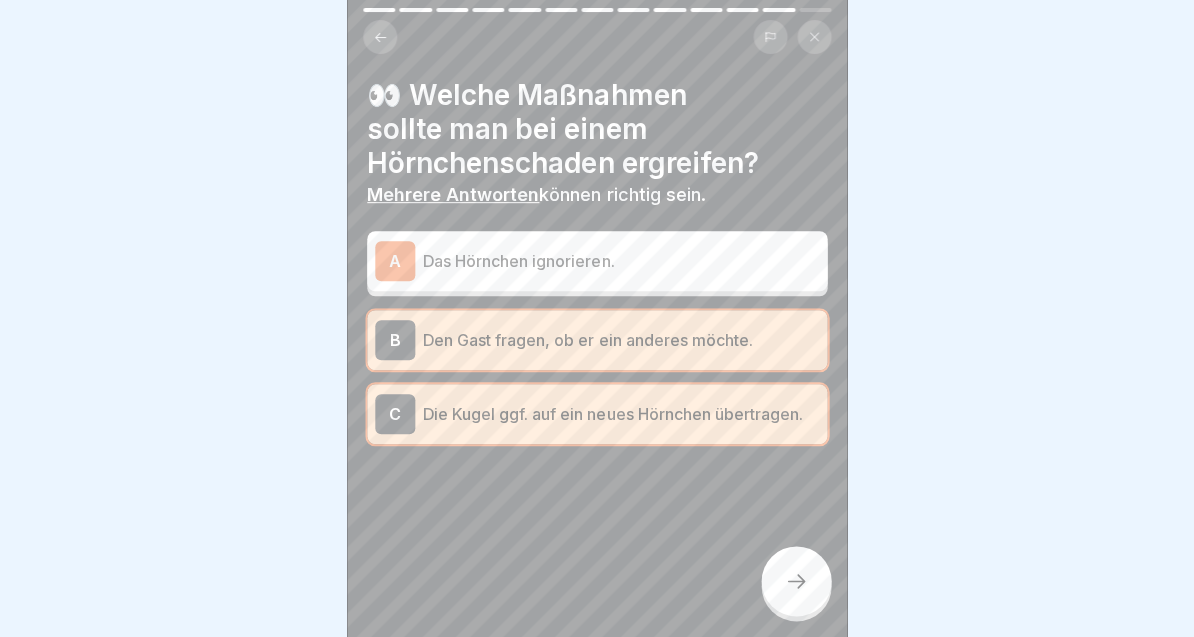 click 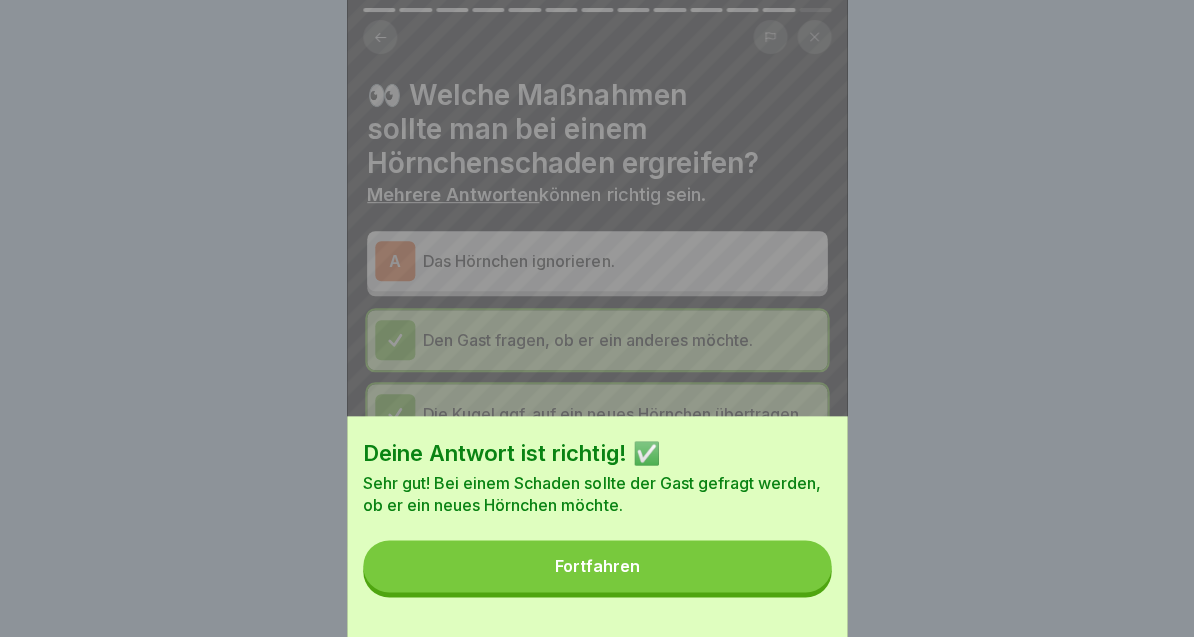 click on "Fortfahren" at bounding box center (597, 566) 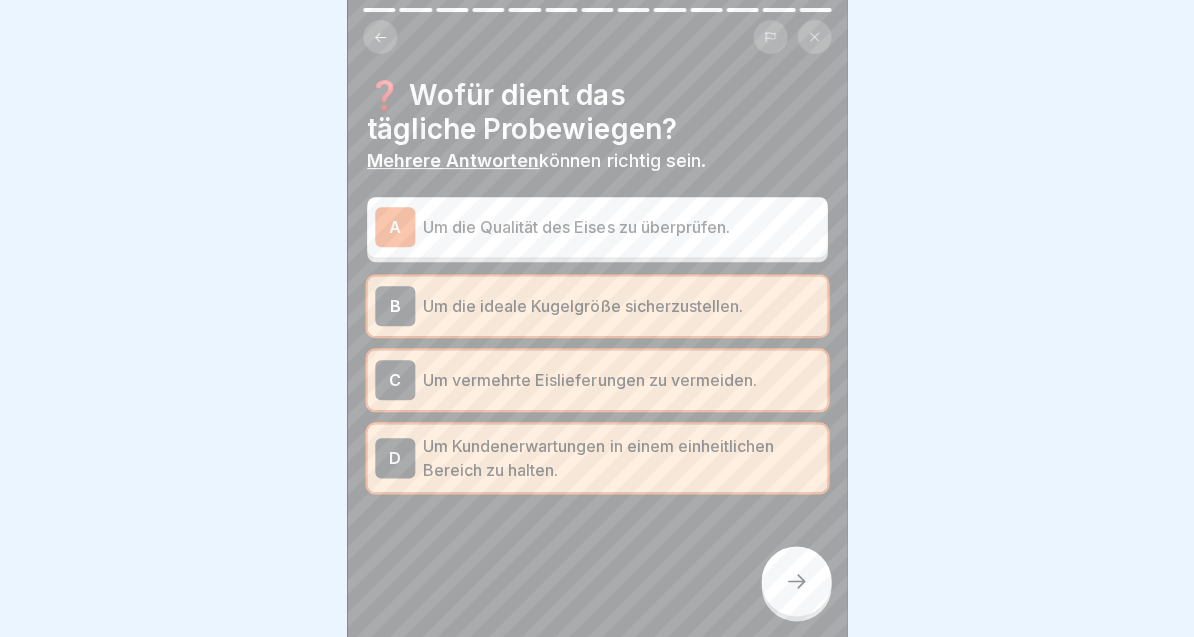 click 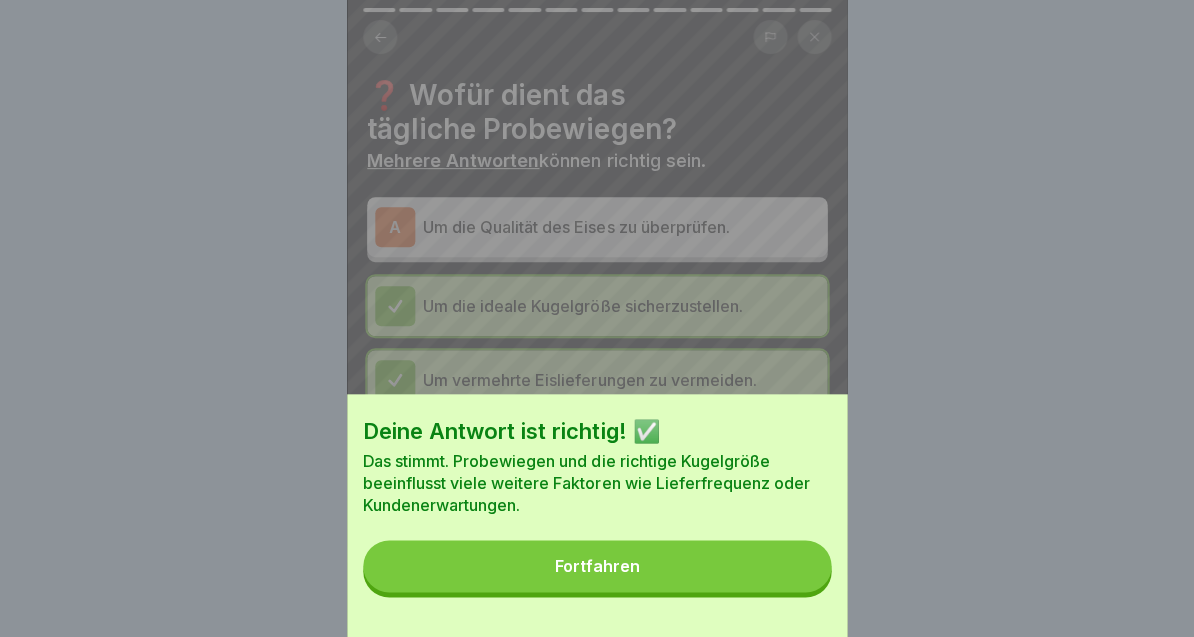 click on "Fortfahren" at bounding box center [597, 566] 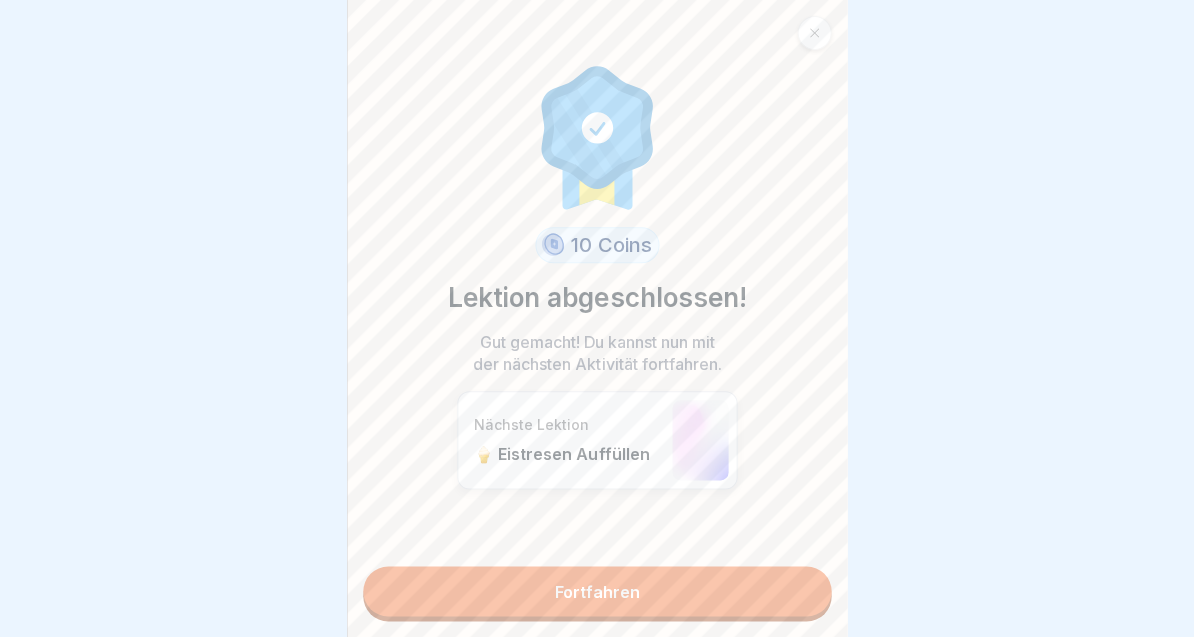 click on "Fortfahren" at bounding box center [597, 591] 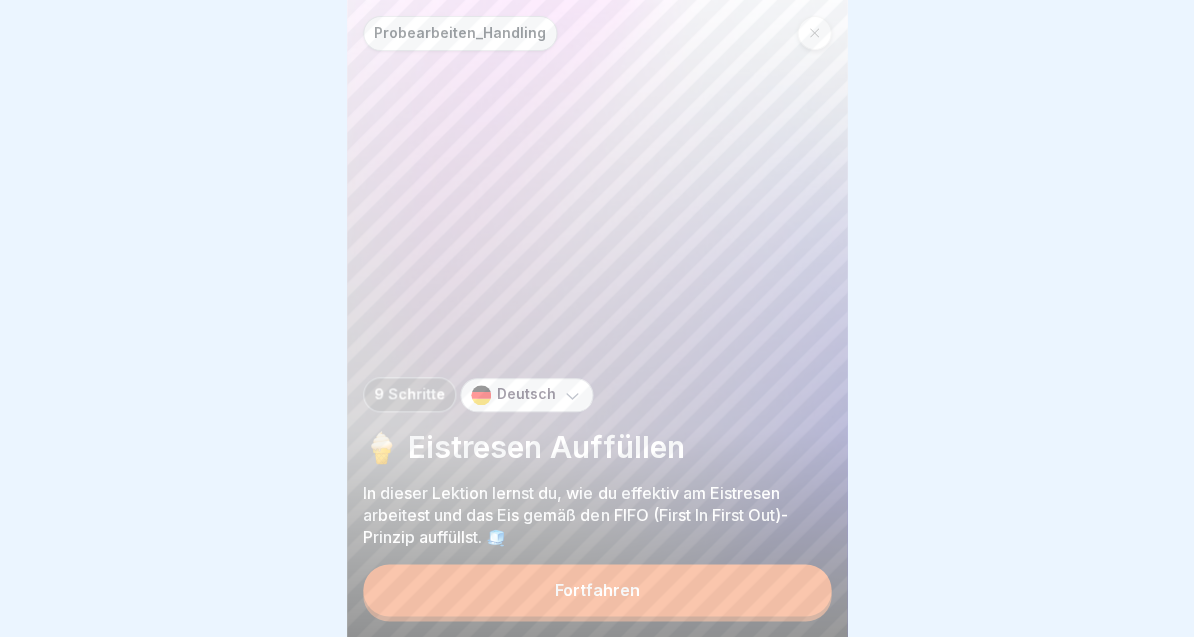 click on "Fortfahren" at bounding box center (597, 590) 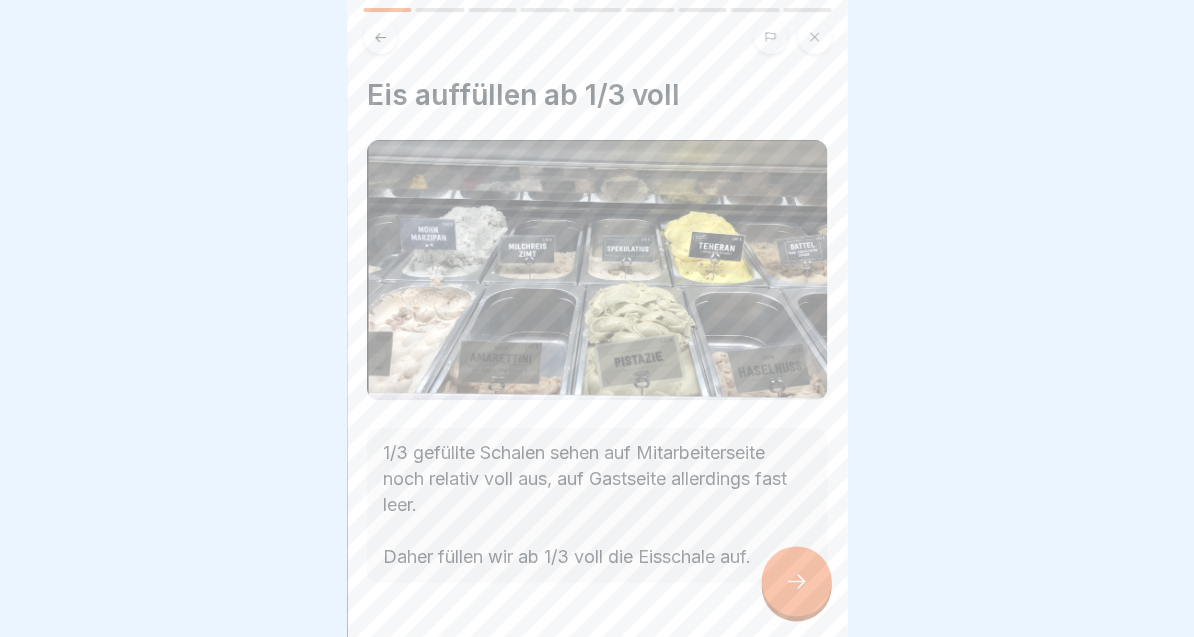 click 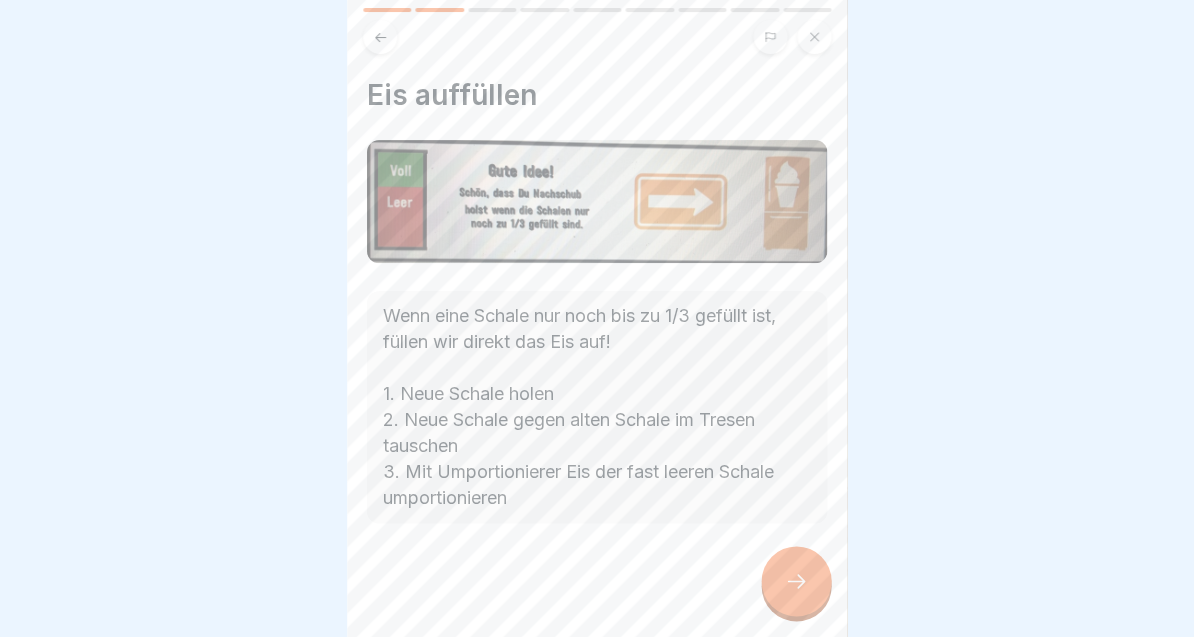click 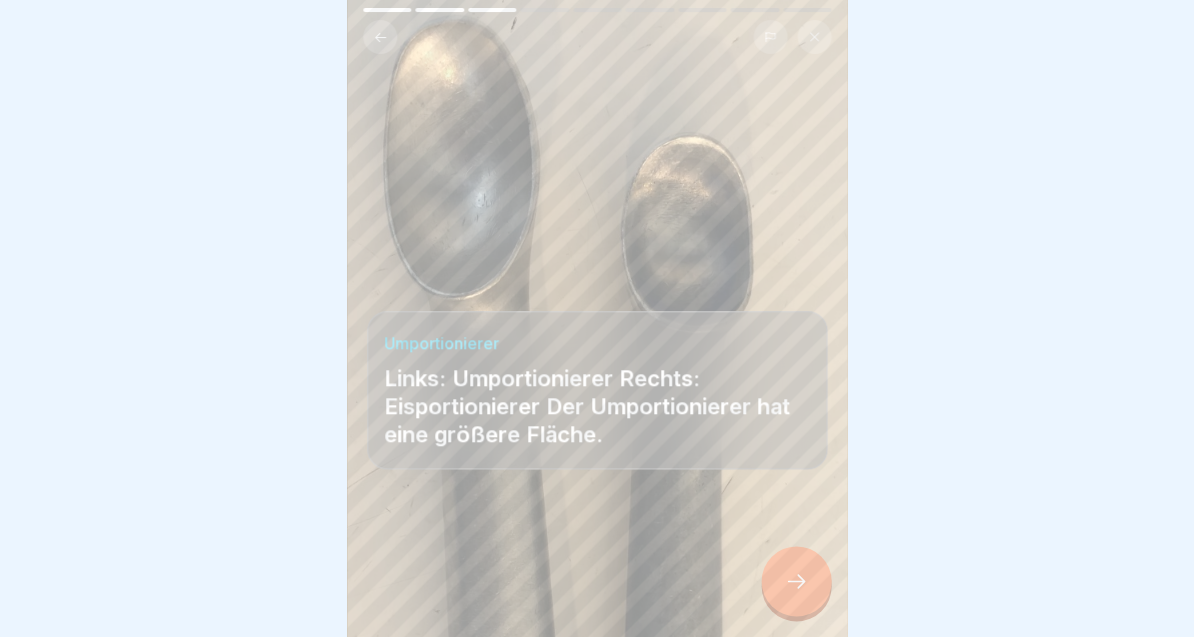 click 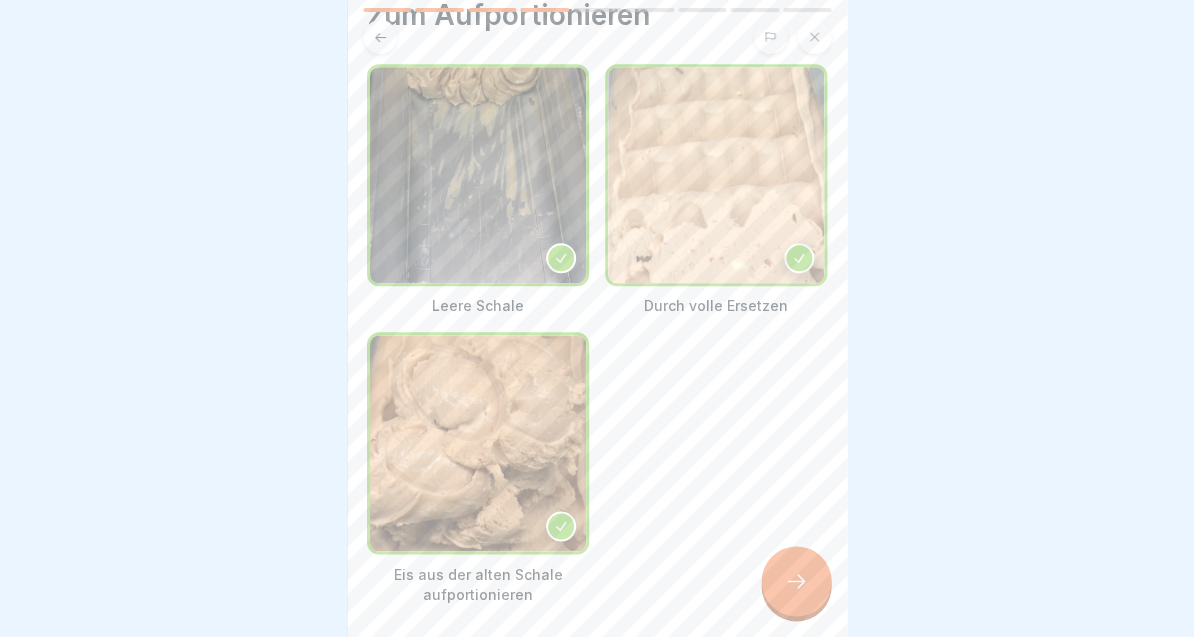 scroll, scrollTop: 115, scrollLeft: 0, axis: vertical 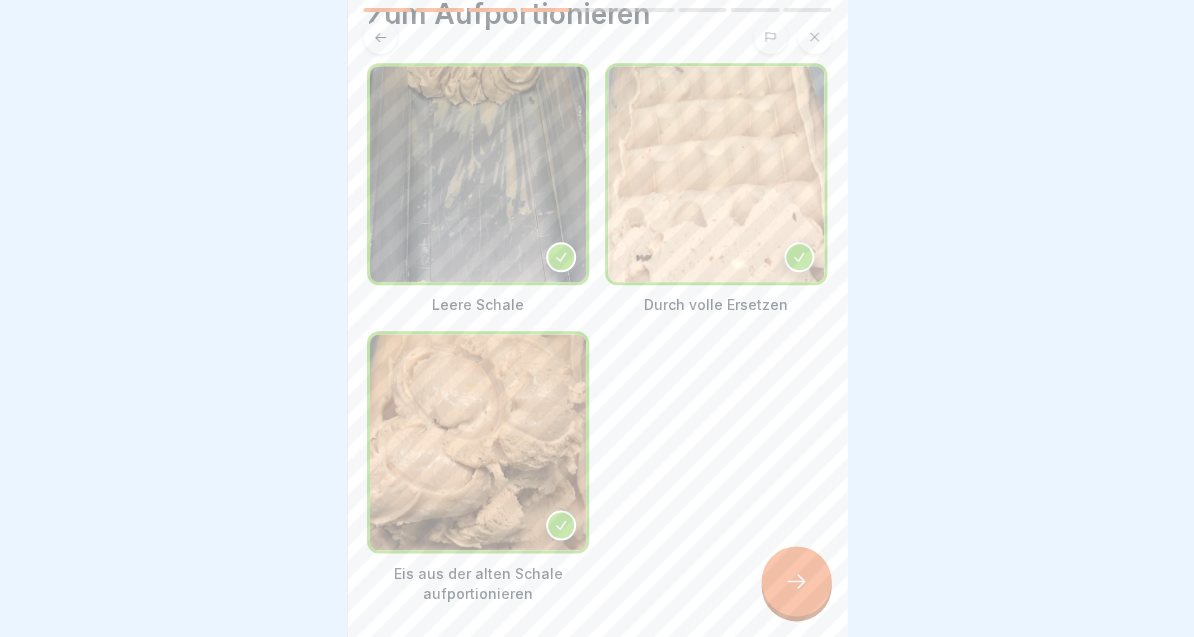 click at bounding box center [796, 581] 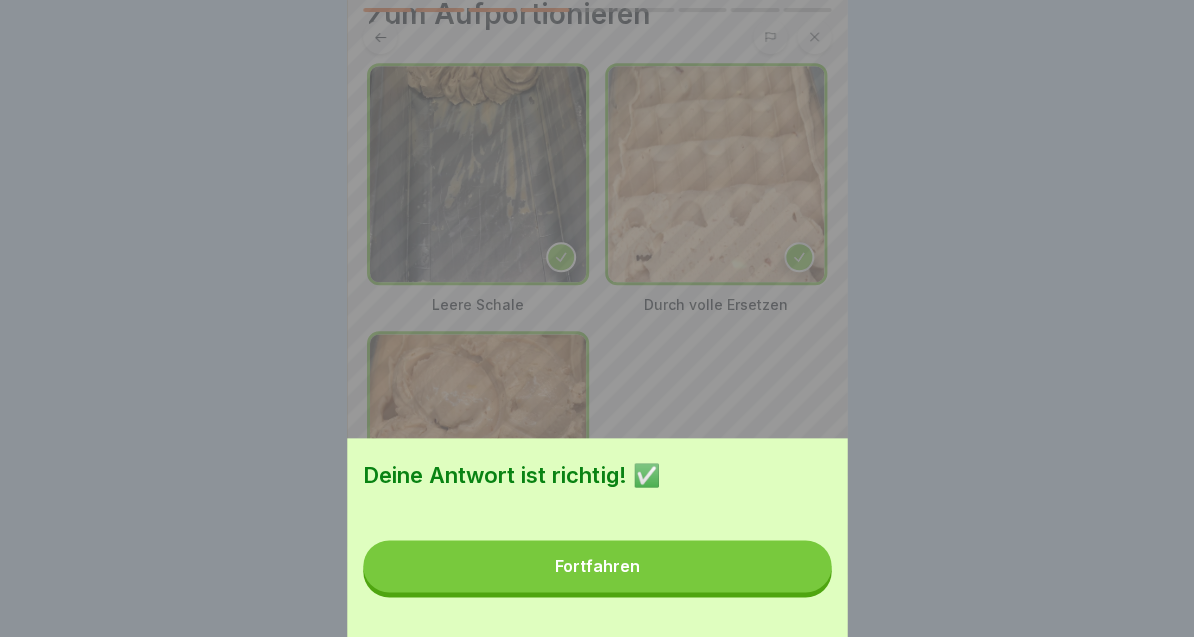 click on "Fortfahren" at bounding box center (597, 566) 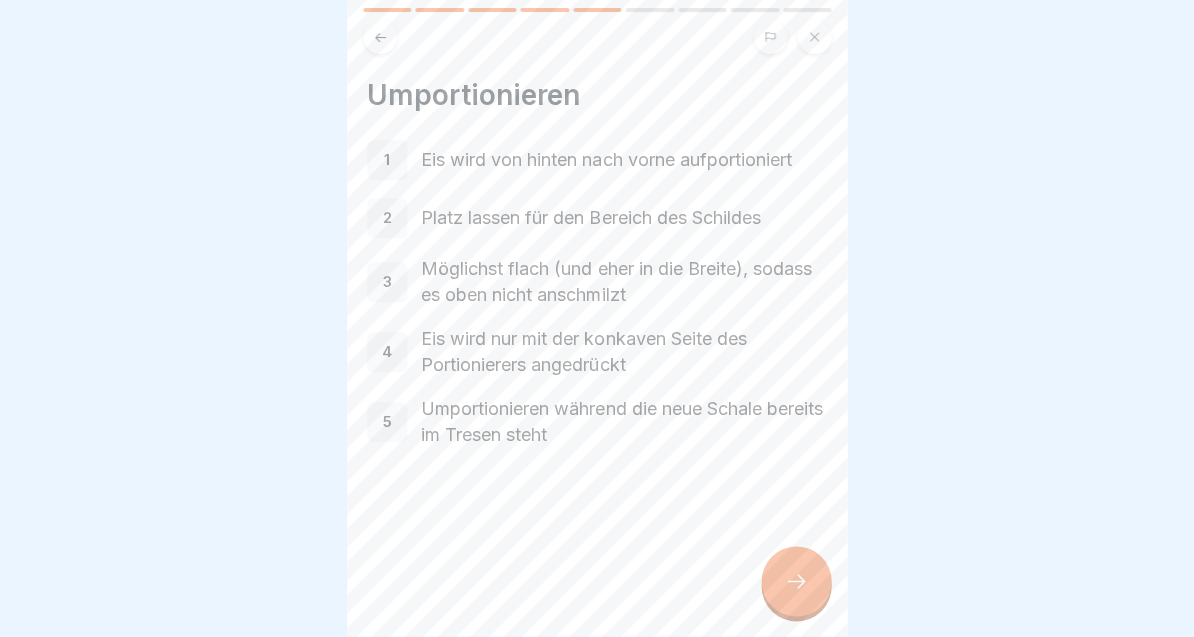 click 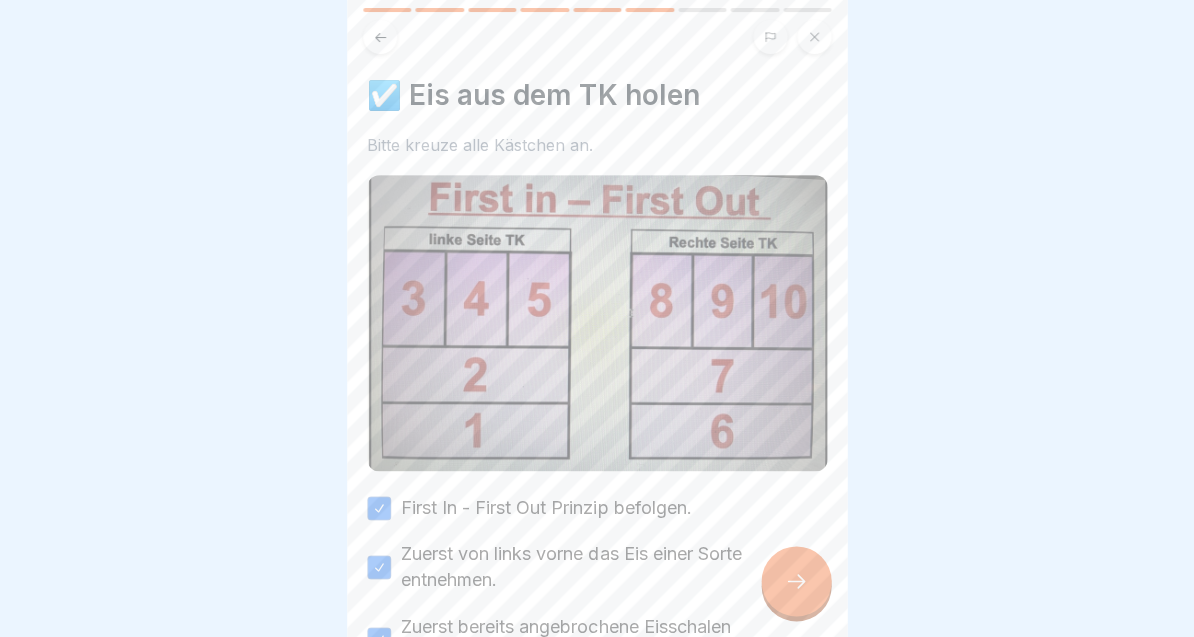 click on "Zuerst bereits angebrochene Eisschalen aufbrauchen." at bounding box center (614, 639) 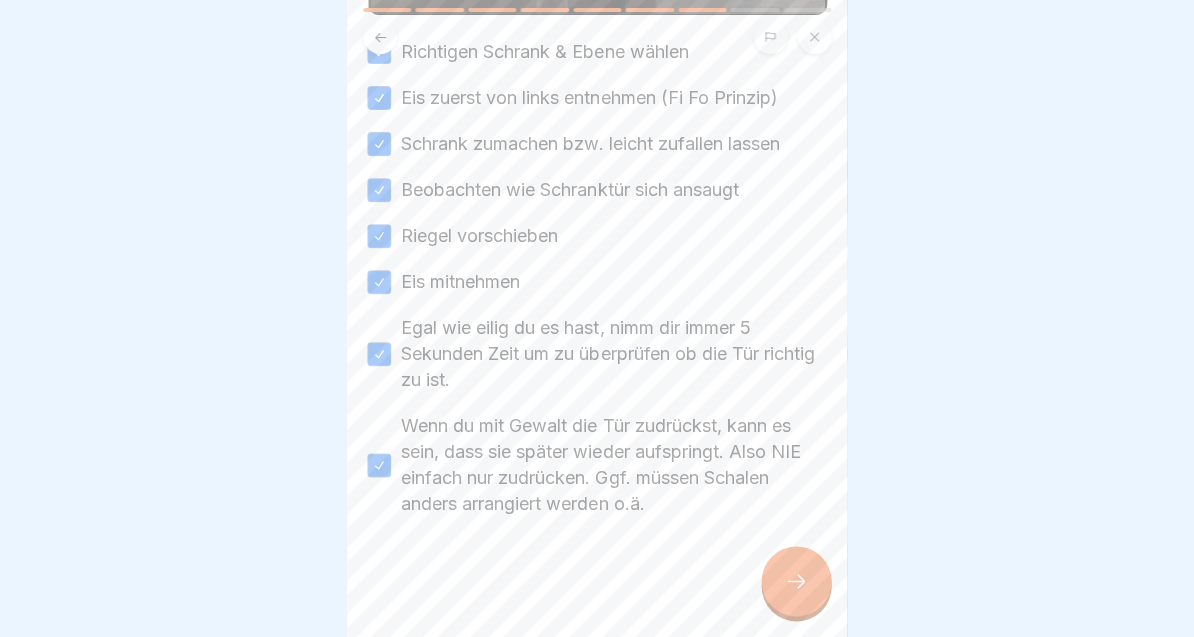 click at bounding box center [796, 581] 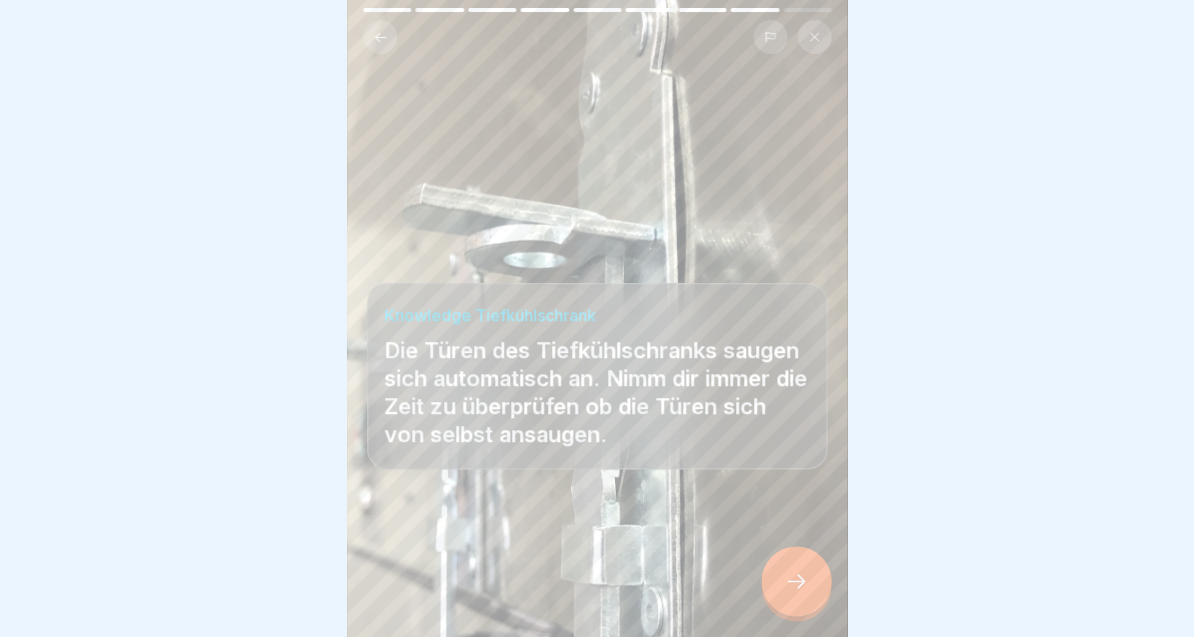 scroll, scrollTop: 463, scrollLeft: 0, axis: vertical 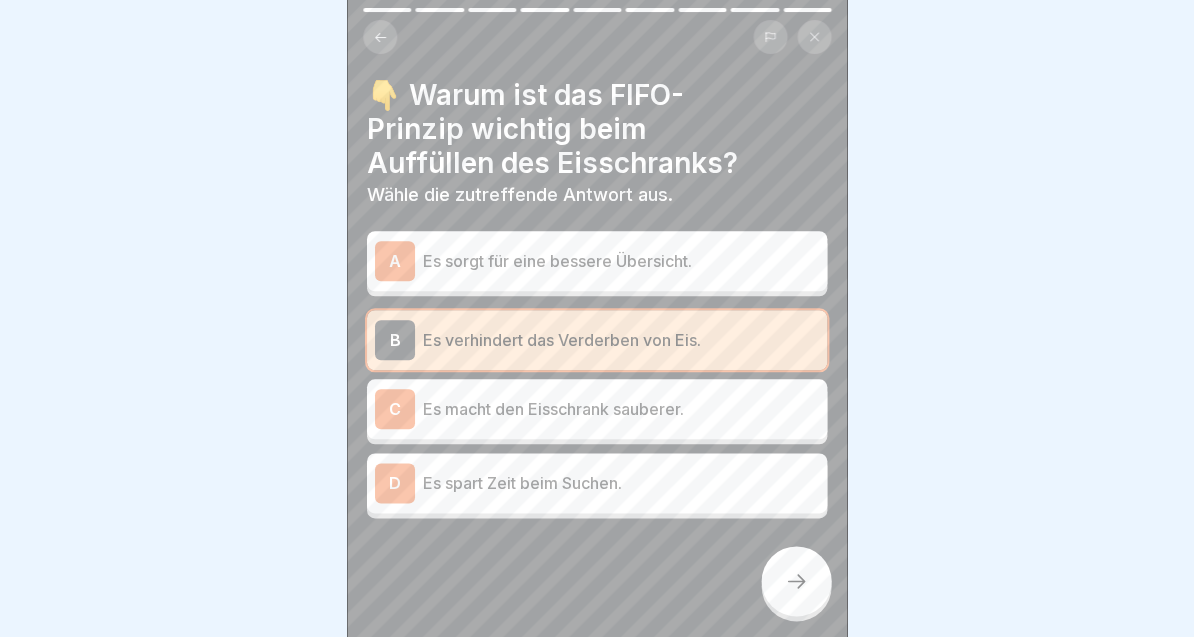 click 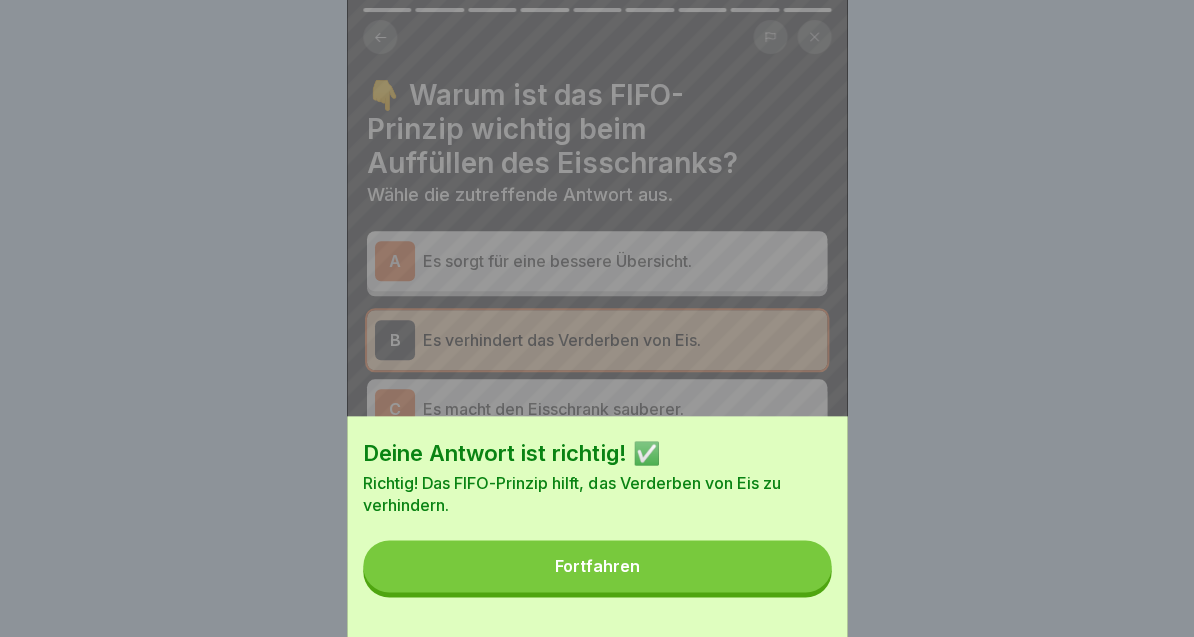 click on "Fortfahren" at bounding box center (597, 566) 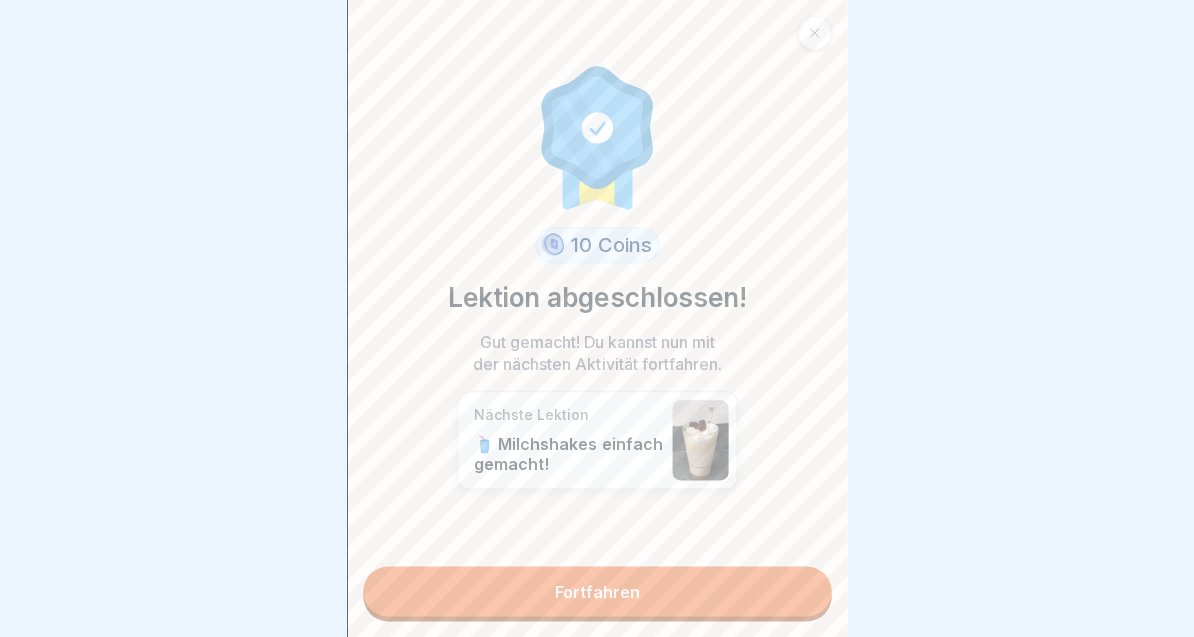 click at bounding box center (814, 33) 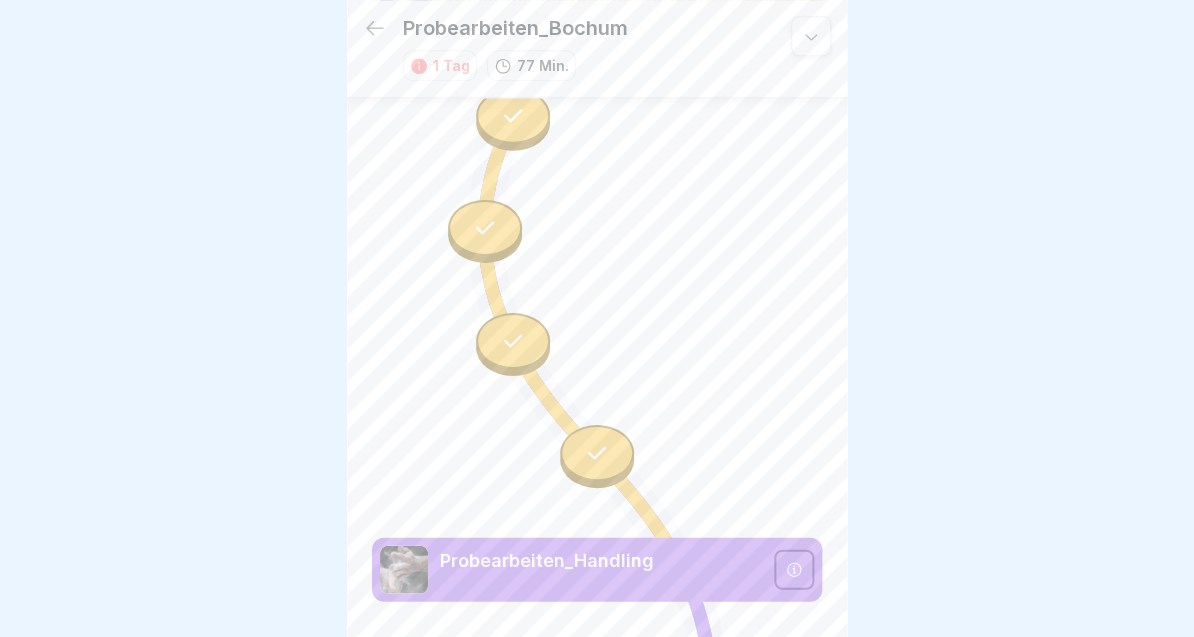 scroll, scrollTop: 1525, scrollLeft: 0, axis: vertical 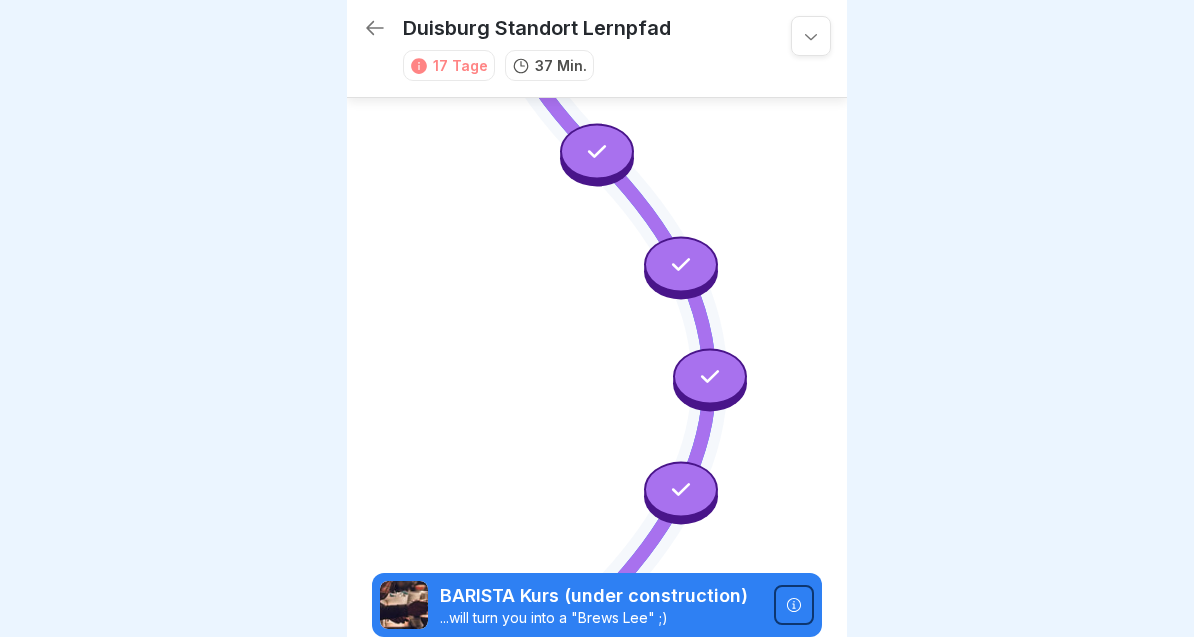 click 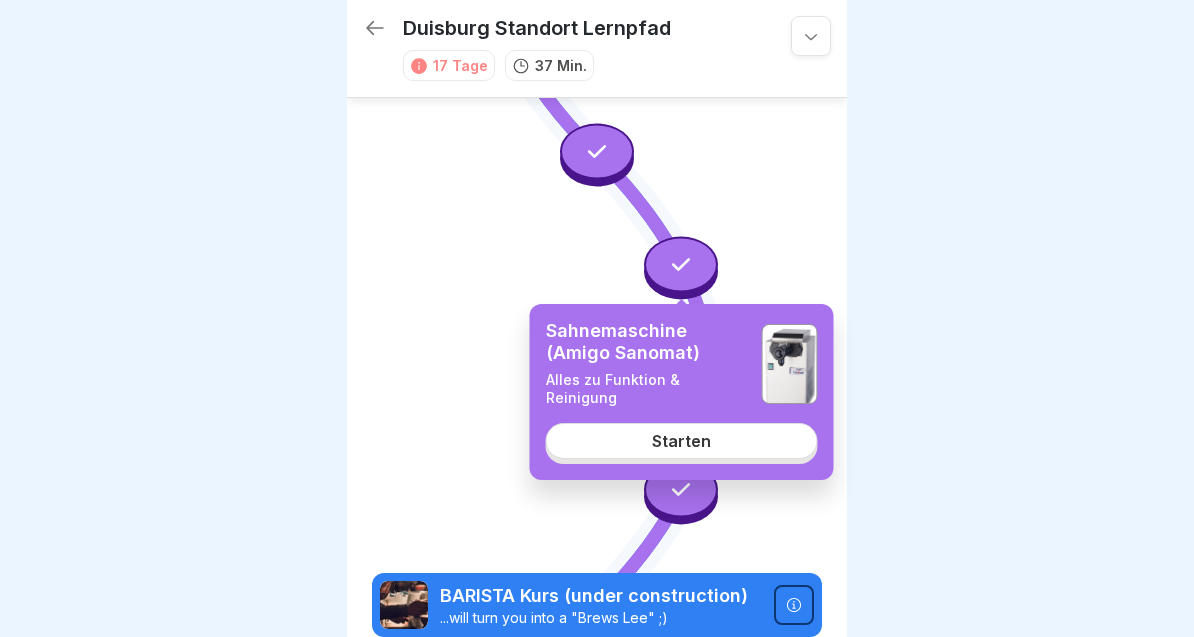 click on "Starten" at bounding box center [681, 441] 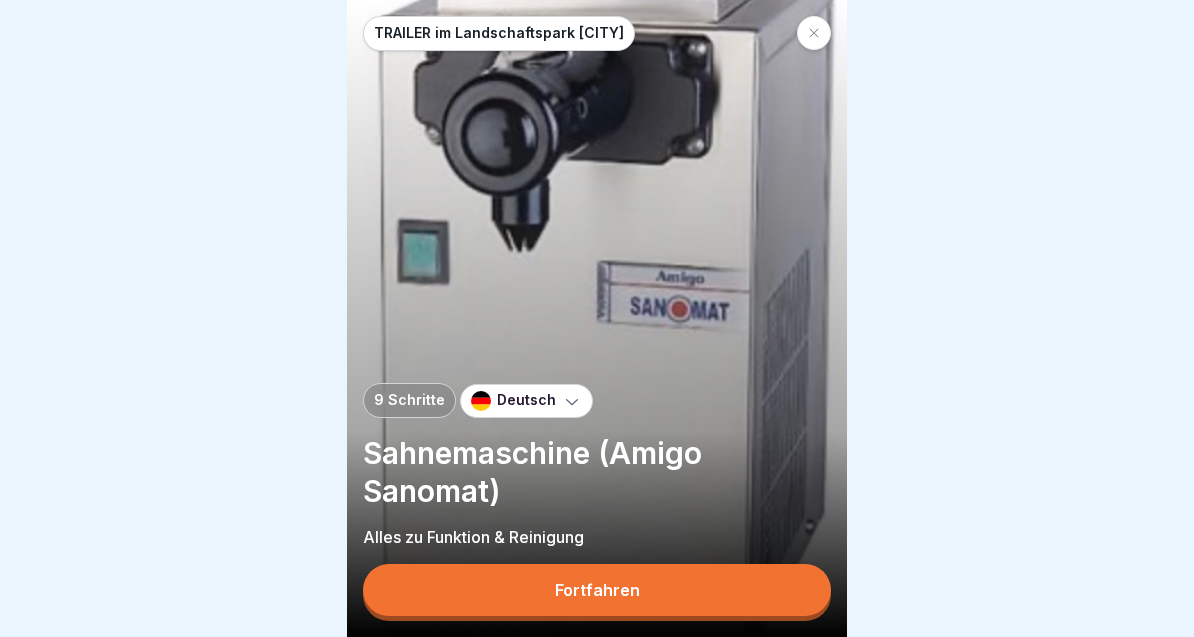 scroll, scrollTop: 0, scrollLeft: 0, axis: both 